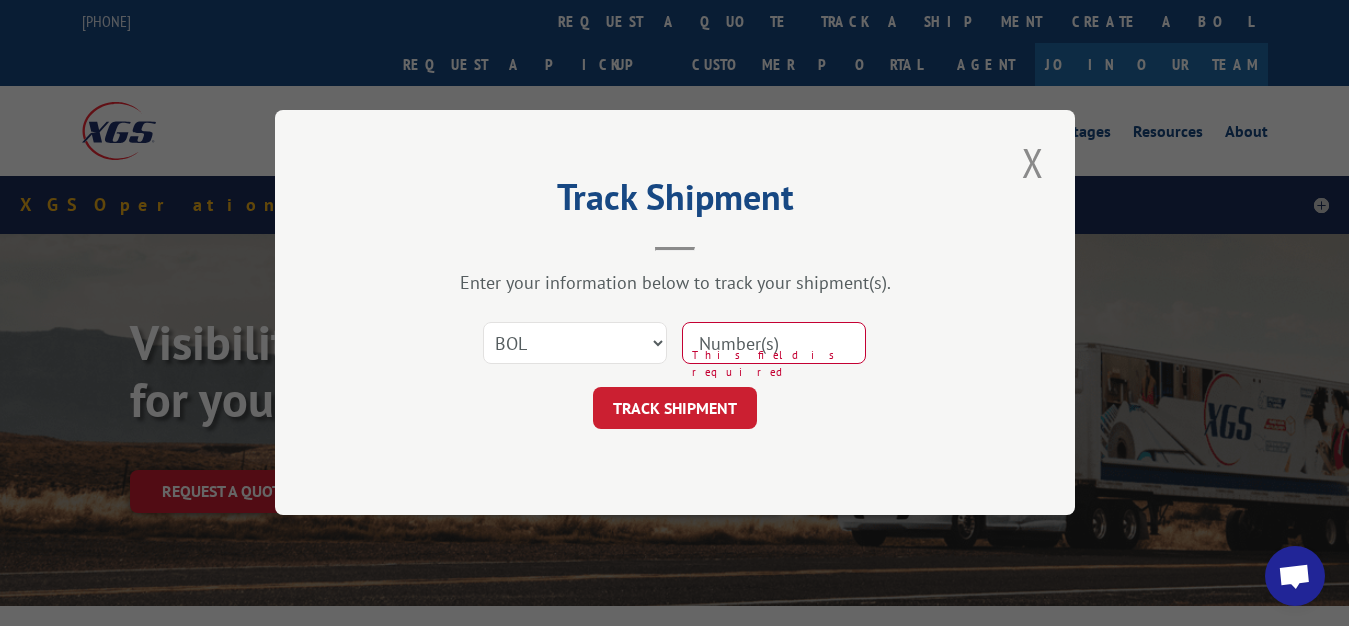 select on "bol" 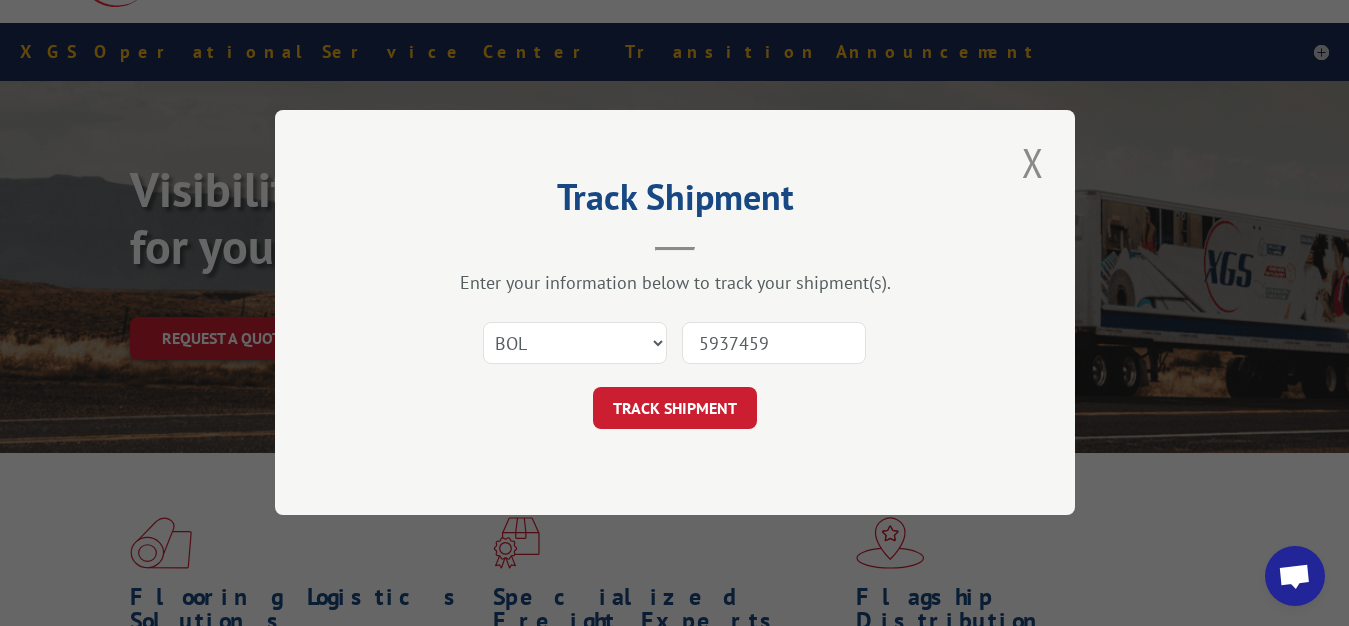 type on "5937459" 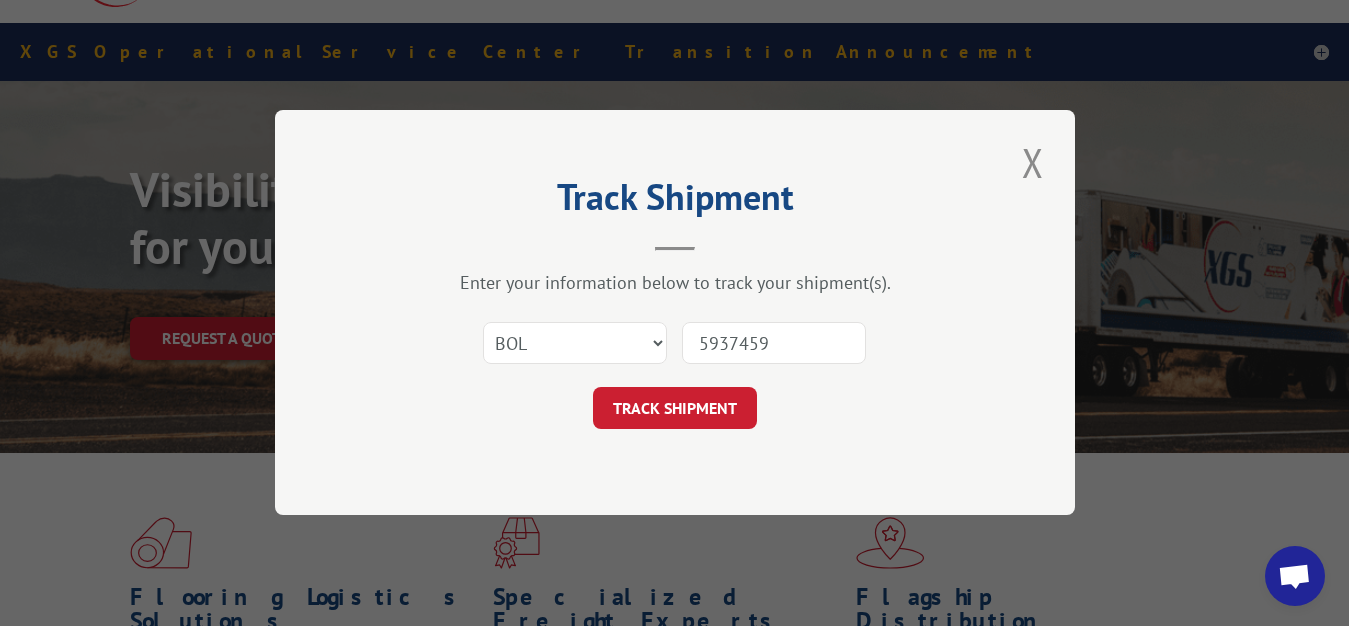 click on "TRACK SHIPMENT" at bounding box center [675, 409] 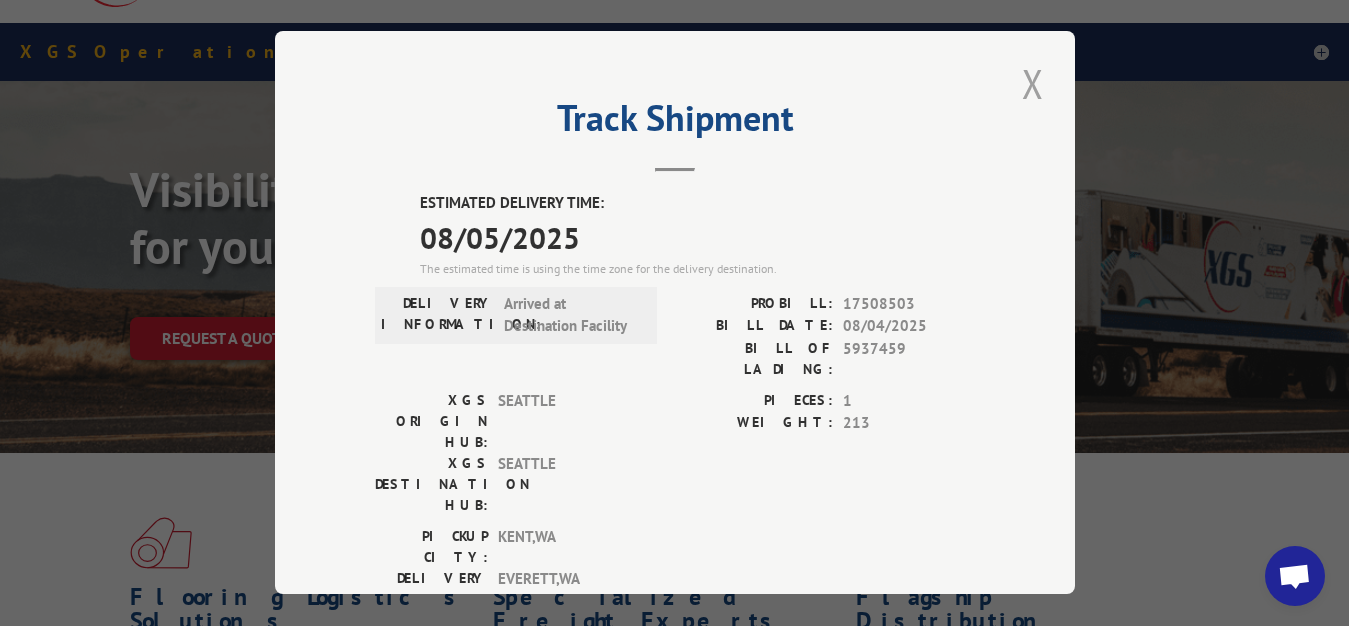 click at bounding box center [1033, 83] 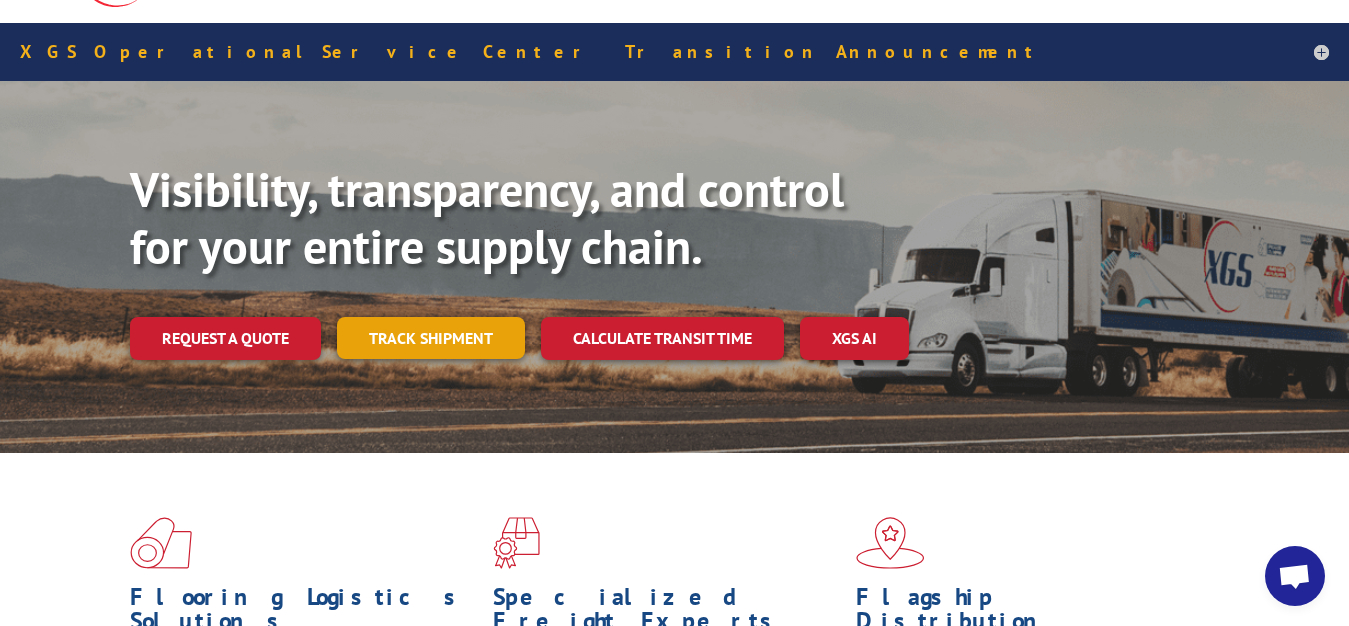 click on "Track shipment" at bounding box center [431, 338] 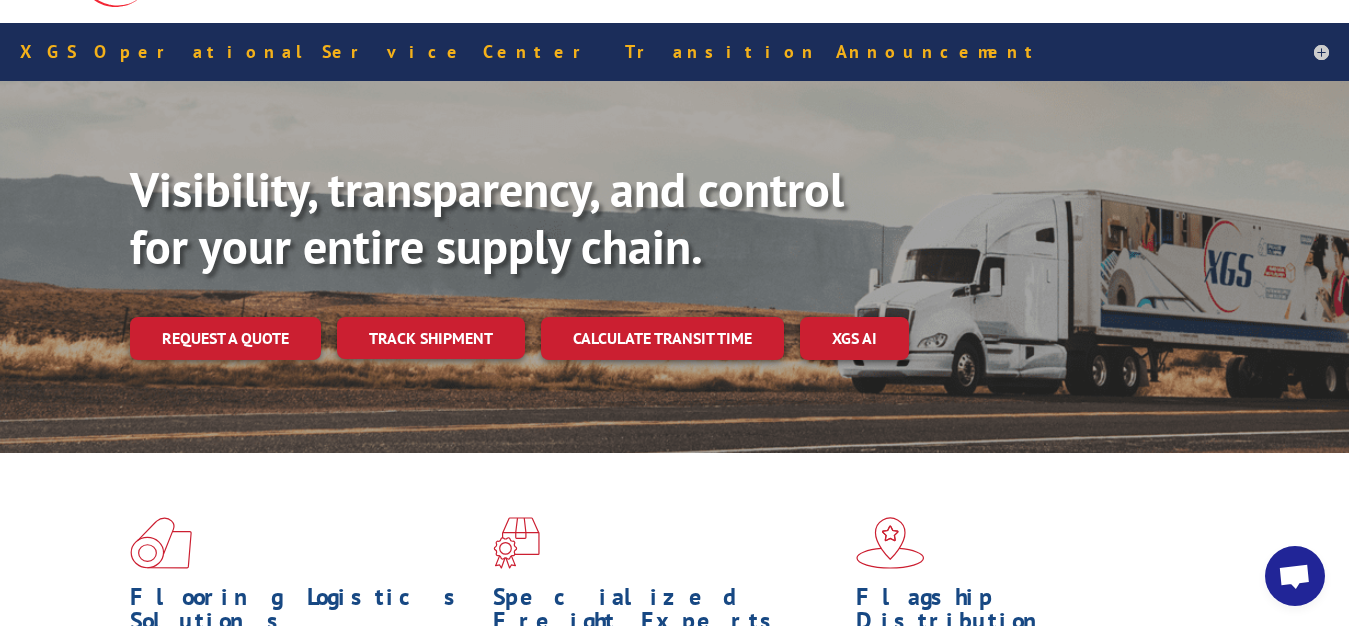 scroll, scrollTop: 0, scrollLeft: 0, axis: both 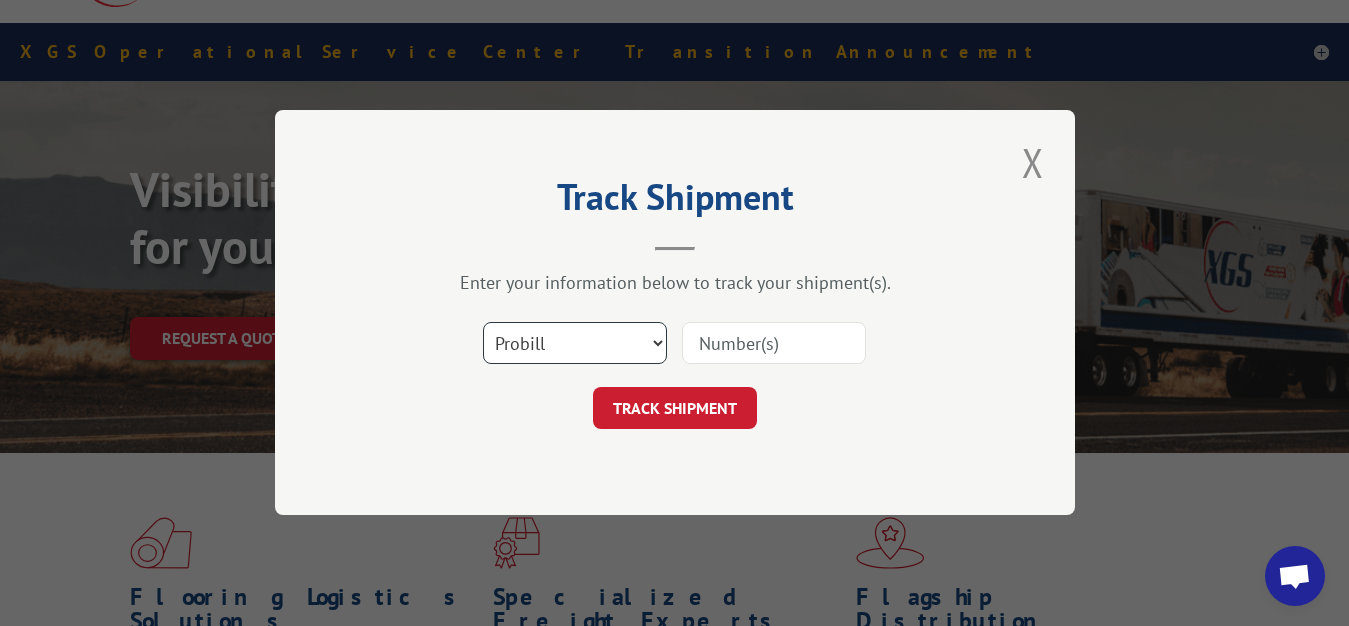 click on "Select category... Probill BOL PO" at bounding box center [575, 344] 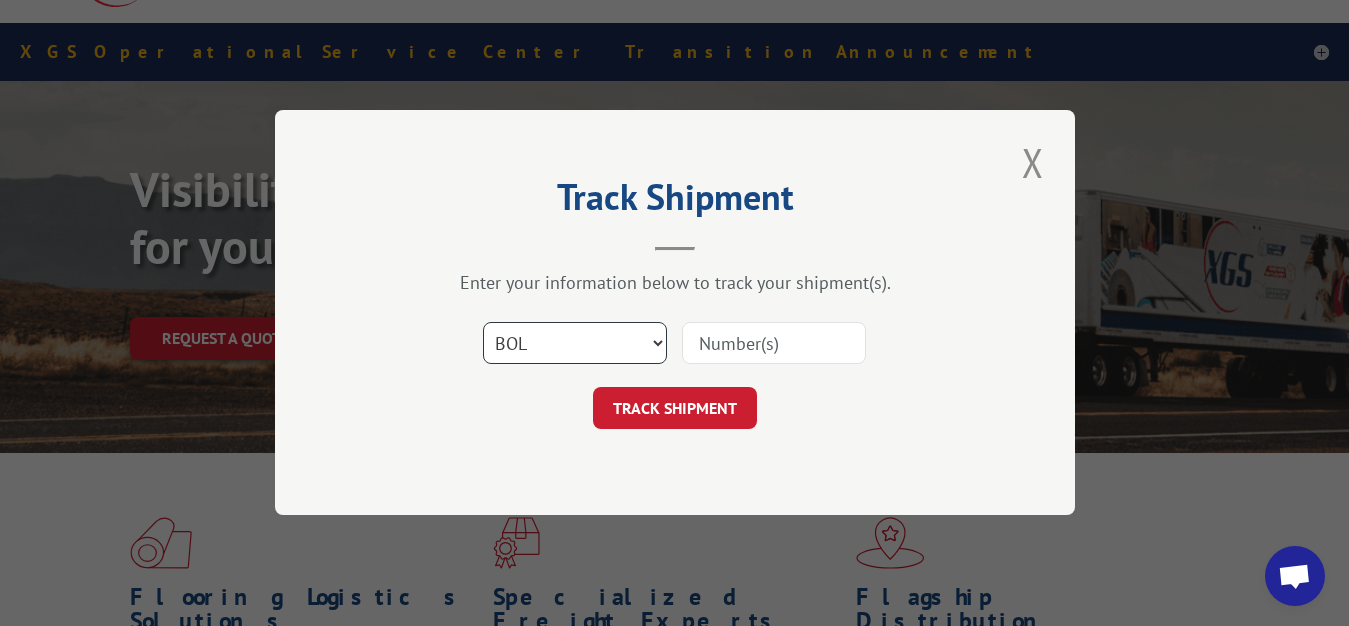 click on "BOL" at bounding box center (0, 0) 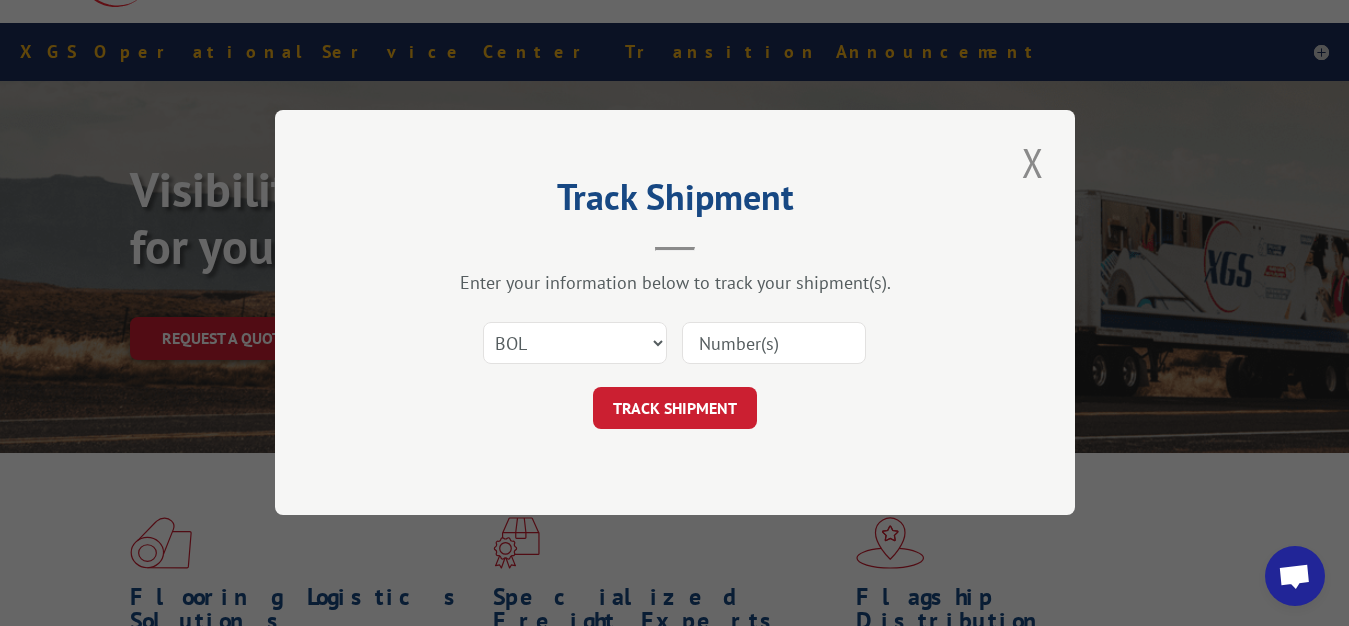 drag, startPoint x: 753, startPoint y: 343, endPoint x: 760, endPoint y: 212, distance: 131.18689 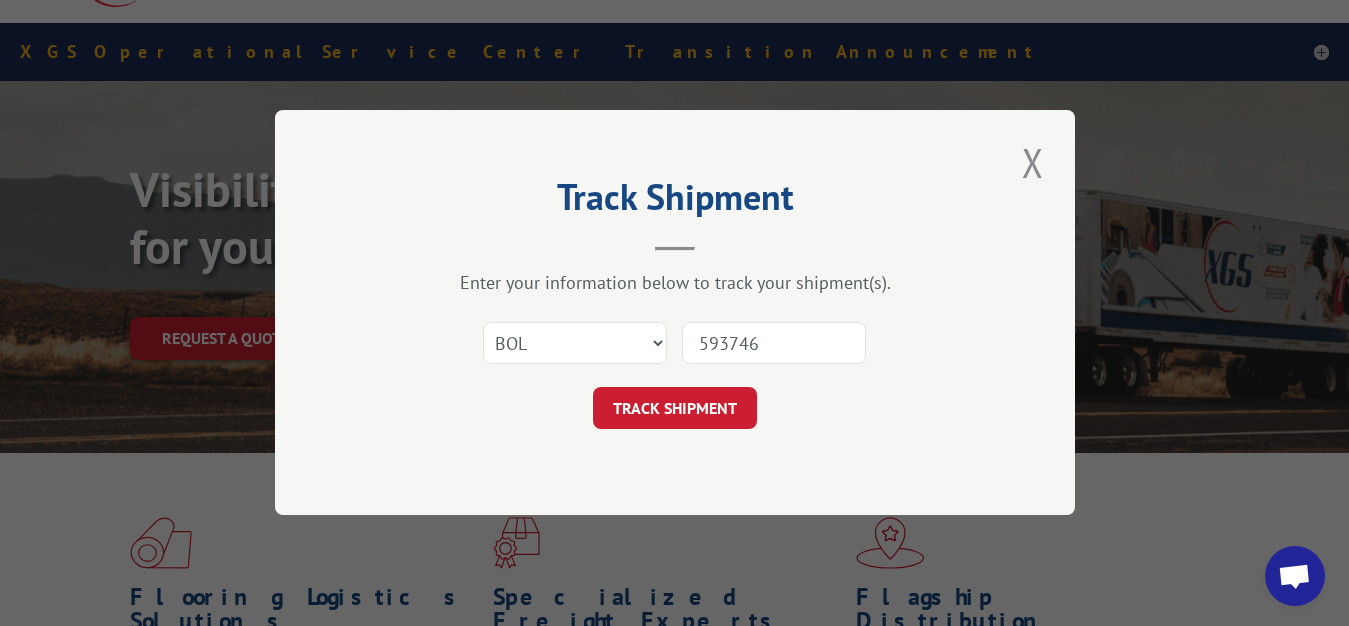 type on "5937460" 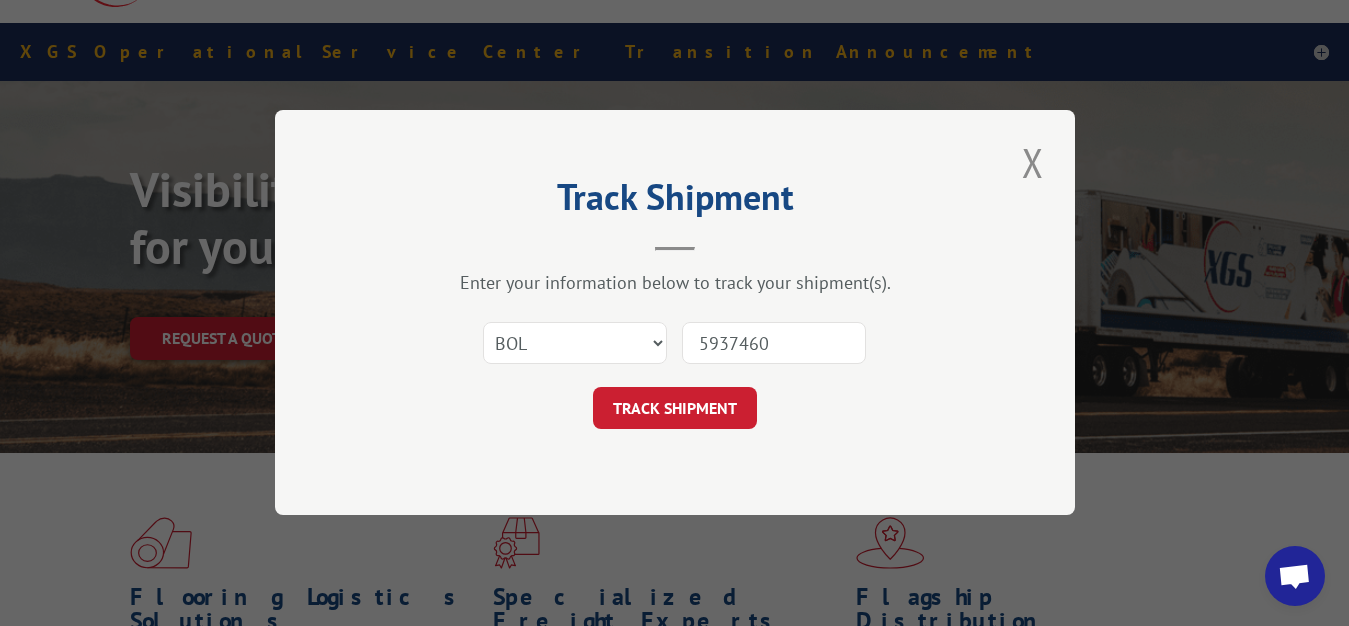 click on "TRACK SHIPMENT" at bounding box center (675, 409) 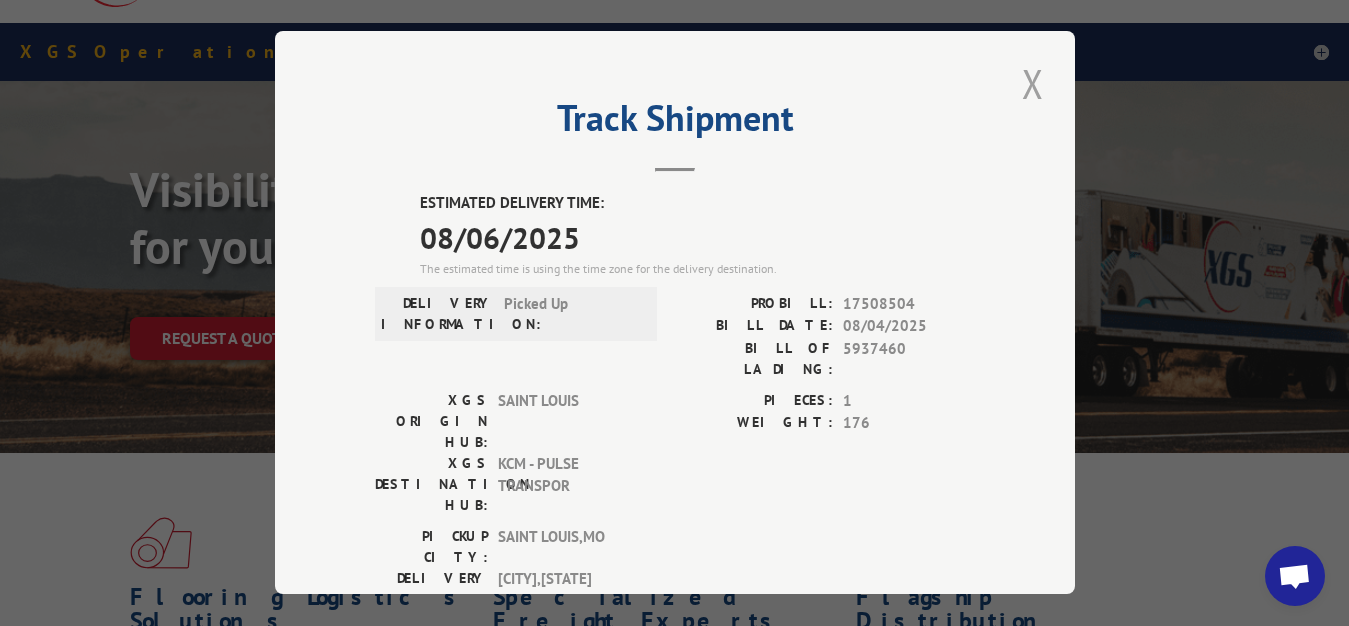 click at bounding box center (1033, 83) 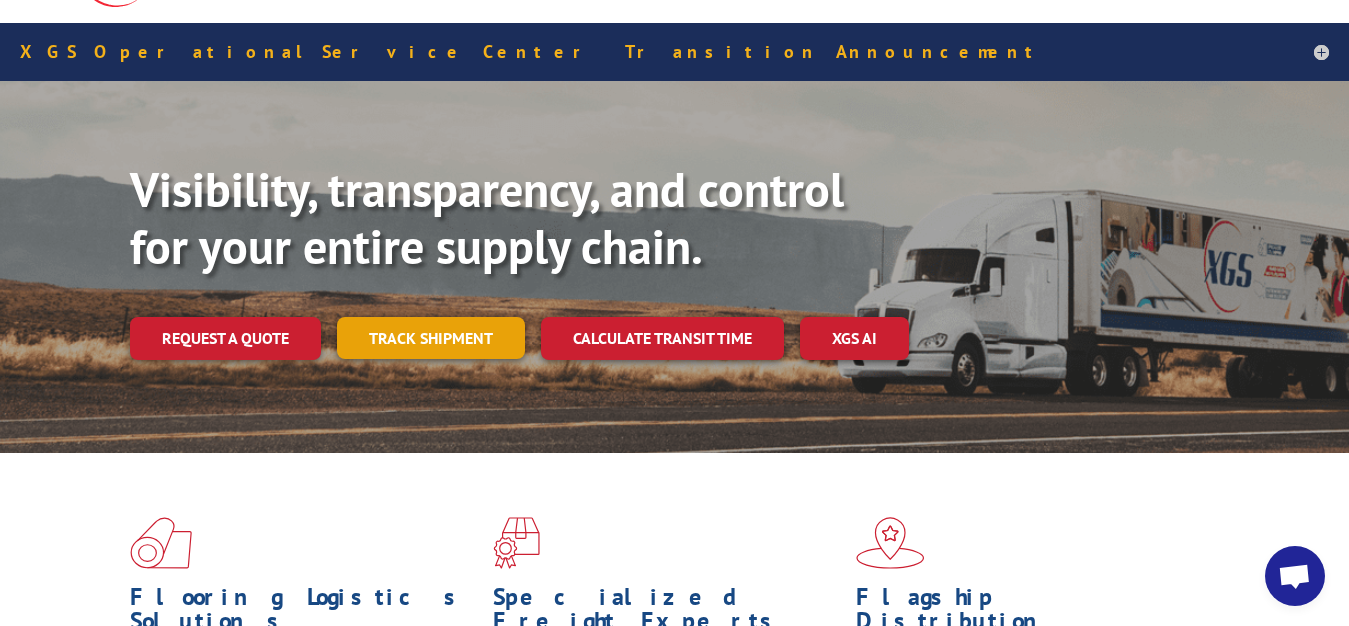 click on "Track shipment" at bounding box center [431, 338] 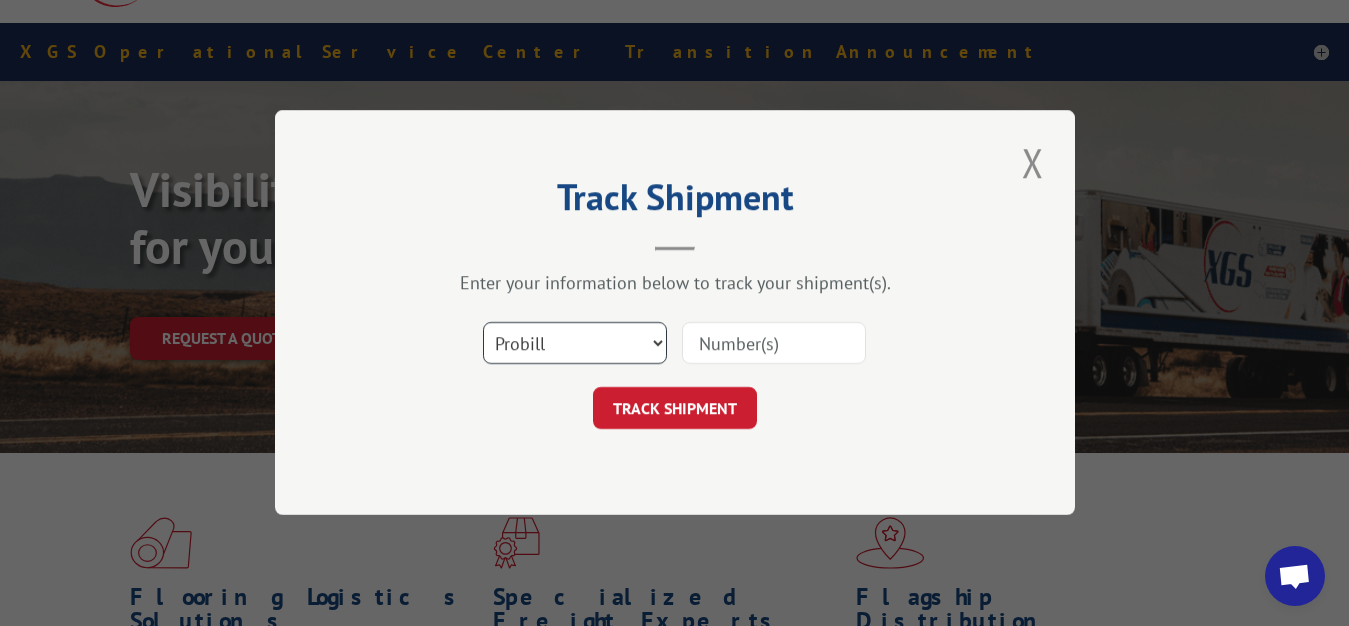 click on "Select category... Probill BOL PO" at bounding box center [575, 344] 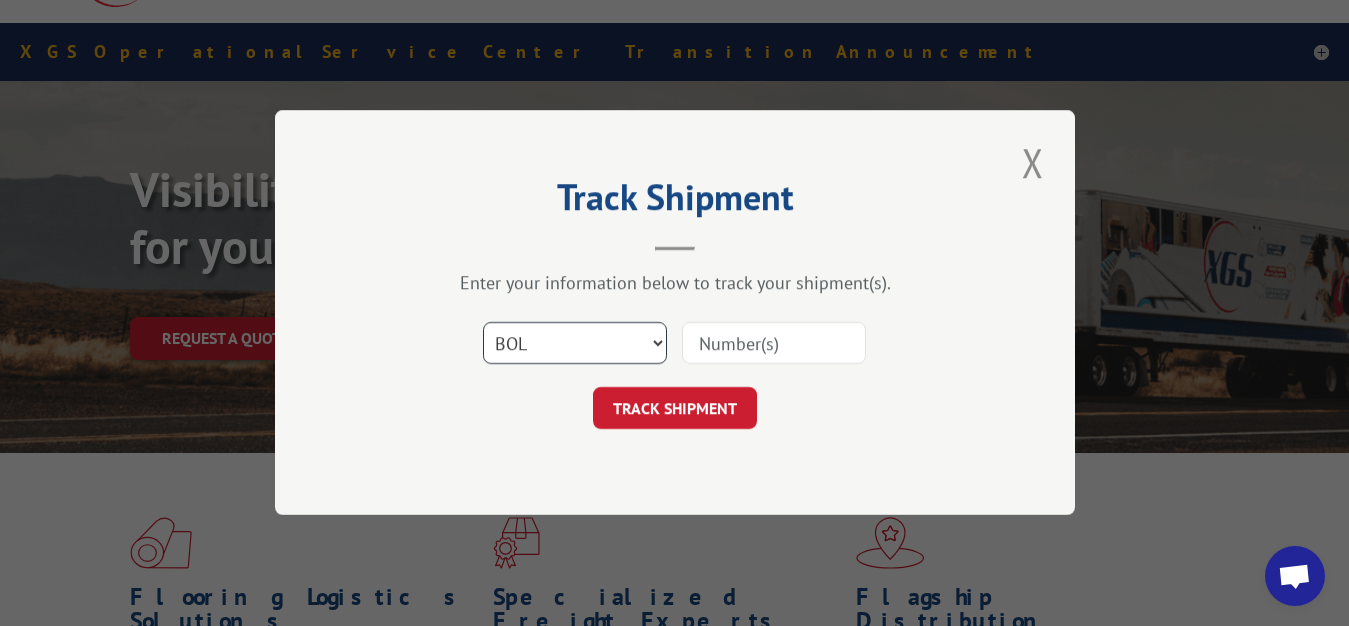 click on "BOL" at bounding box center [0, 0] 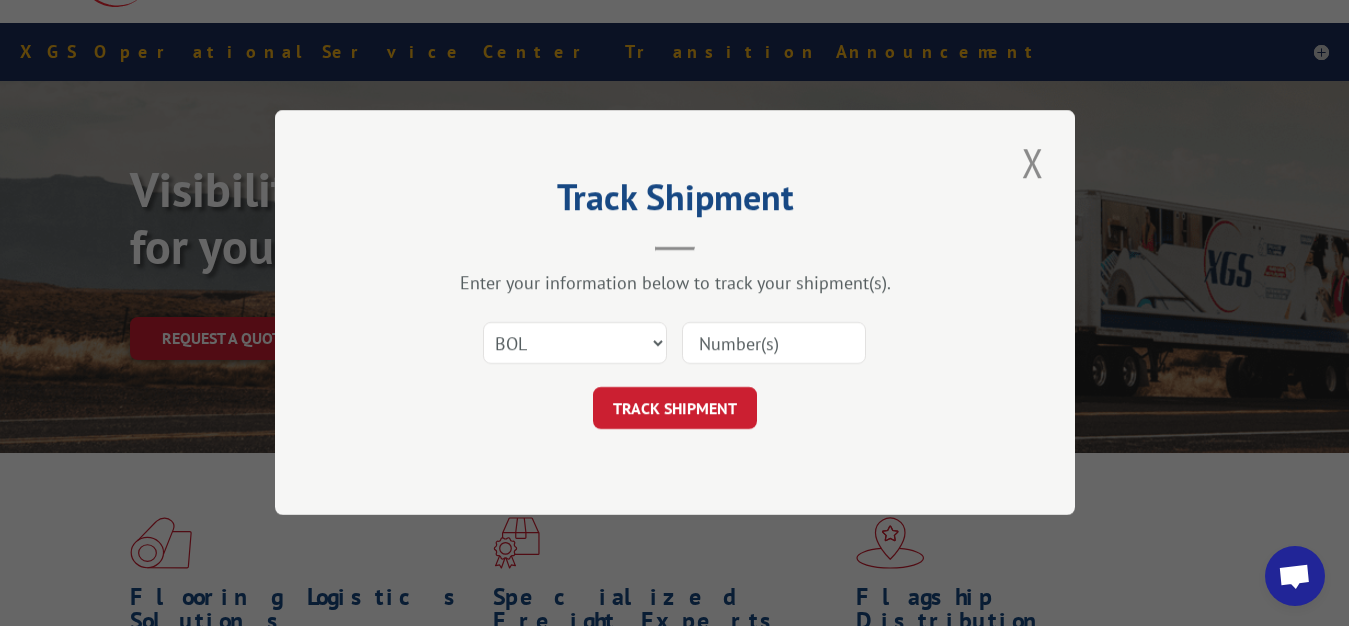 drag, startPoint x: 695, startPoint y: 344, endPoint x: 708, endPoint y: 211, distance: 133.63383 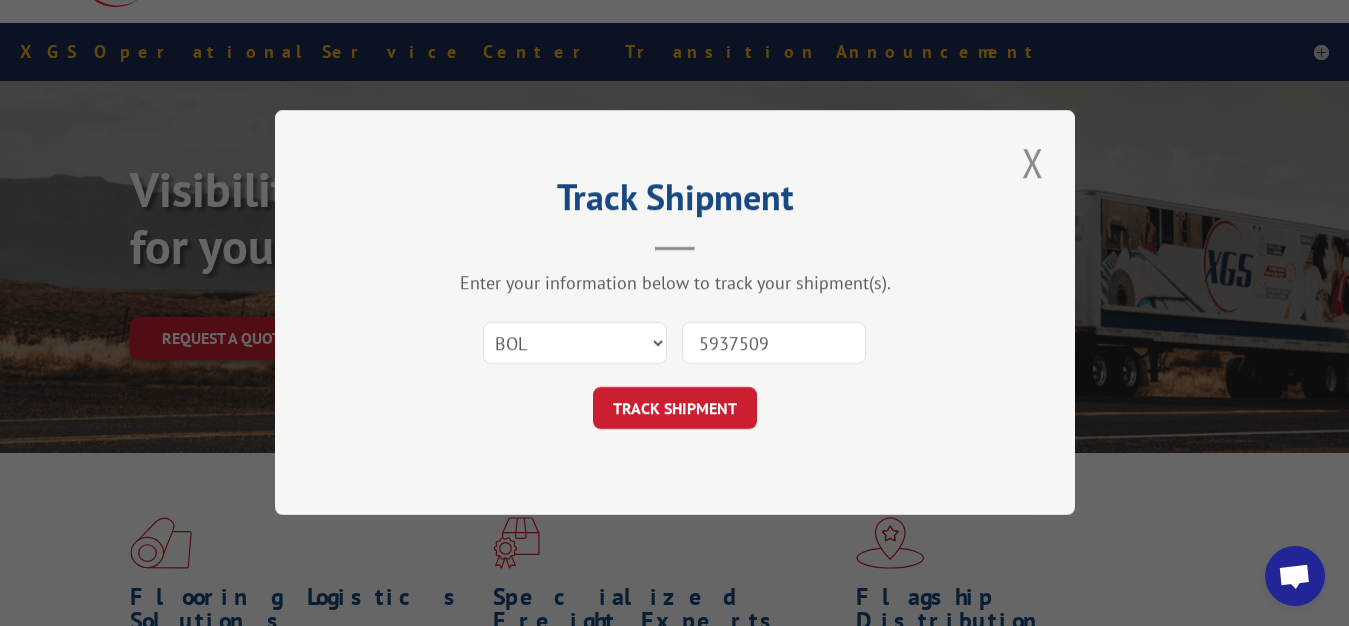 type on "5937509" 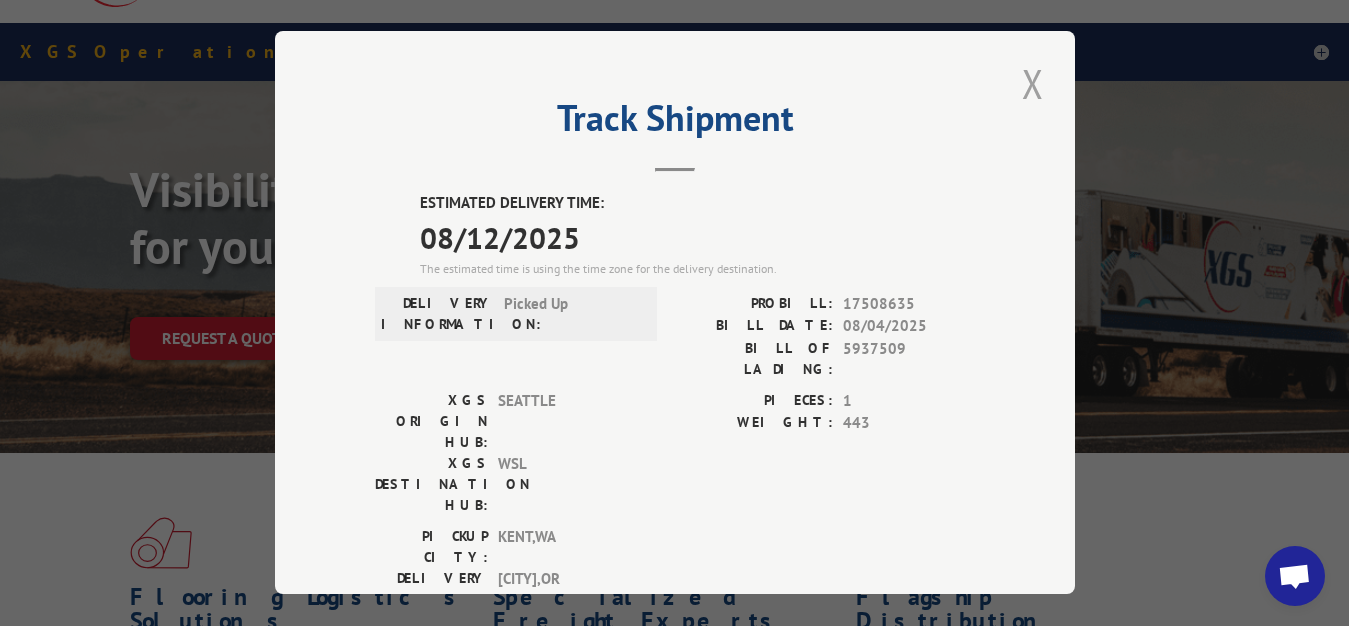 click at bounding box center [1033, 83] 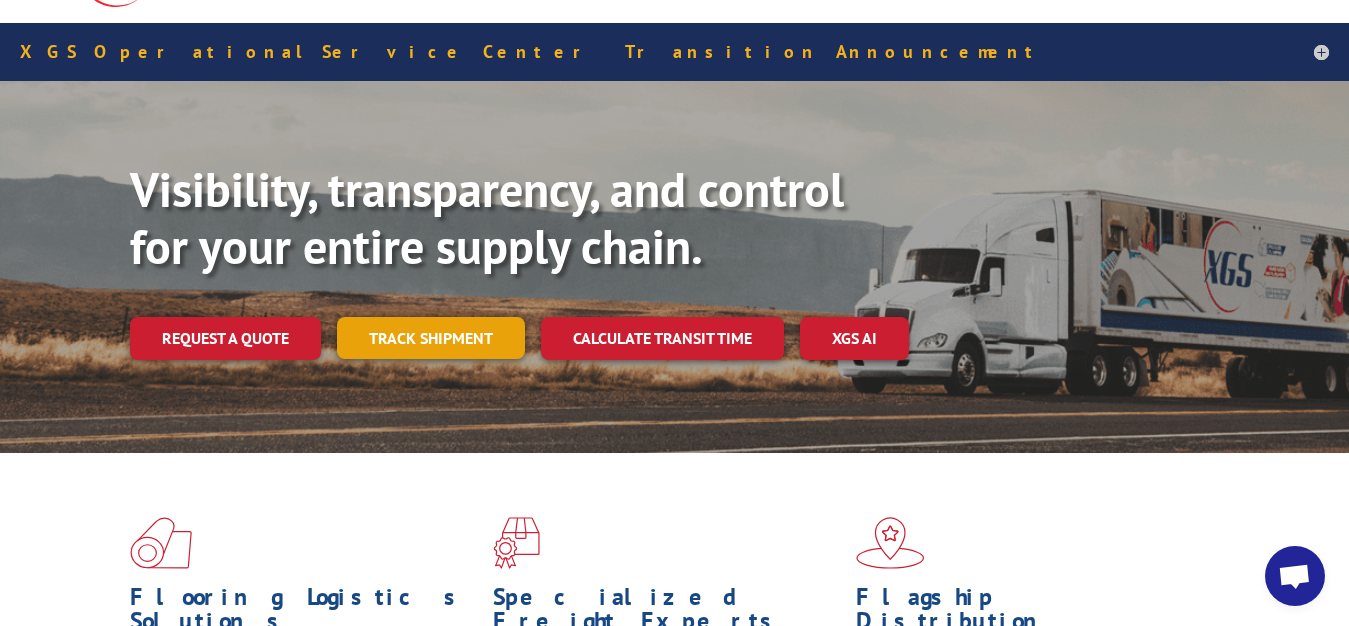 click on "Track shipment" at bounding box center (431, 338) 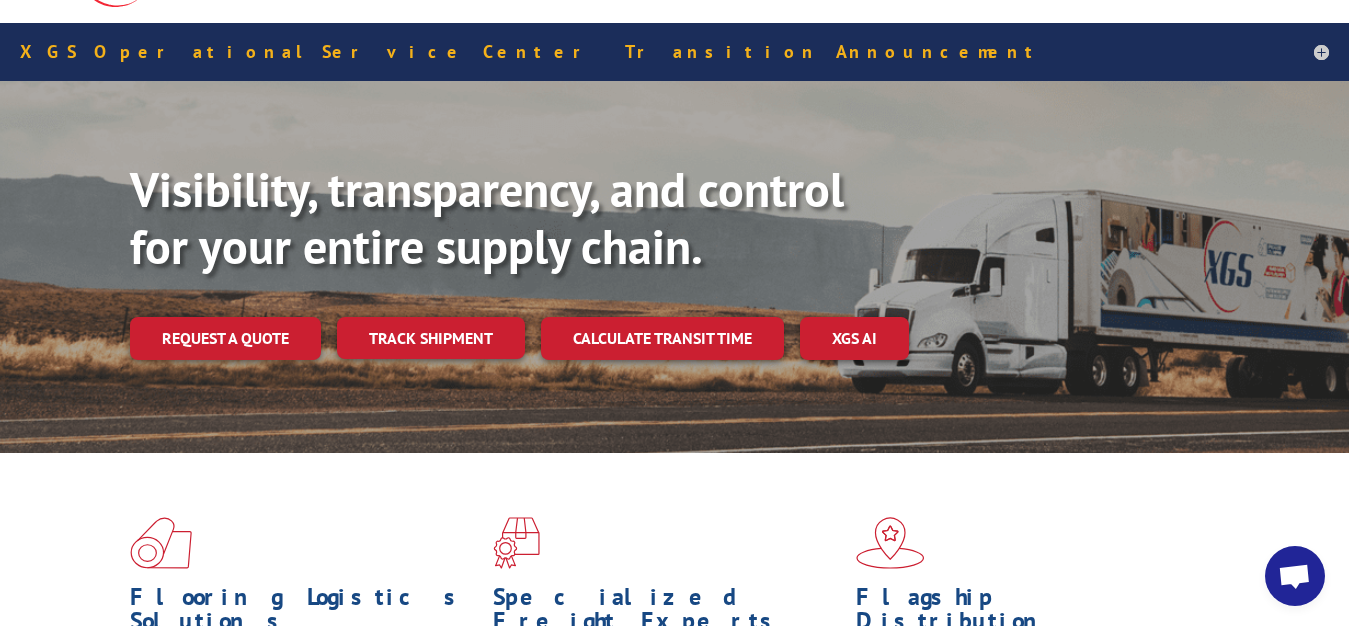 scroll, scrollTop: 0, scrollLeft: 0, axis: both 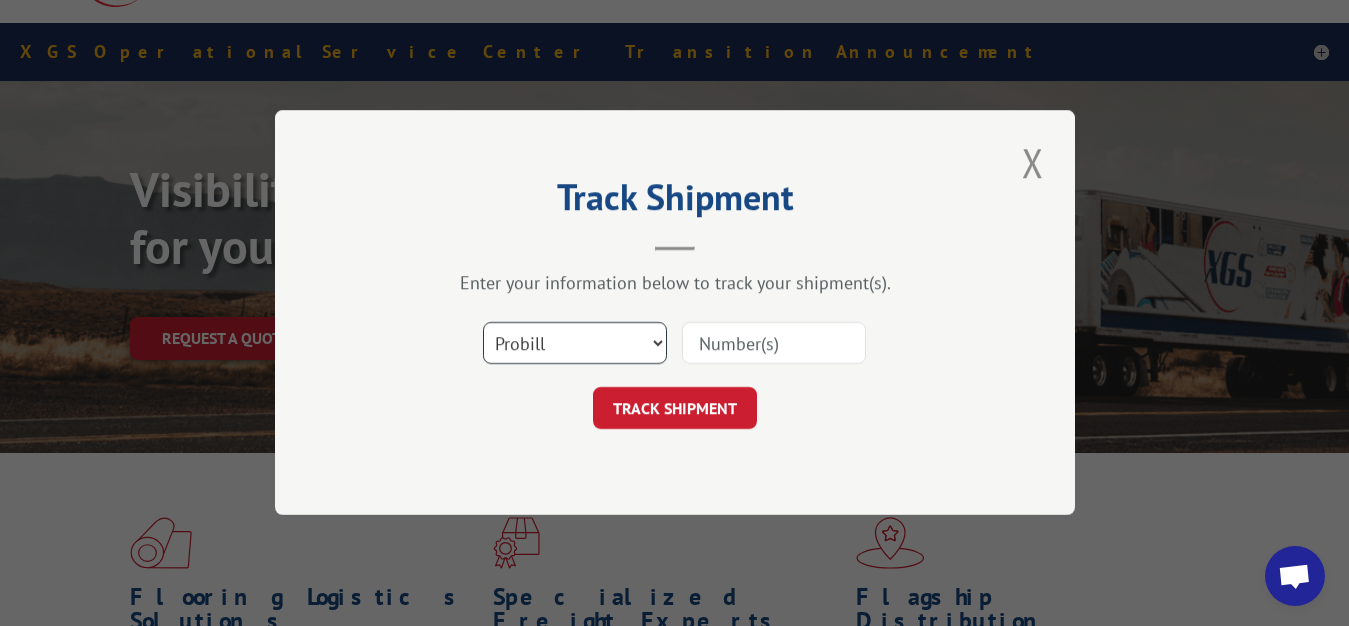 click on "Select category... Probill BOL PO" at bounding box center [575, 344] 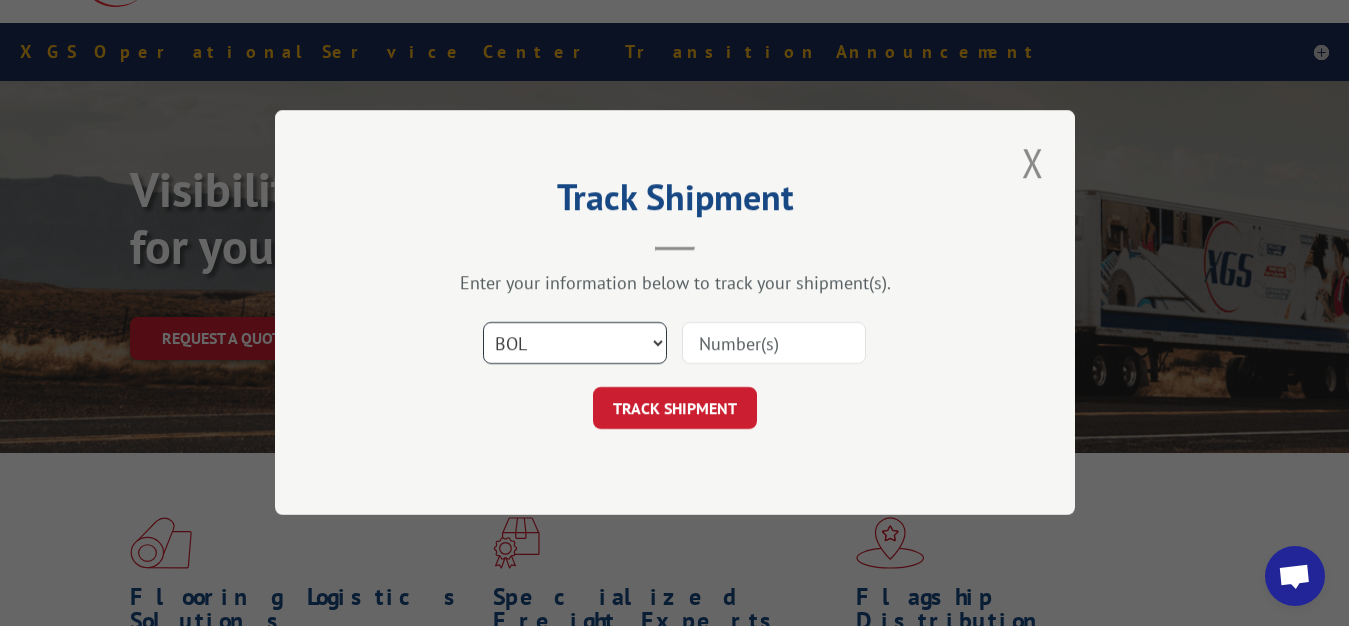 click on "BOL" at bounding box center (0, 0) 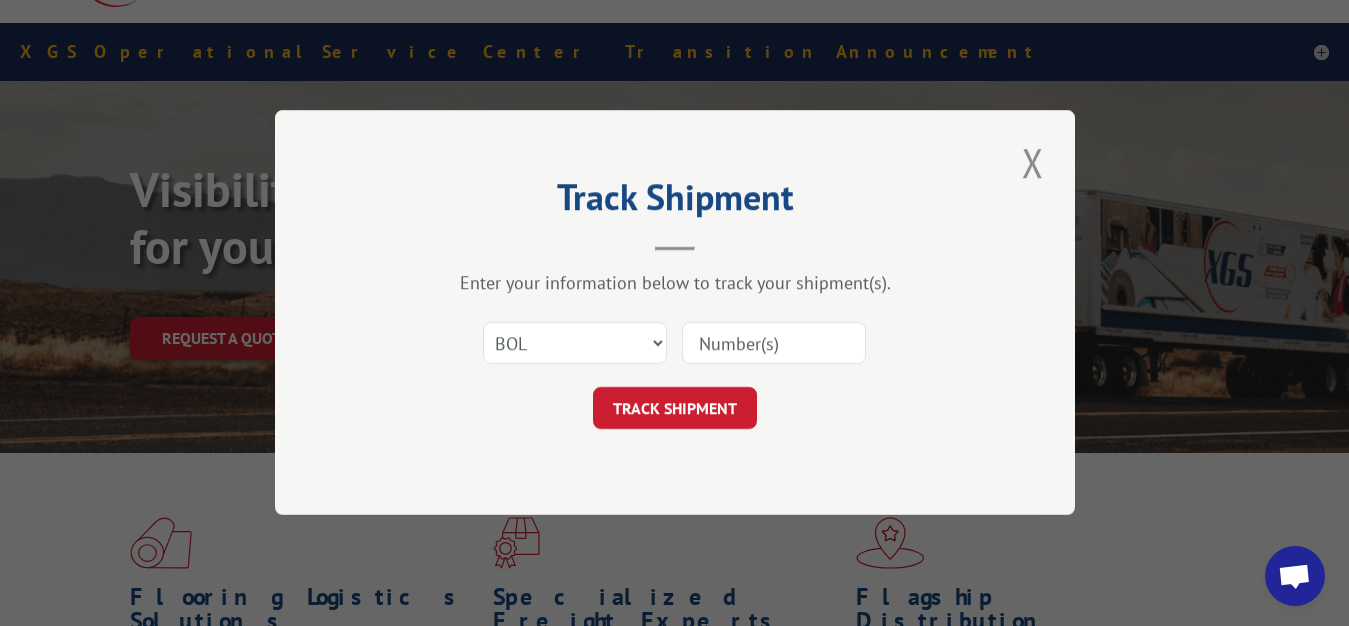 drag, startPoint x: 709, startPoint y: 363, endPoint x: 710, endPoint y: 339, distance: 24.020824 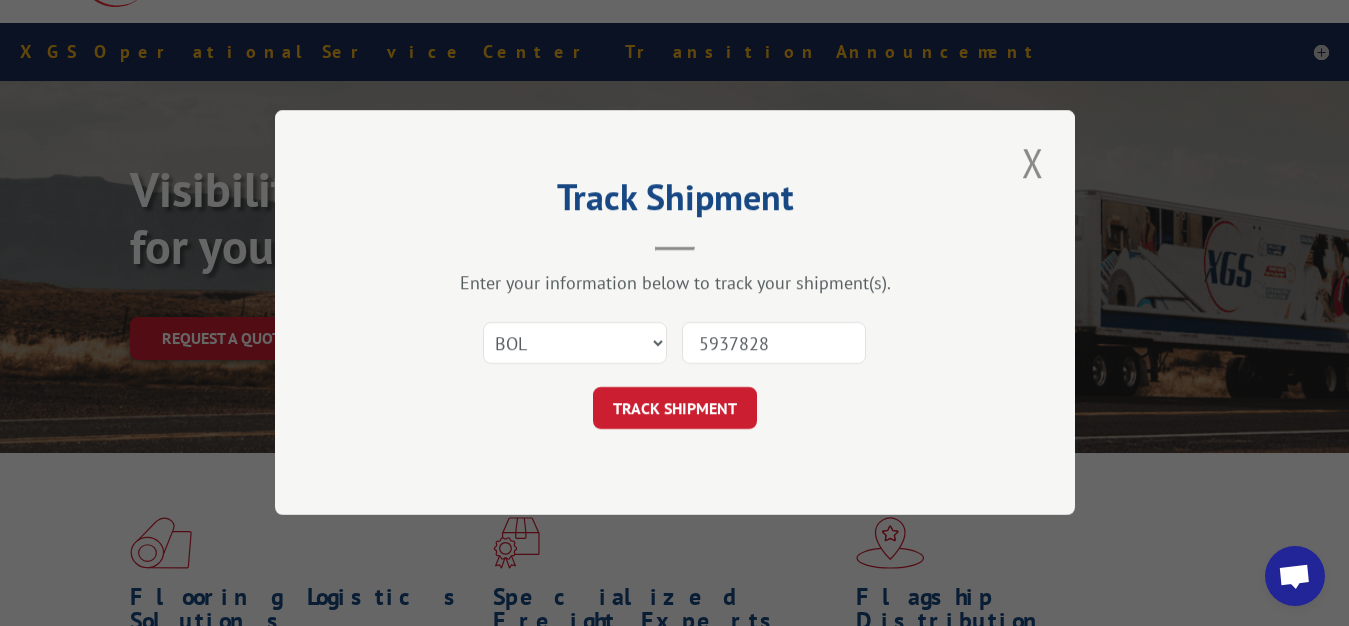 type on "5937828" 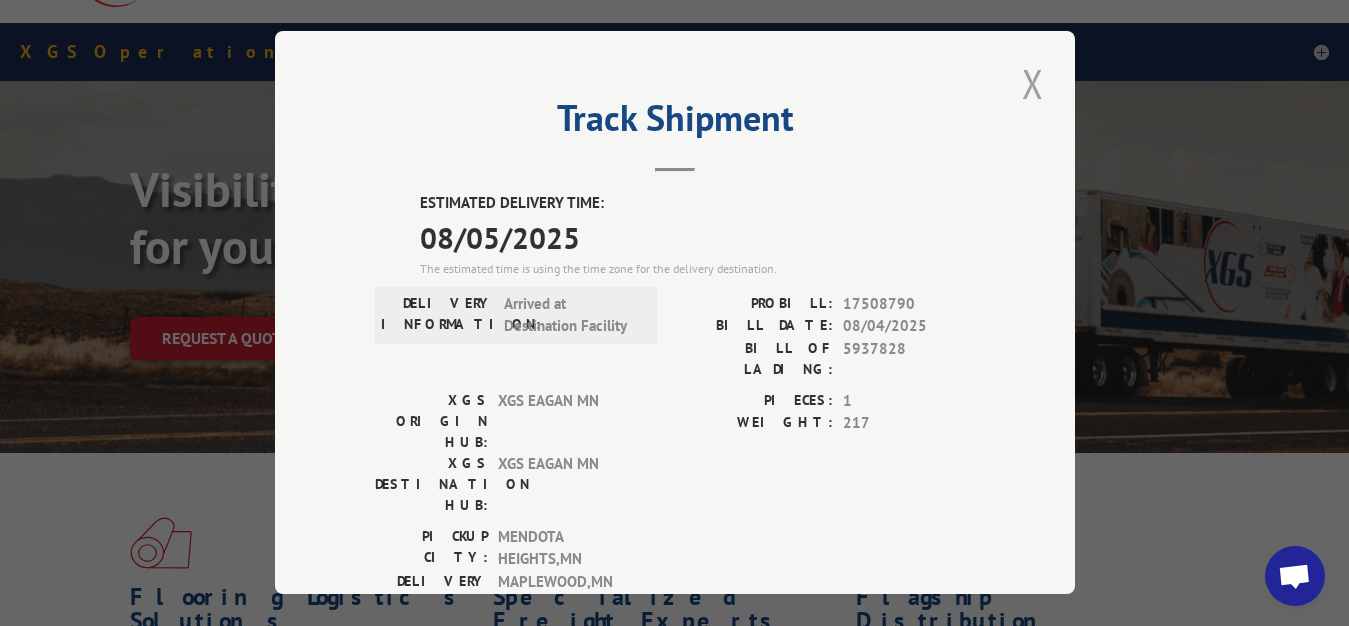 click at bounding box center (1033, 83) 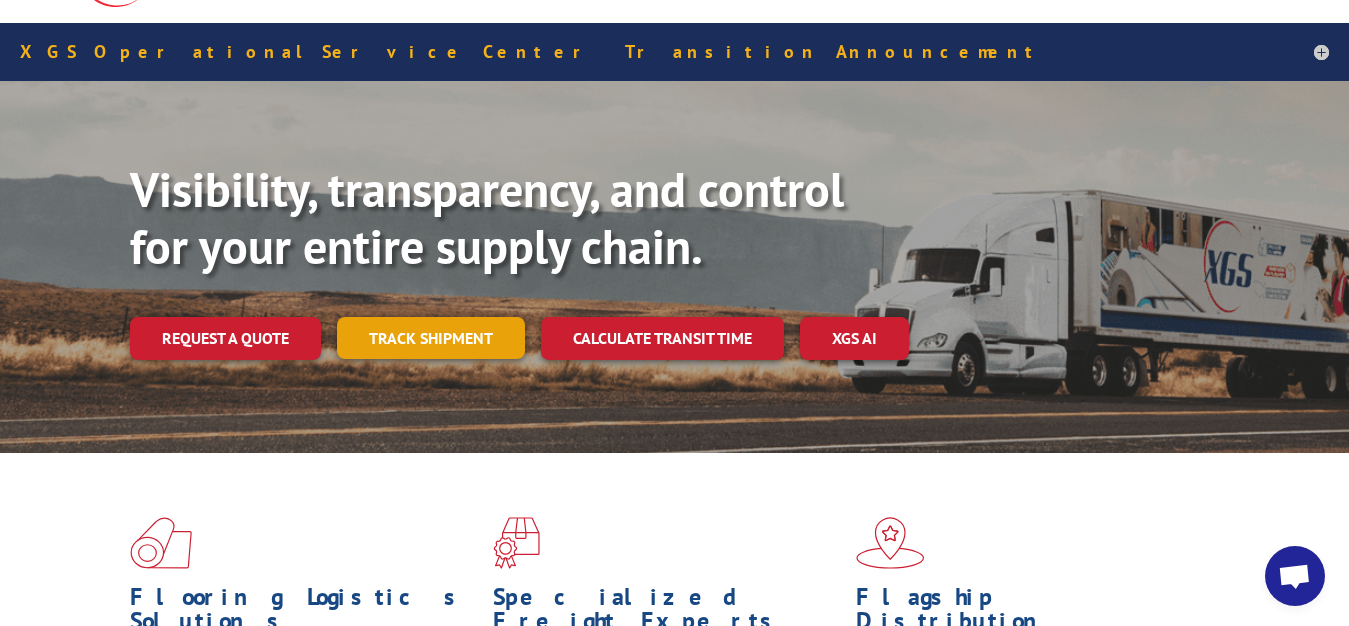 click on "Track shipment" at bounding box center [431, 338] 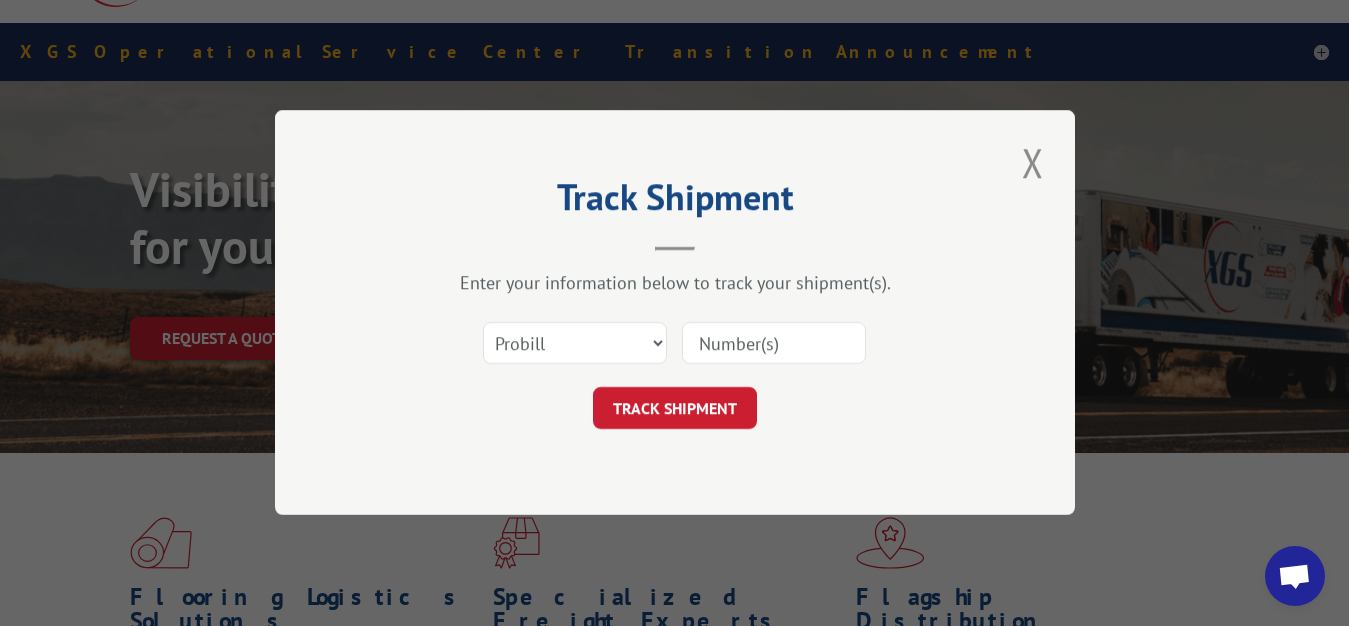 scroll, scrollTop: 0, scrollLeft: 0, axis: both 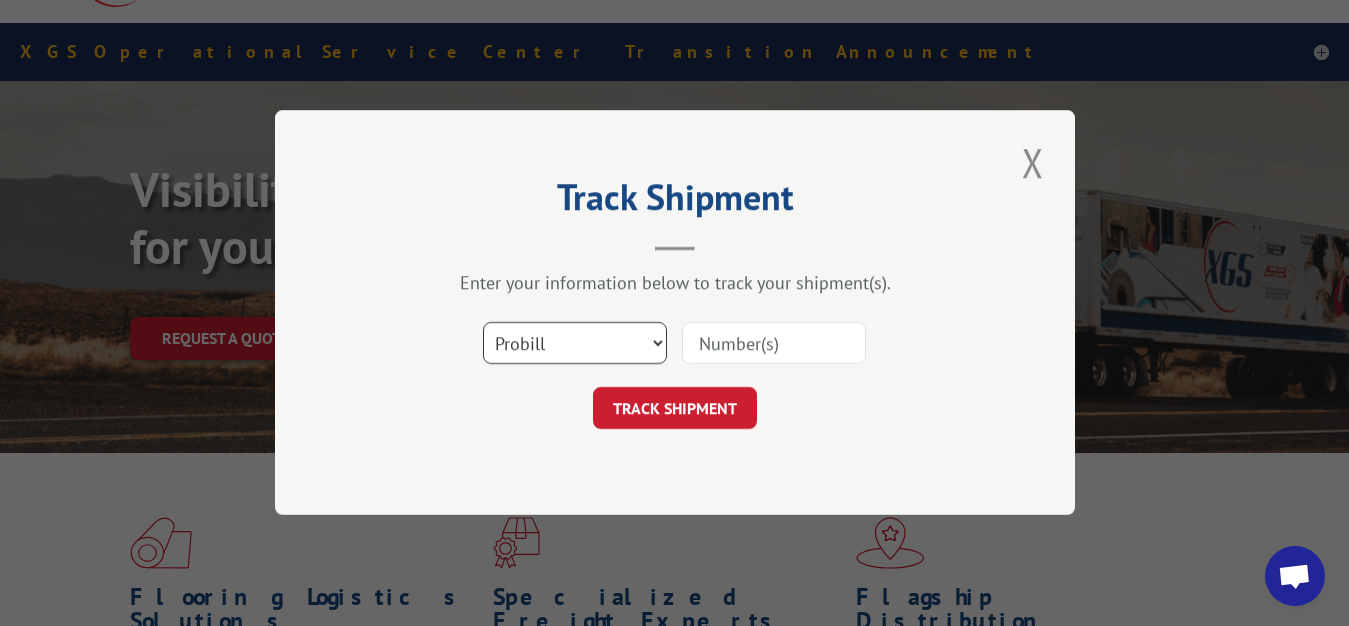 click on "Select category... Probill BOL PO" at bounding box center [575, 344] 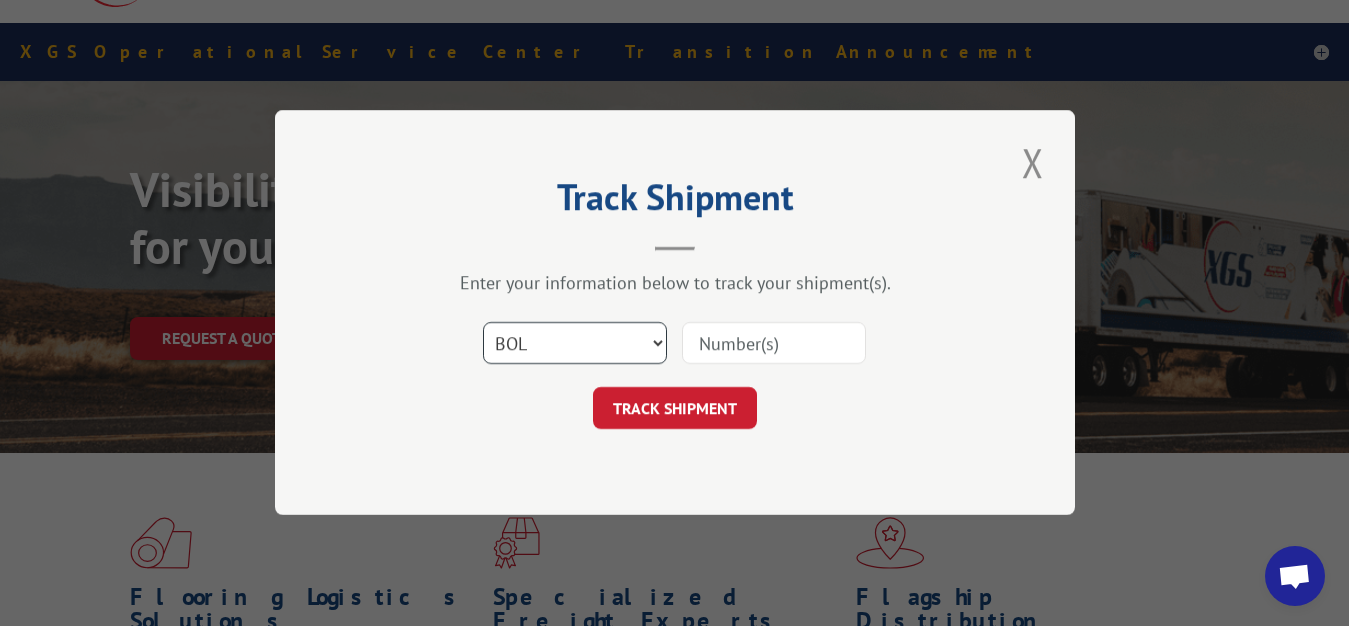 click on "BOL" at bounding box center [0, 0] 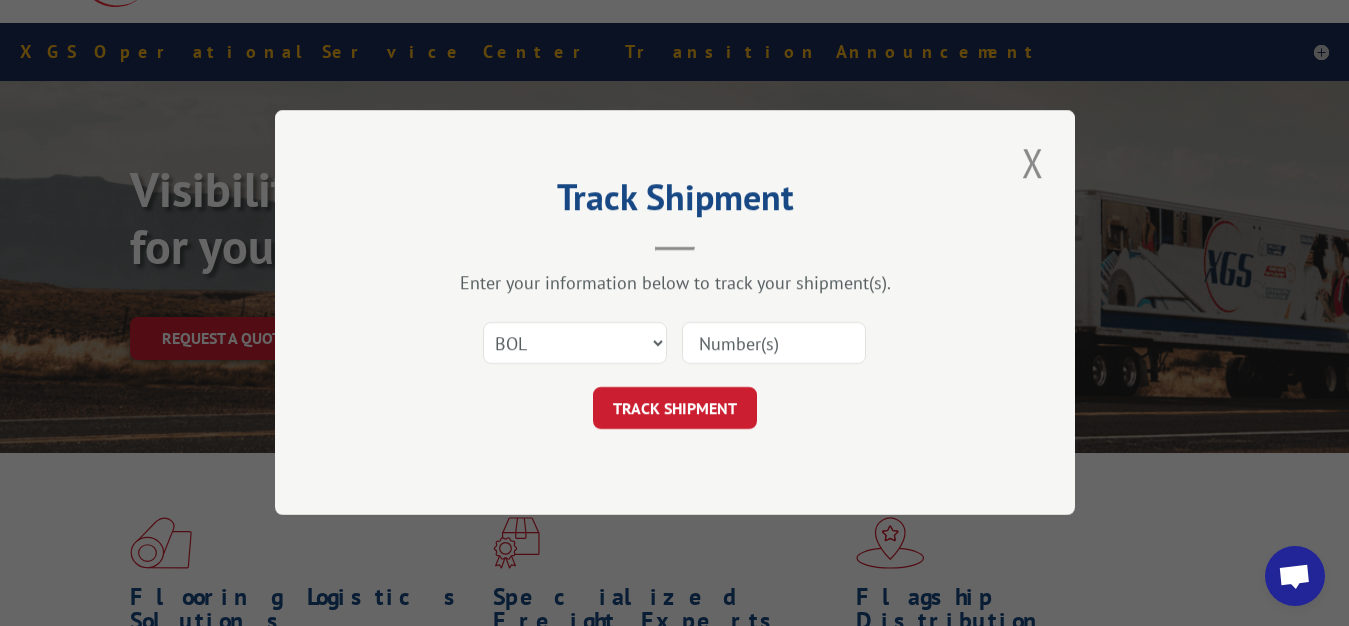 drag, startPoint x: 758, startPoint y: 342, endPoint x: 747, endPoint y: 244, distance: 98.61542 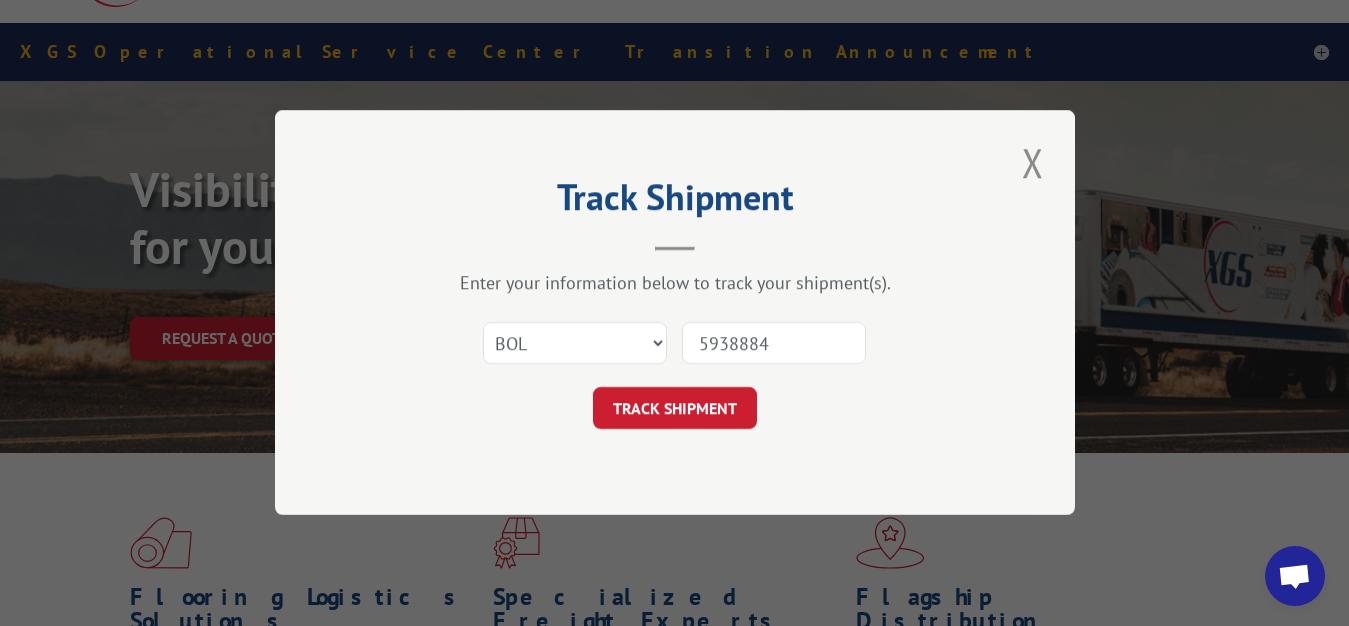 type on "5938884" 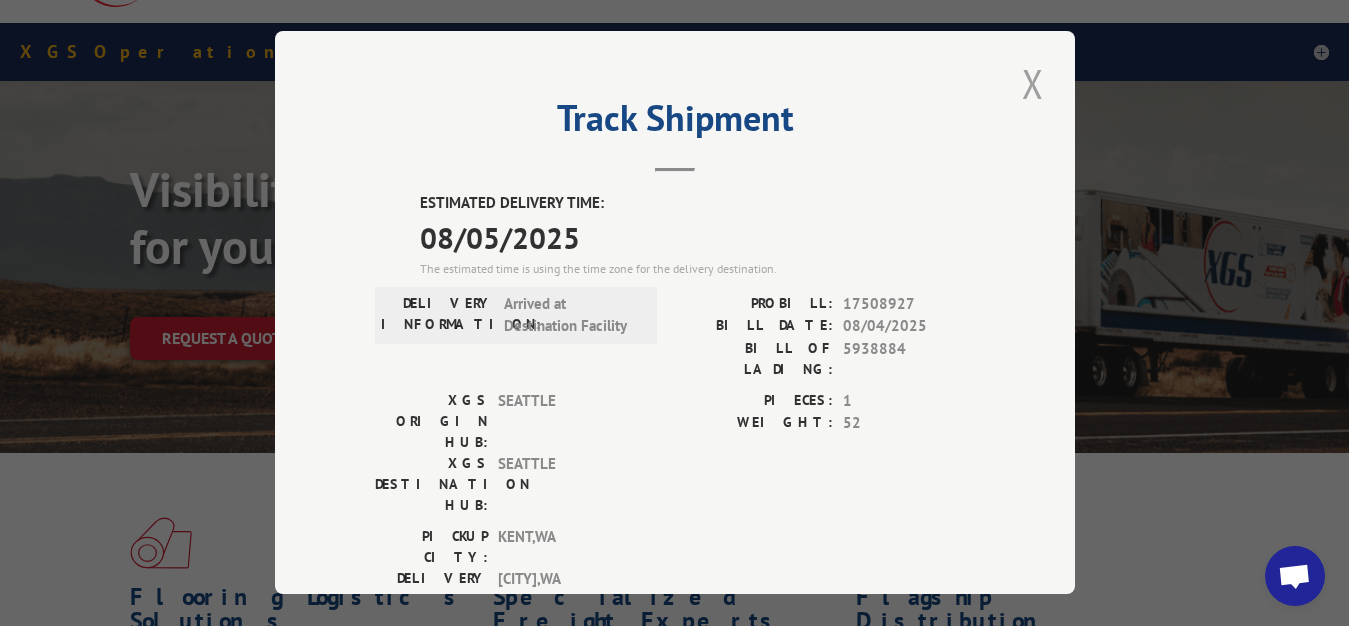 click at bounding box center [1033, 83] 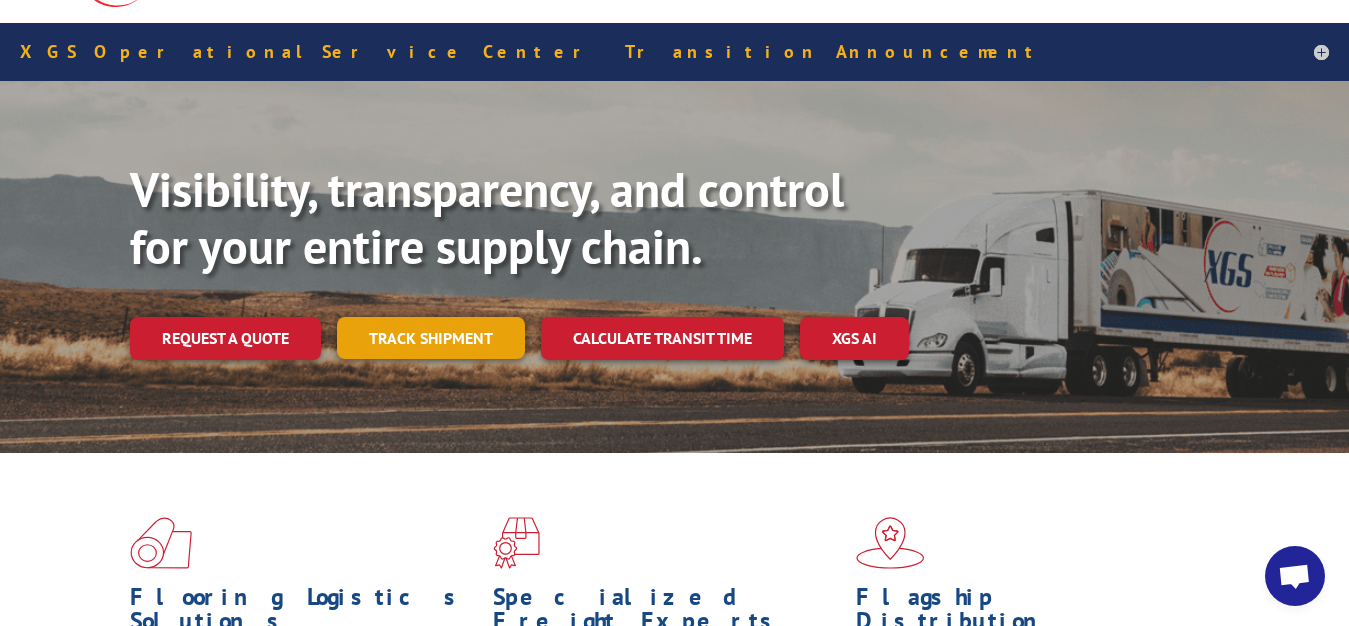 click on "Track shipment" at bounding box center [431, 338] 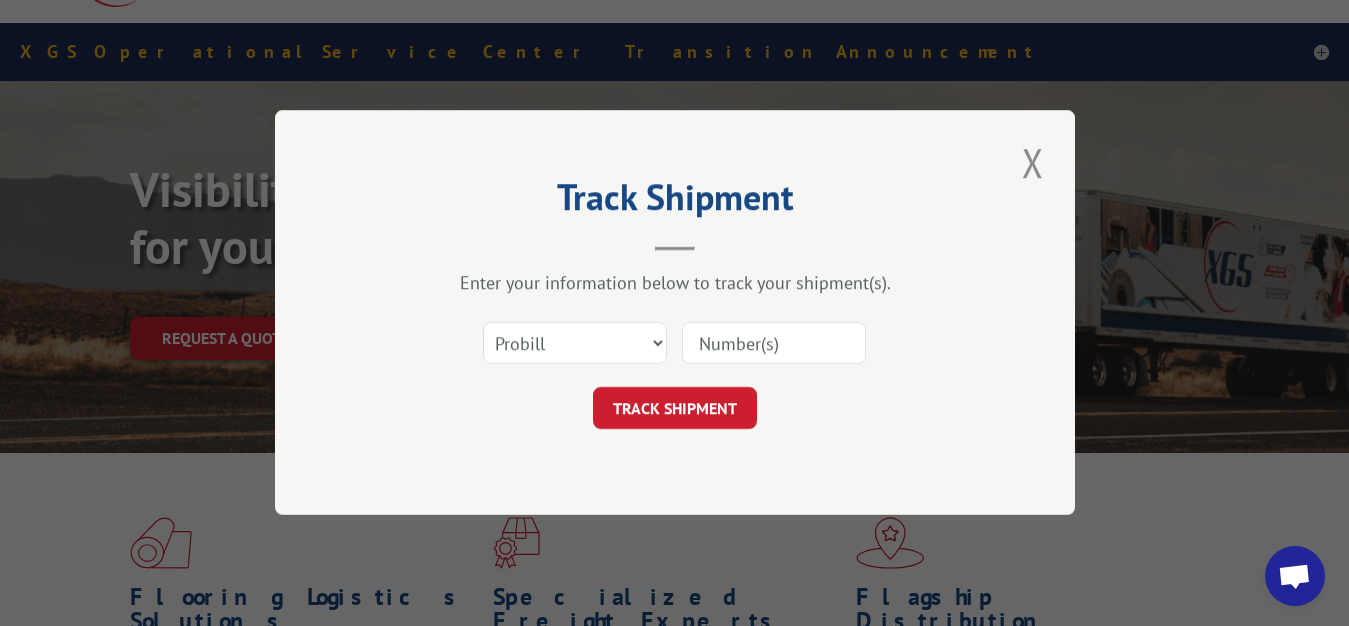 scroll, scrollTop: 0, scrollLeft: 0, axis: both 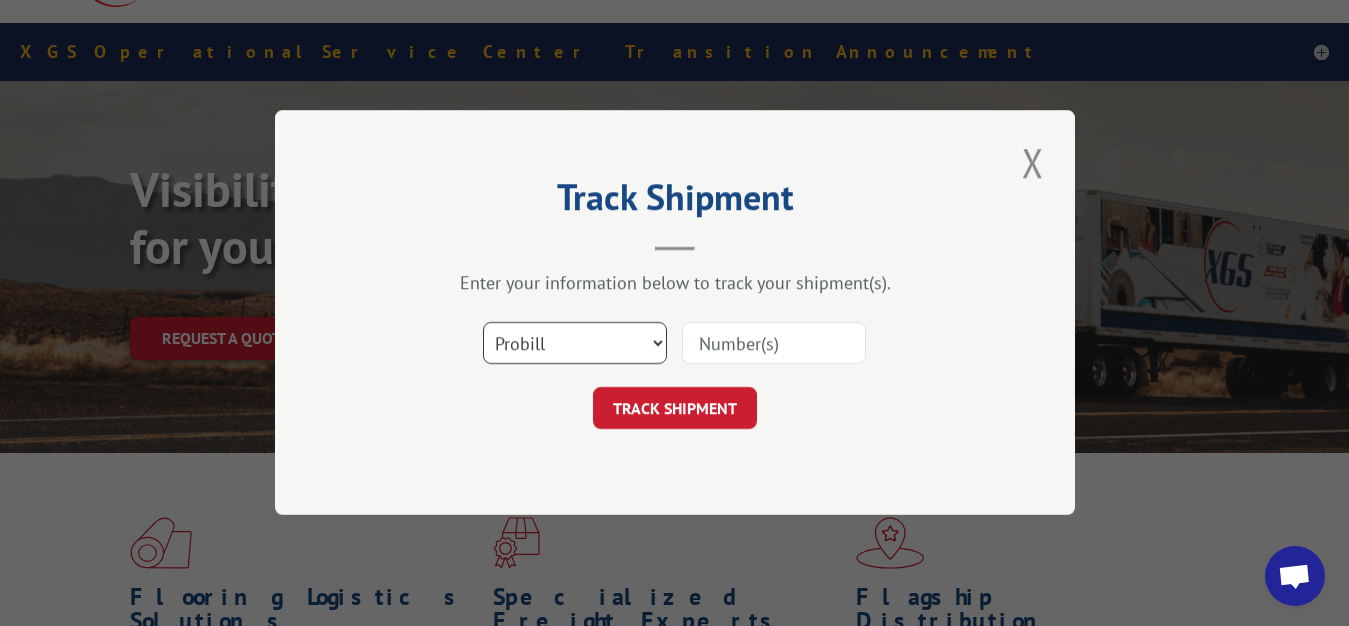 click on "Select category... Probill BOL PO" at bounding box center (575, 344) 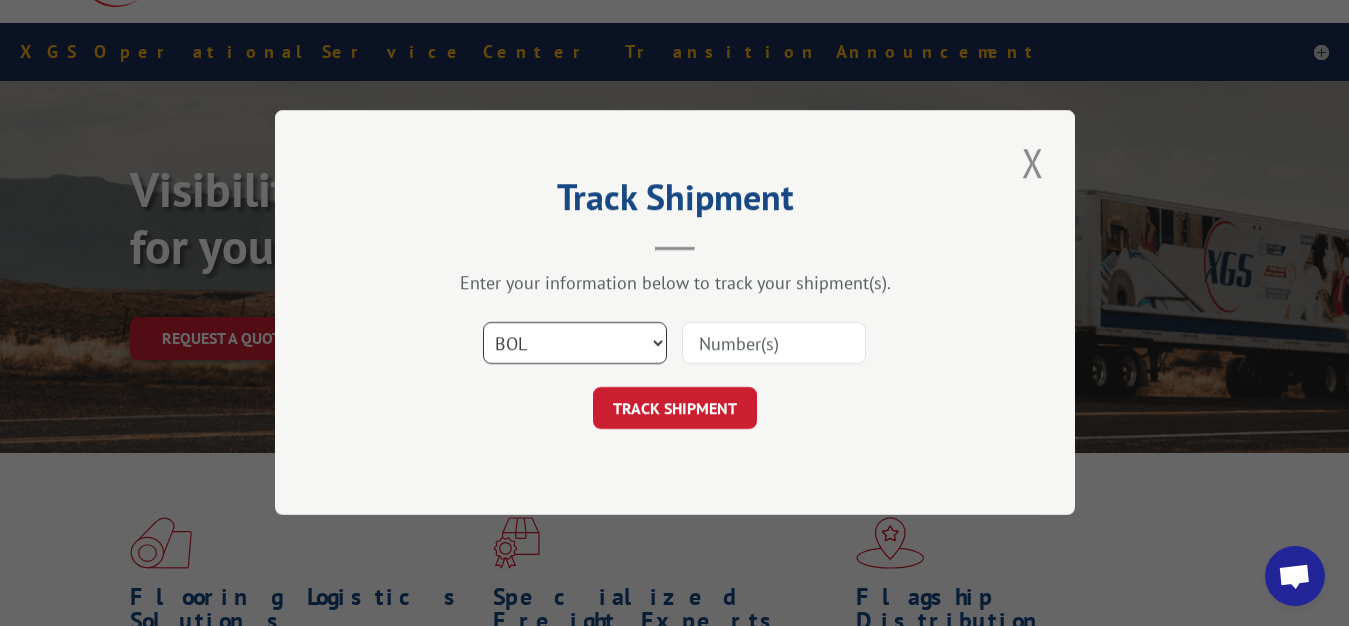 click on "BOL" at bounding box center (0, 0) 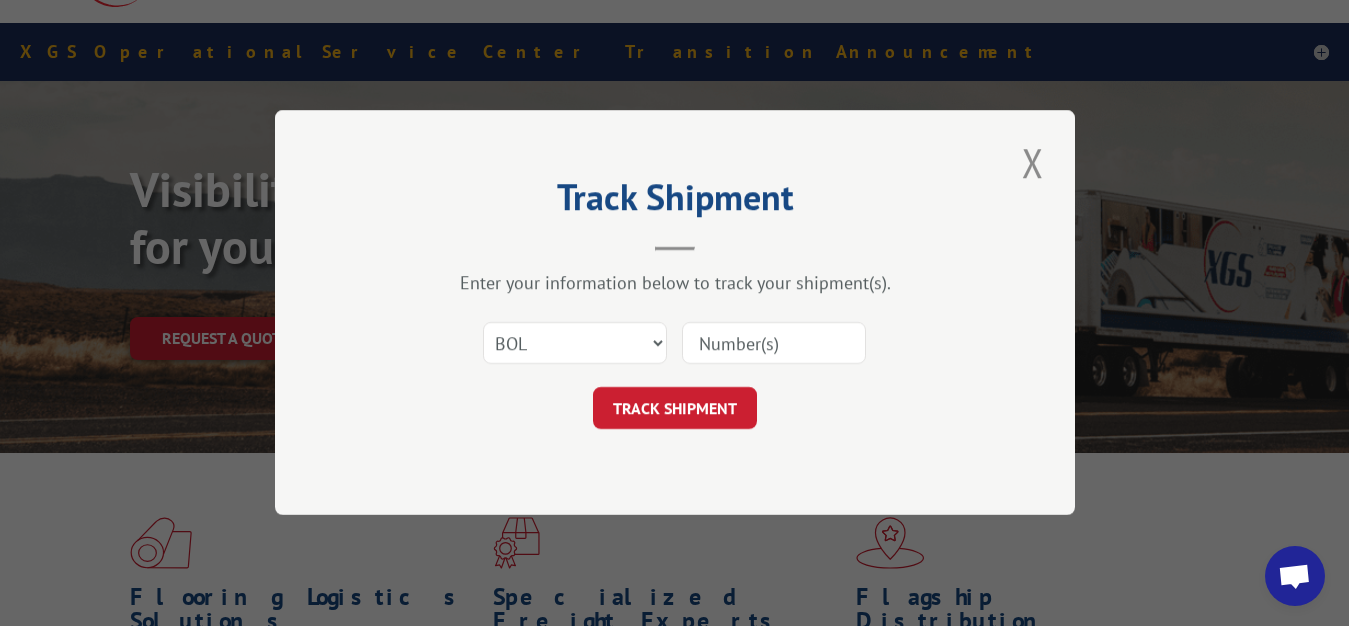 click at bounding box center (774, 344) 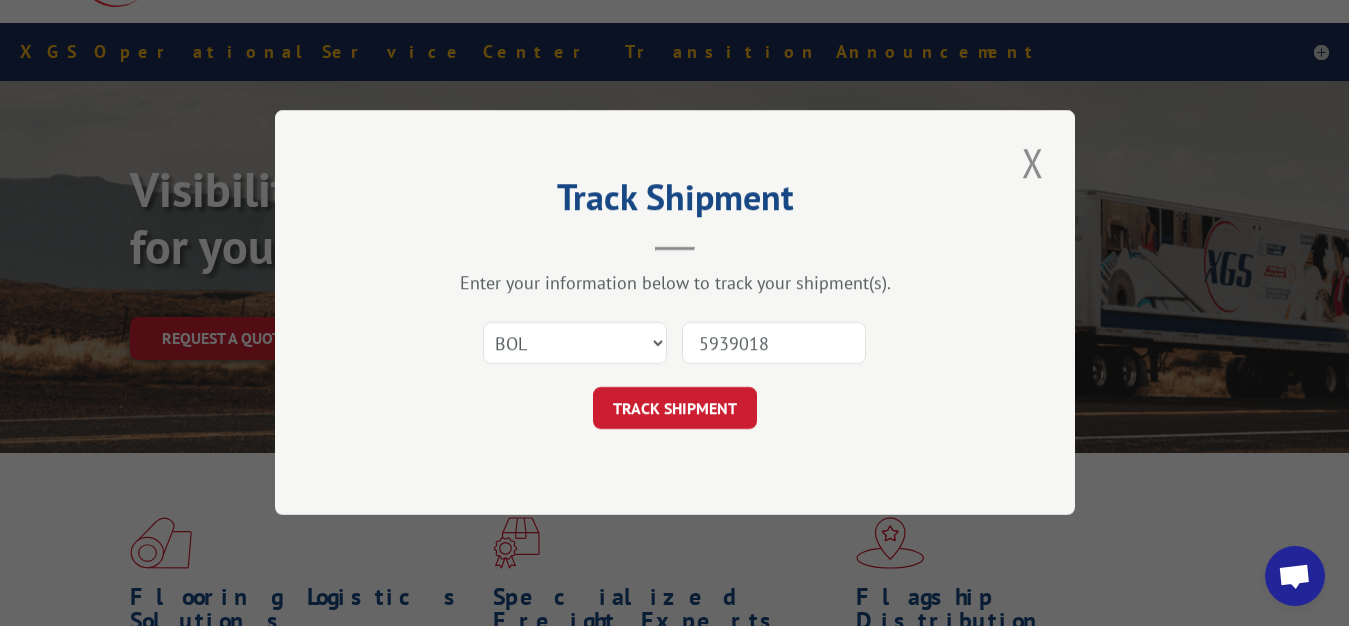 type on "5939018" 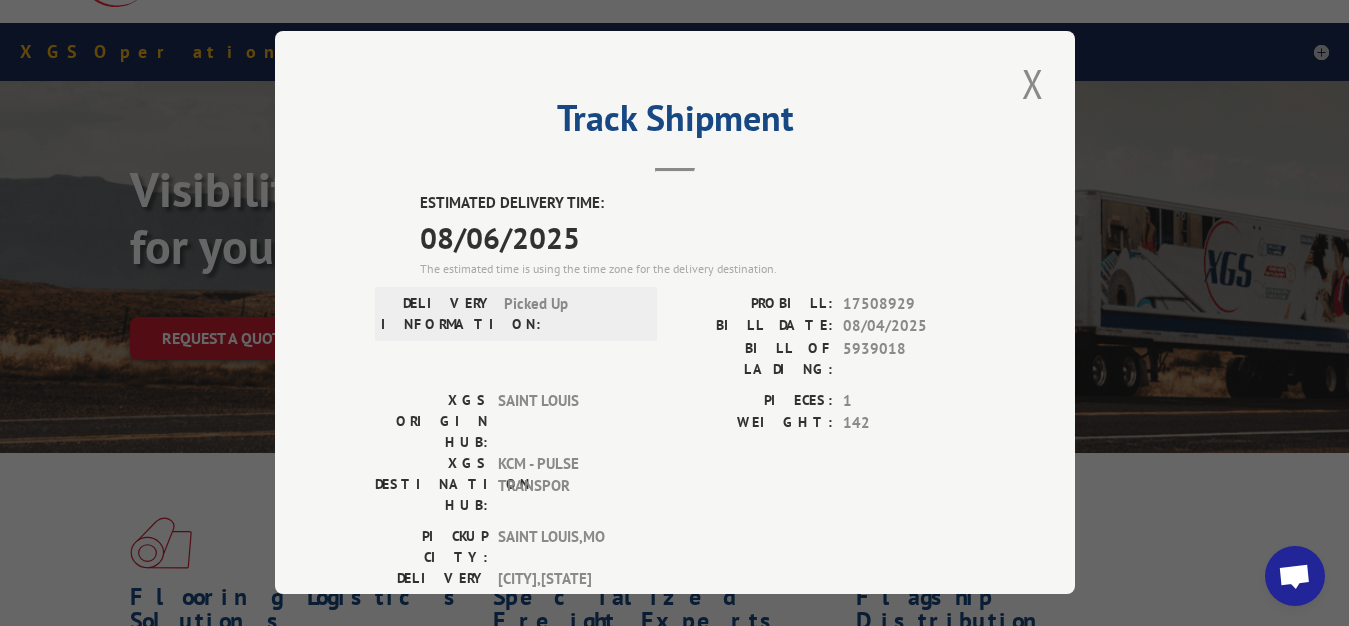 click on "Track Shipment ESTIMATED DELIVERY TIME: [DATE] The estimated time is using the time zone for the delivery destination. DELIVERY INFORMATION: Picked Up PROBILL: [PROBILL] BILL DATE: [DATE] BILL OF LADING: [BOL] XGS ORIGIN HUB: [CITY] XGS DESTINATION HUB: KCM - PULSE TRANSPOR PIECES: 1 WEIGHT: 142 PICKUP CITY: [CITY] , [STATE] DELIVERY CITY: [CITY] , [STATE] Subscribe to alerts Get texted with status updates for this shipment. Message and data rates may apply. Message frequency depends upon your activity. SUBSCRIBE Note: by providing a telephone number and submitting this form you are consenting to be contacted by SMS text message. Message & data rates may apply. You can reply STOP to opt-out of further messaging." at bounding box center (675, 312) 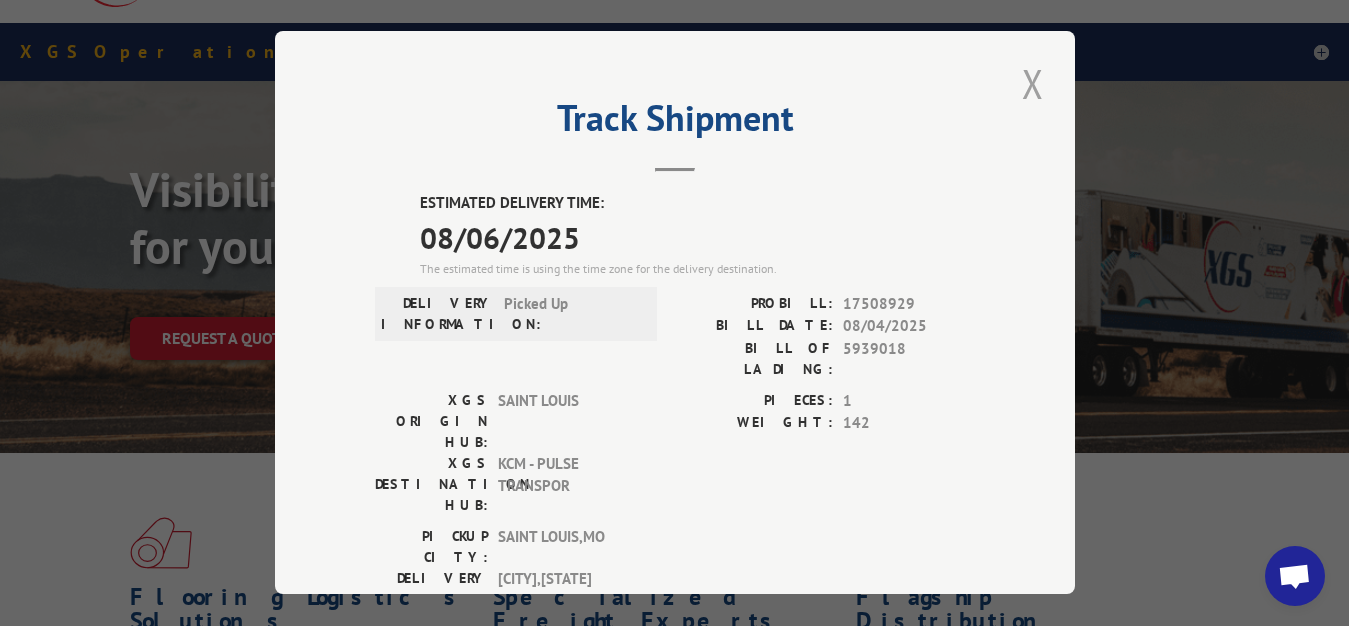 click at bounding box center [1033, 83] 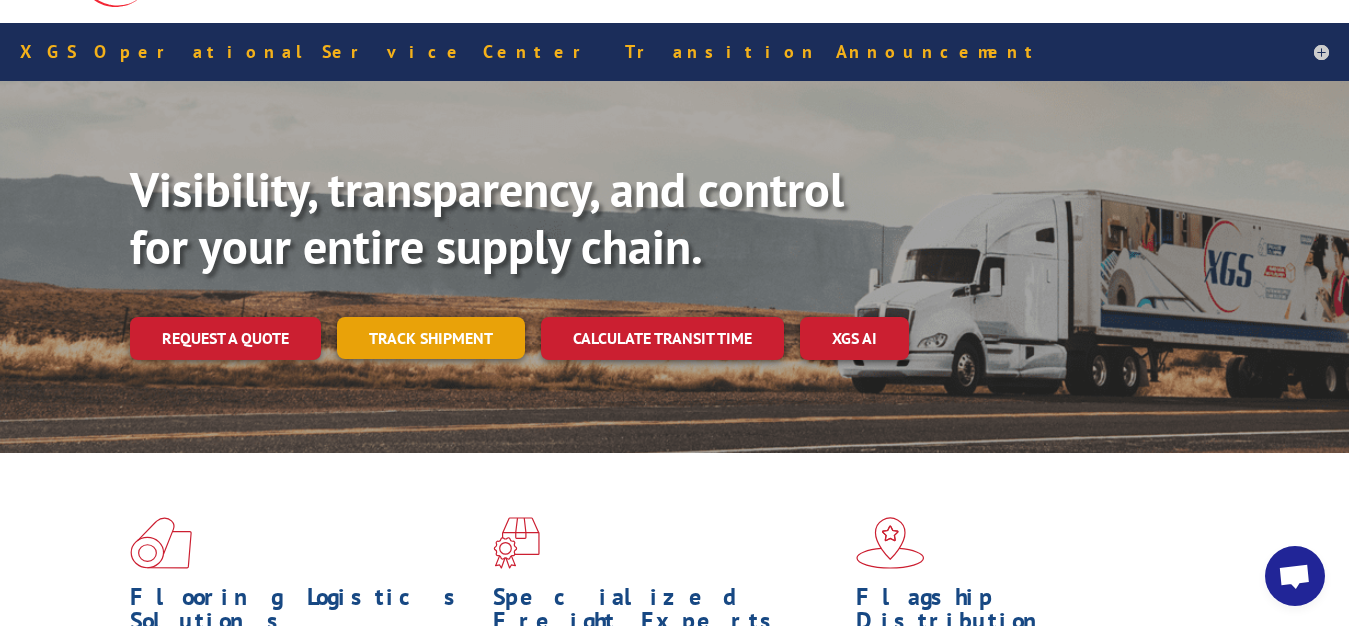 click on "Track shipment" at bounding box center (431, 338) 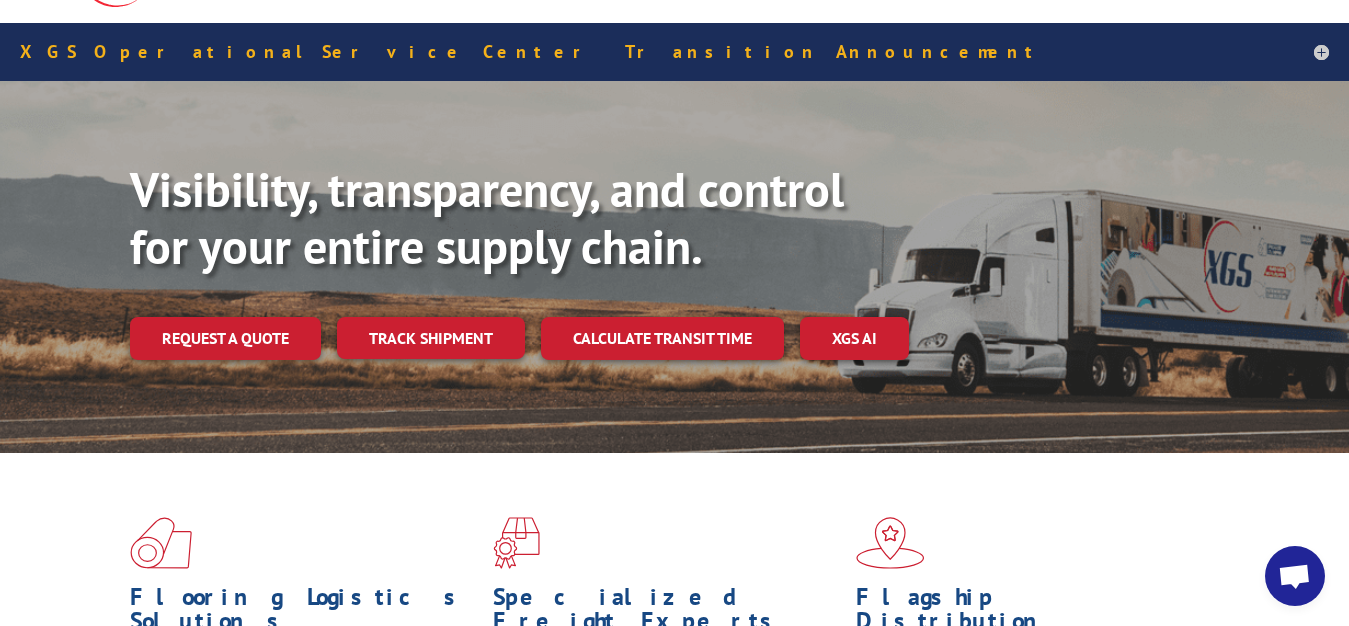 scroll, scrollTop: 0, scrollLeft: 0, axis: both 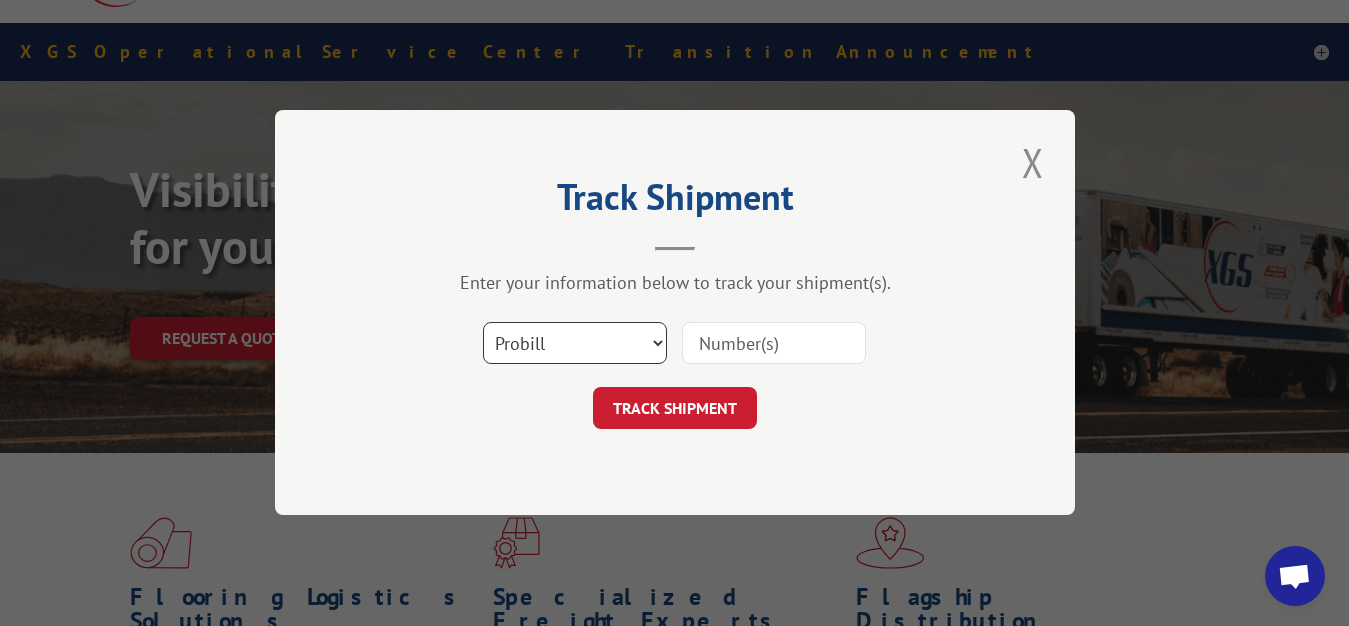 click on "Select category... Probill BOL PO" at bounding box center [575, 344] 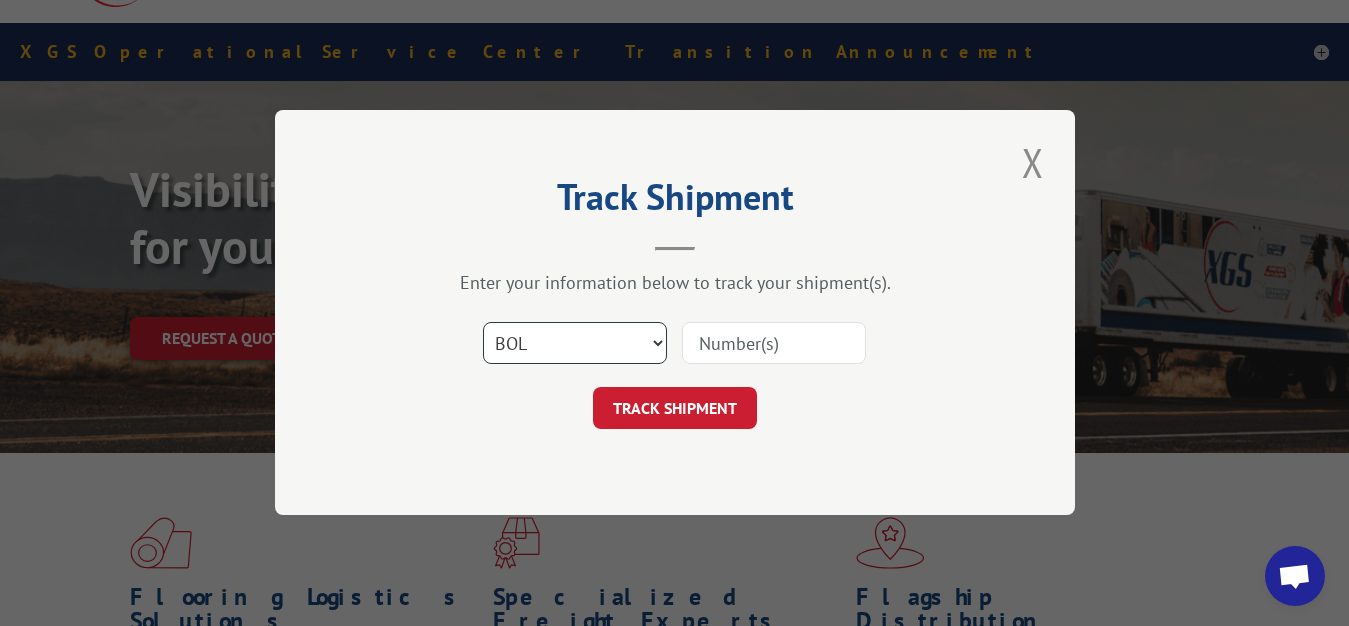 click on "BOL" at bounding box center (0, 0) 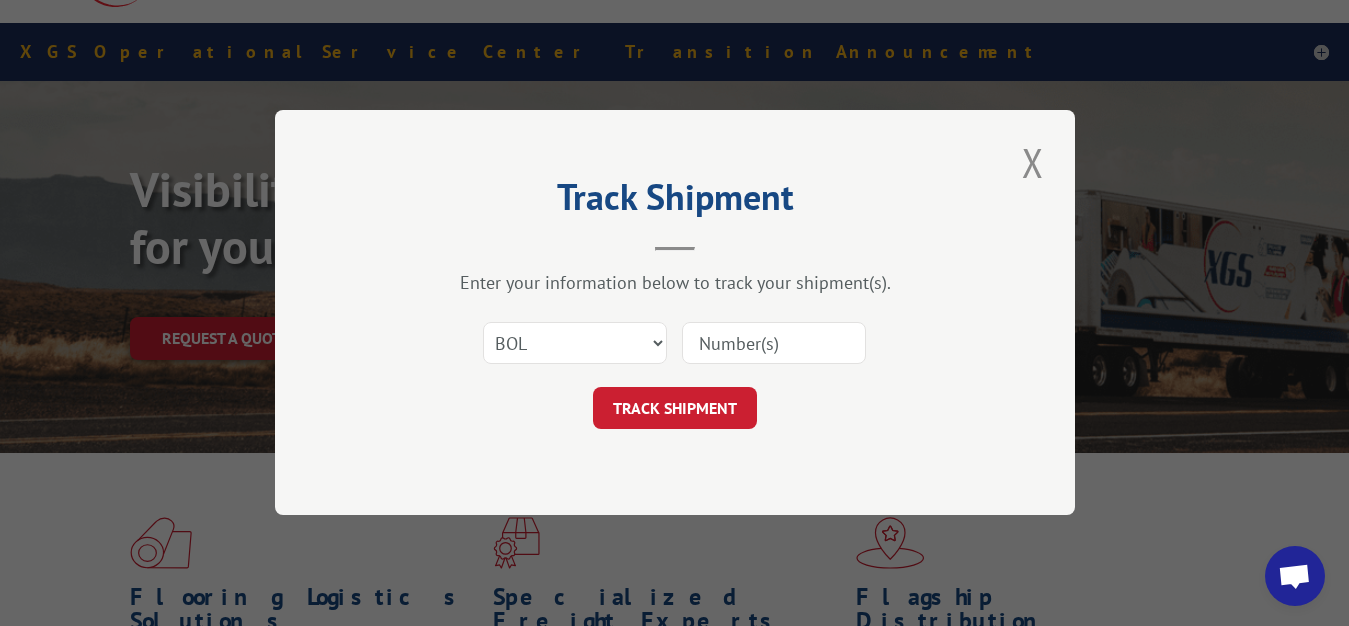drag, startPoint x: 746, startPoint y: 331, endPoint x: 745, endPoint y: 217, distance: 114.00439 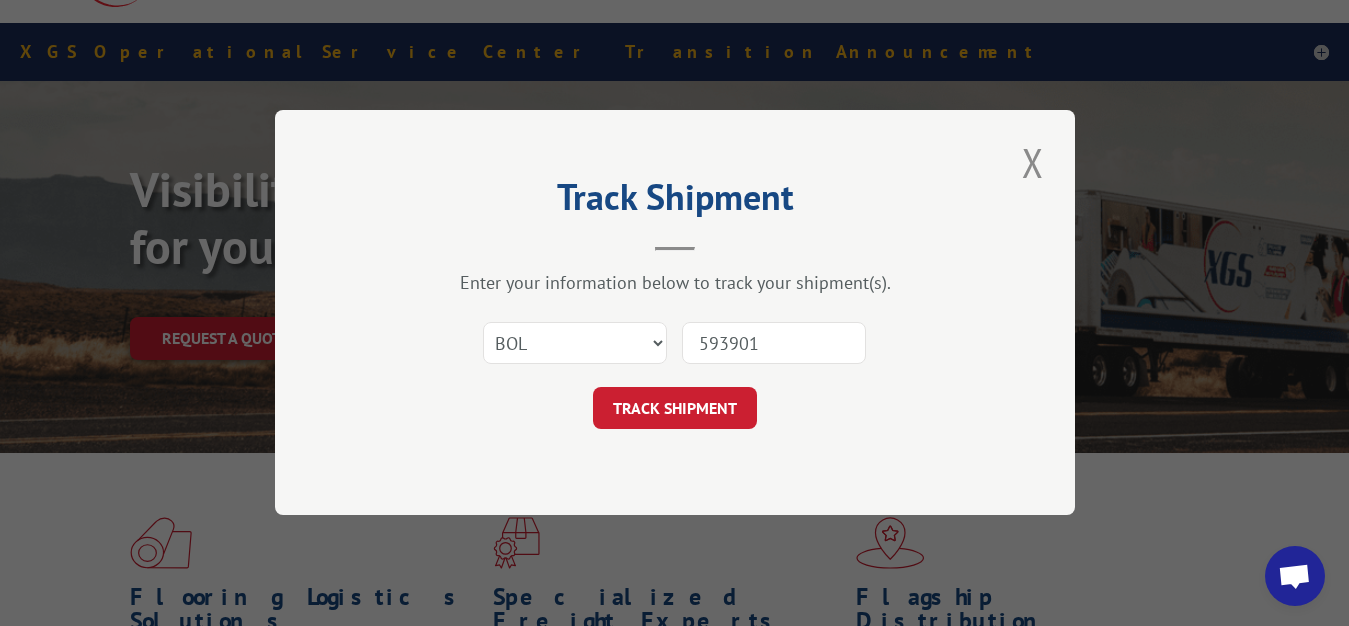 type on "5939019" 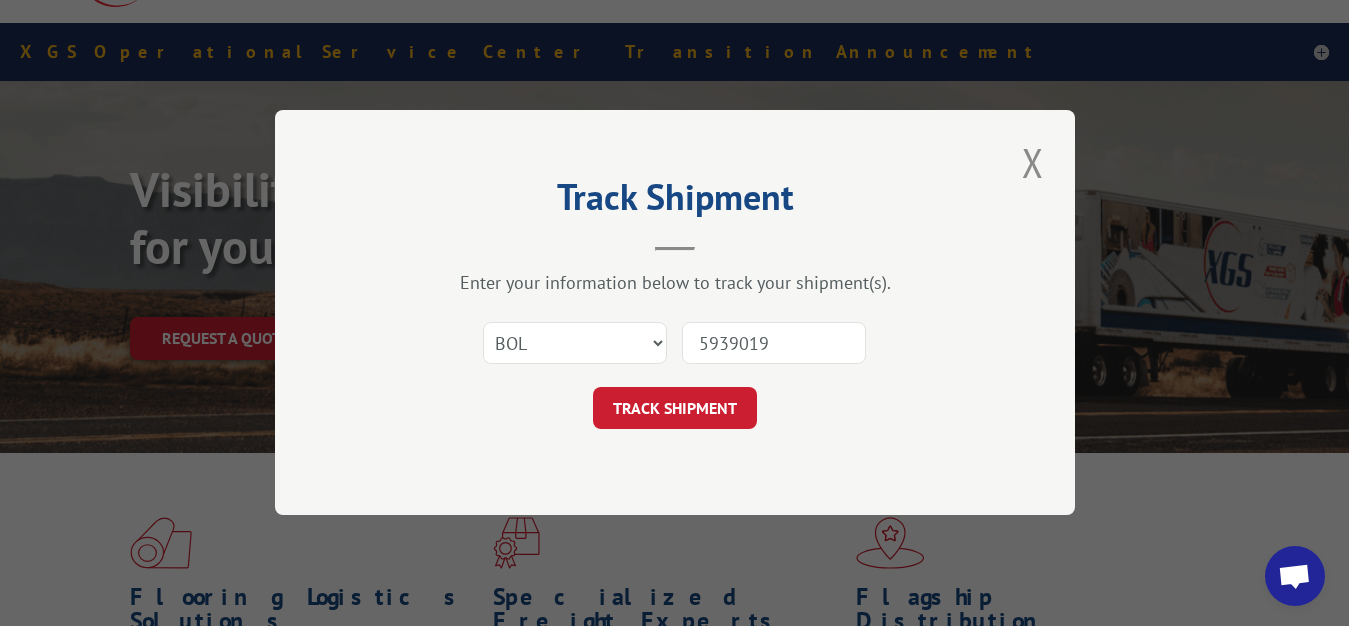 click on "TRACK SHIPMENT" at bounding box center [675, 409] 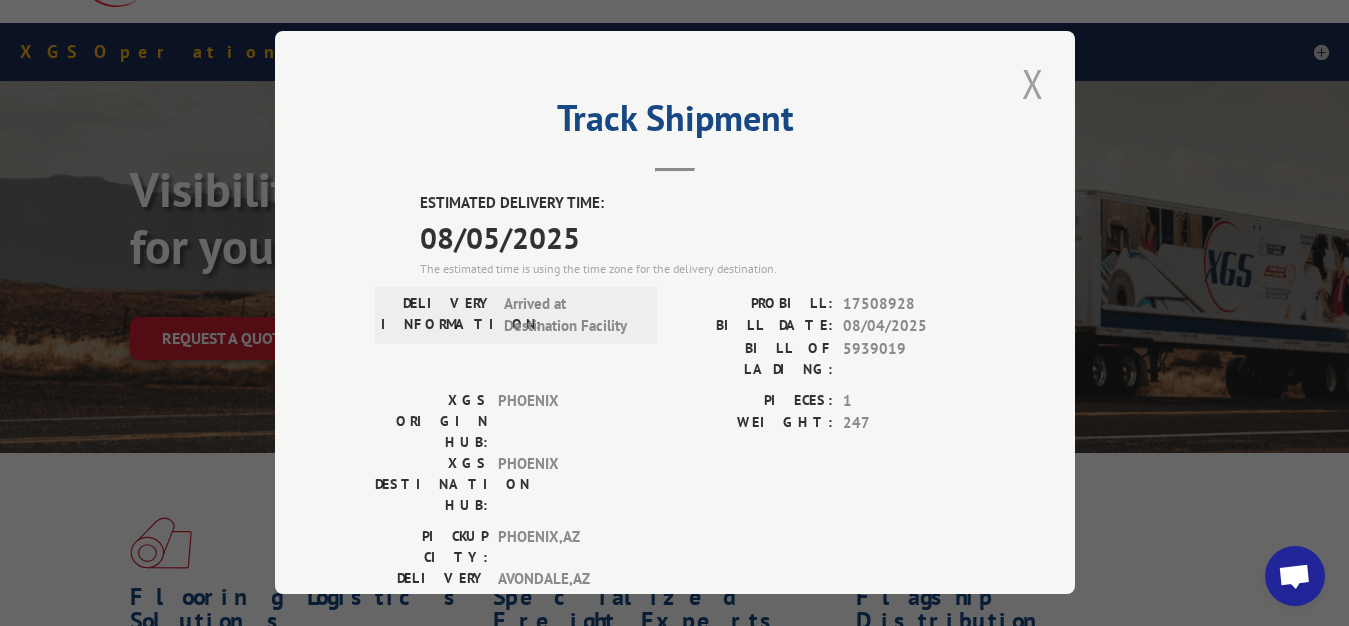 click at bounding box center (1033, 83) 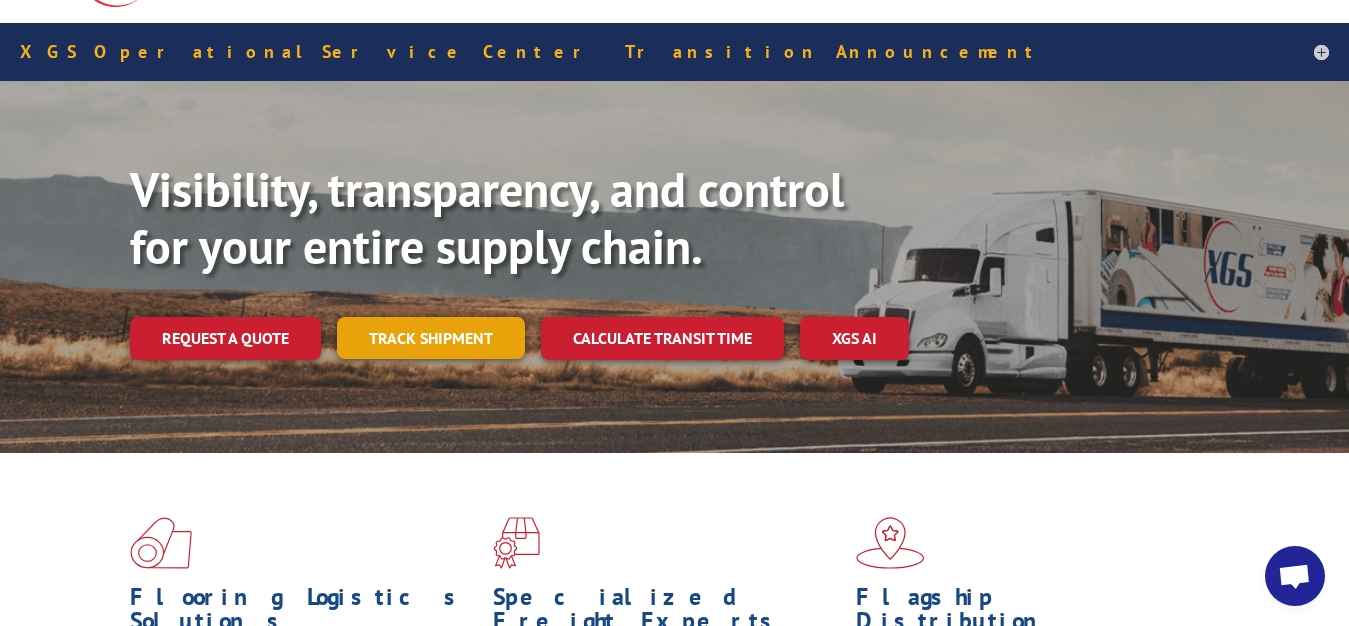 click on "Track shipment" at bounding box center [431, 338] 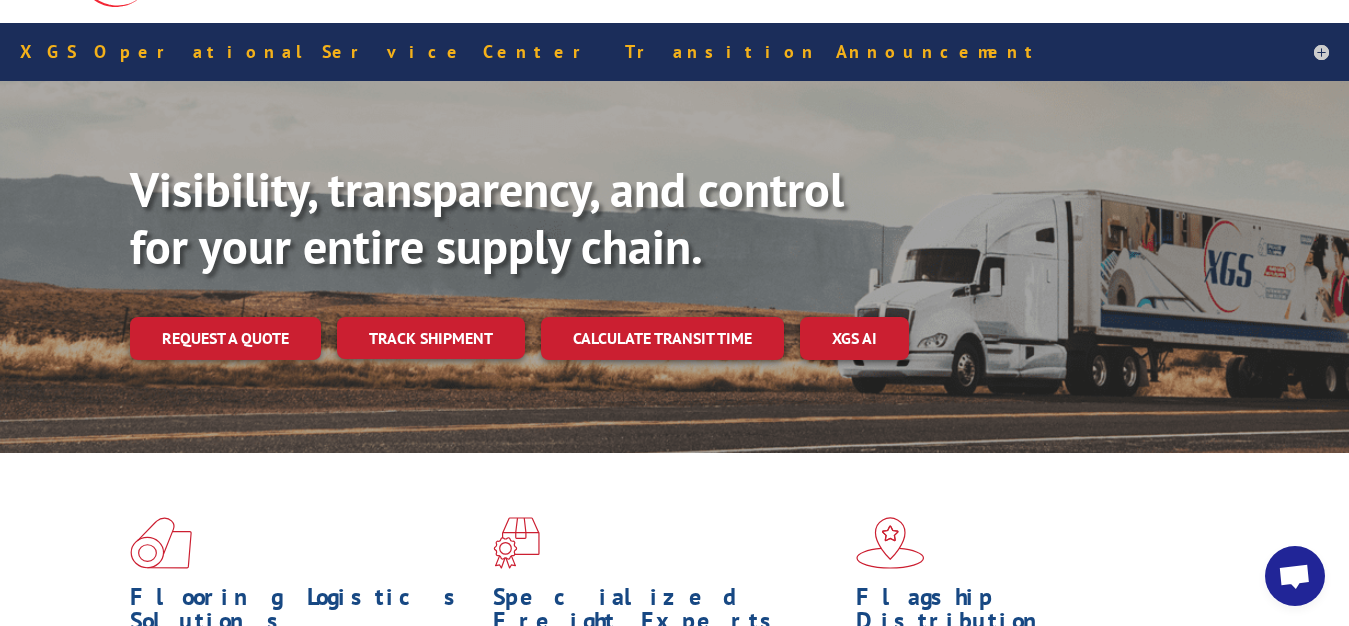 scroll, scrollTop: 0, scrollLeft: 0, axis: both 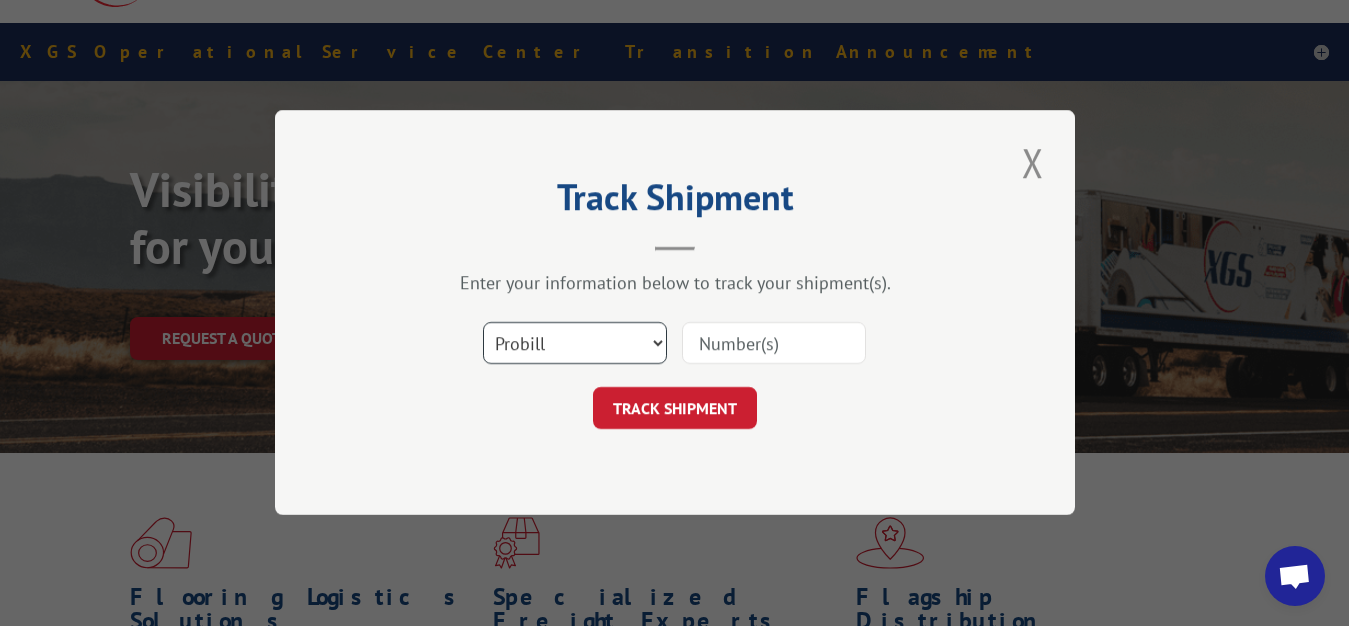 click on "Select category... Probill BOL PO" at bounding box center (575, 344) 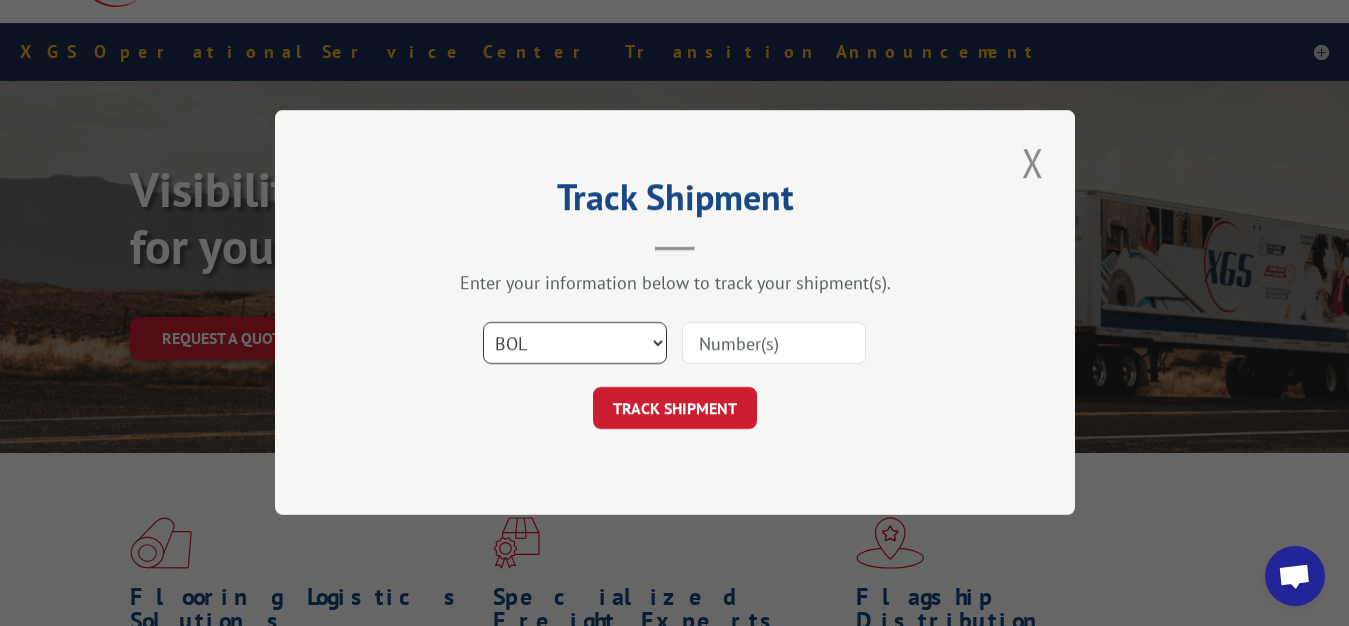 click on "BOL" at bounding box center [0, 0] 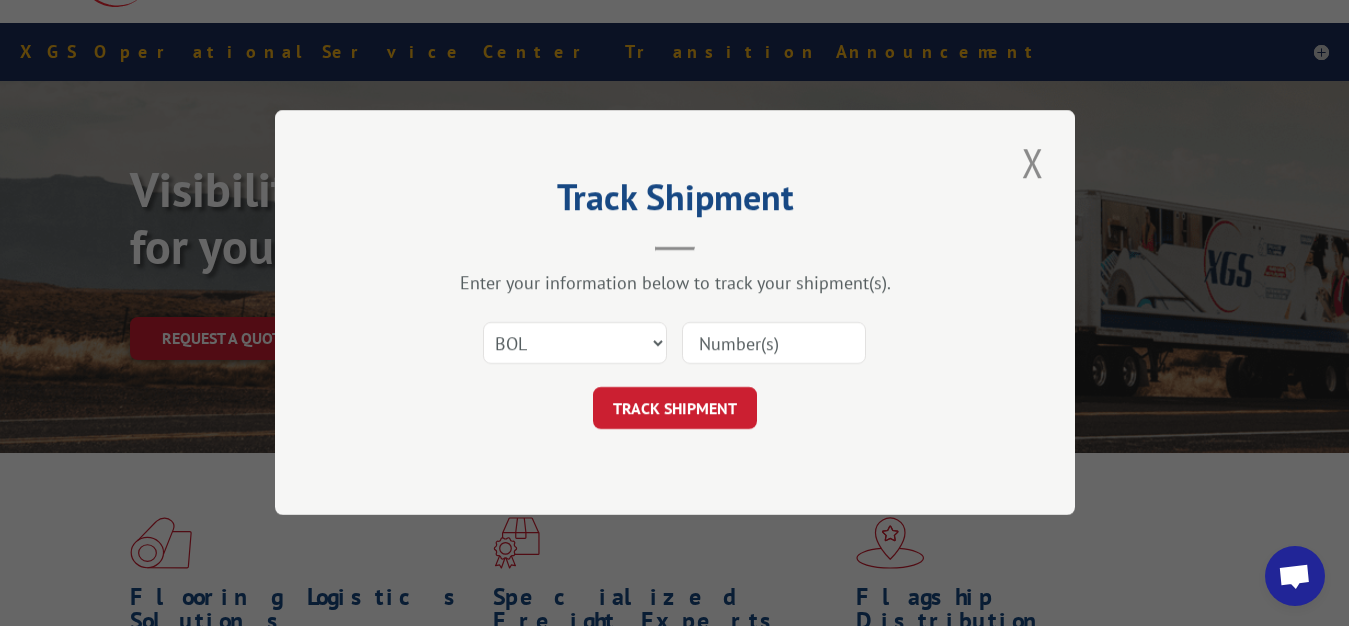 drag, startPoint x: 699, startPoint y: 340, endPoint x: 707, endPoint y: 273, distance: 67.47592 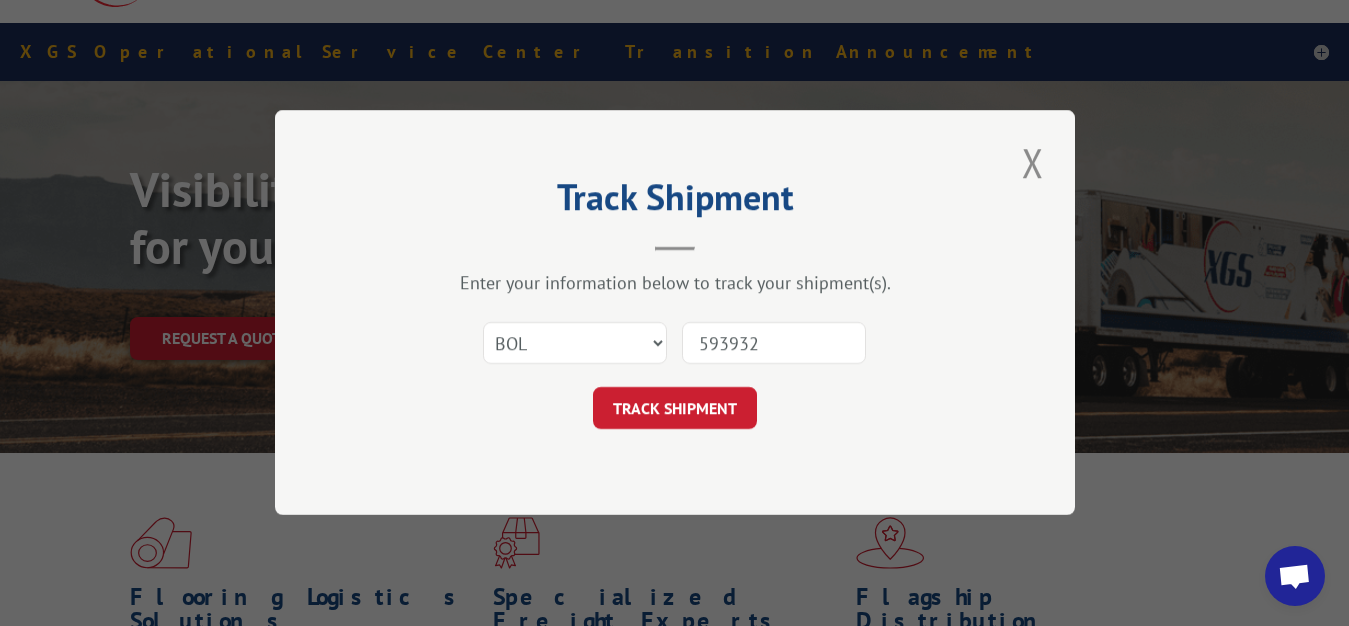 type on "5939323" 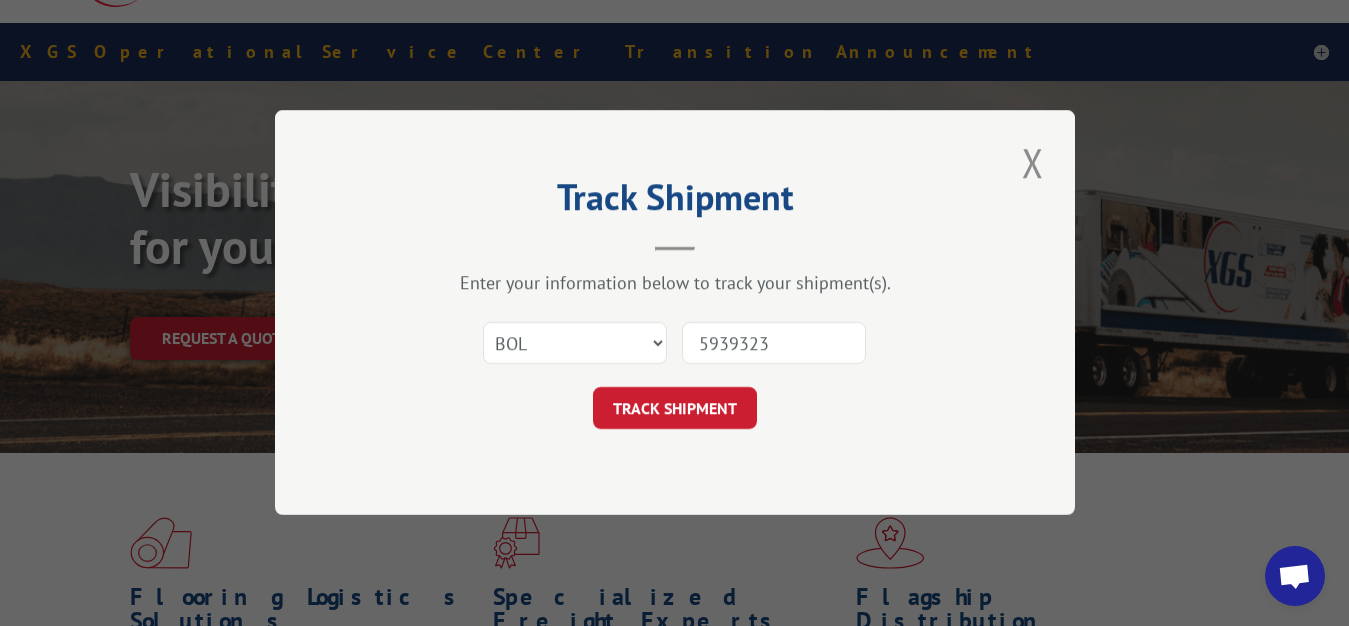 click on "TRACK SHIPMENT" at bounding box center (675, 409) 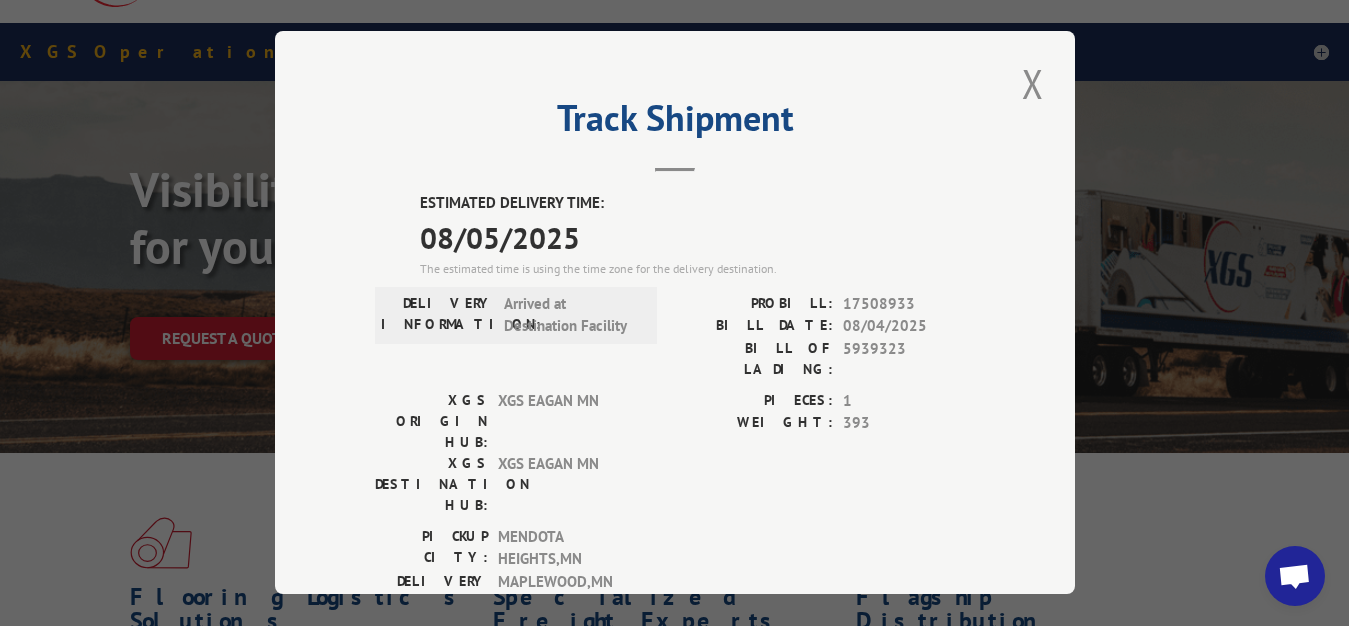 drag, startPoint x: 1022, startPoint y: 75, endPoint x: 733, endPoint y: 173, distance: 305.16388 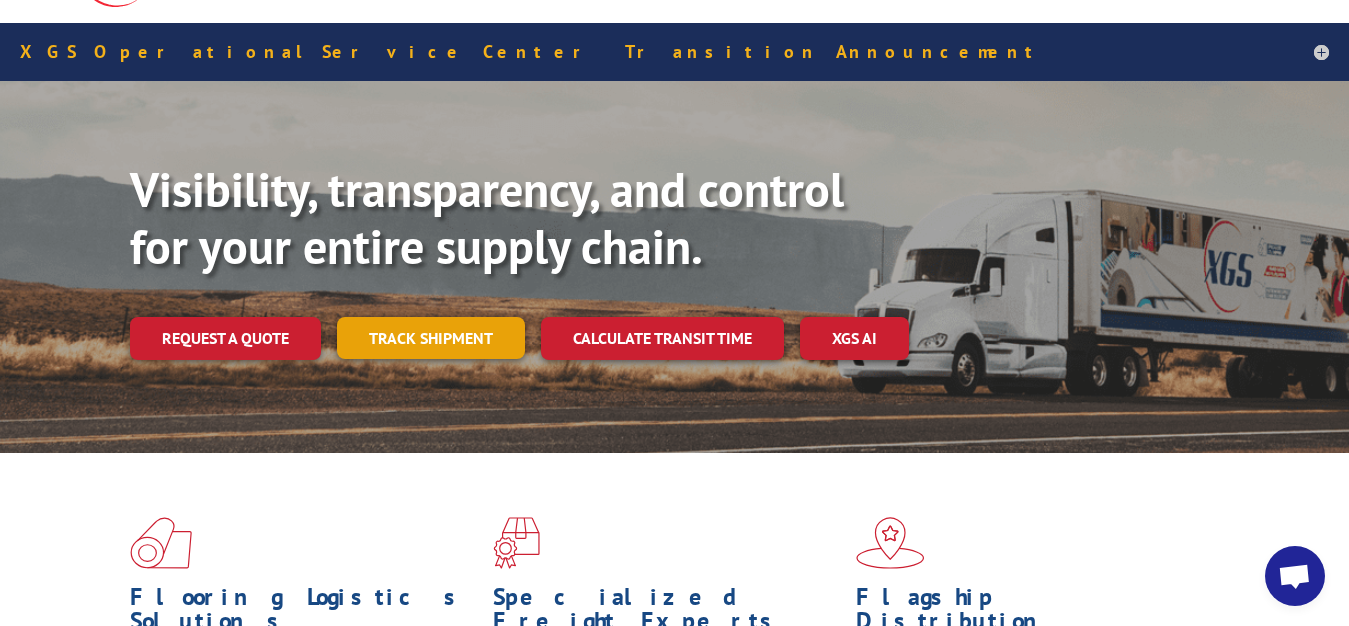 click on "Track shipment" at bounding box center (431, 338) 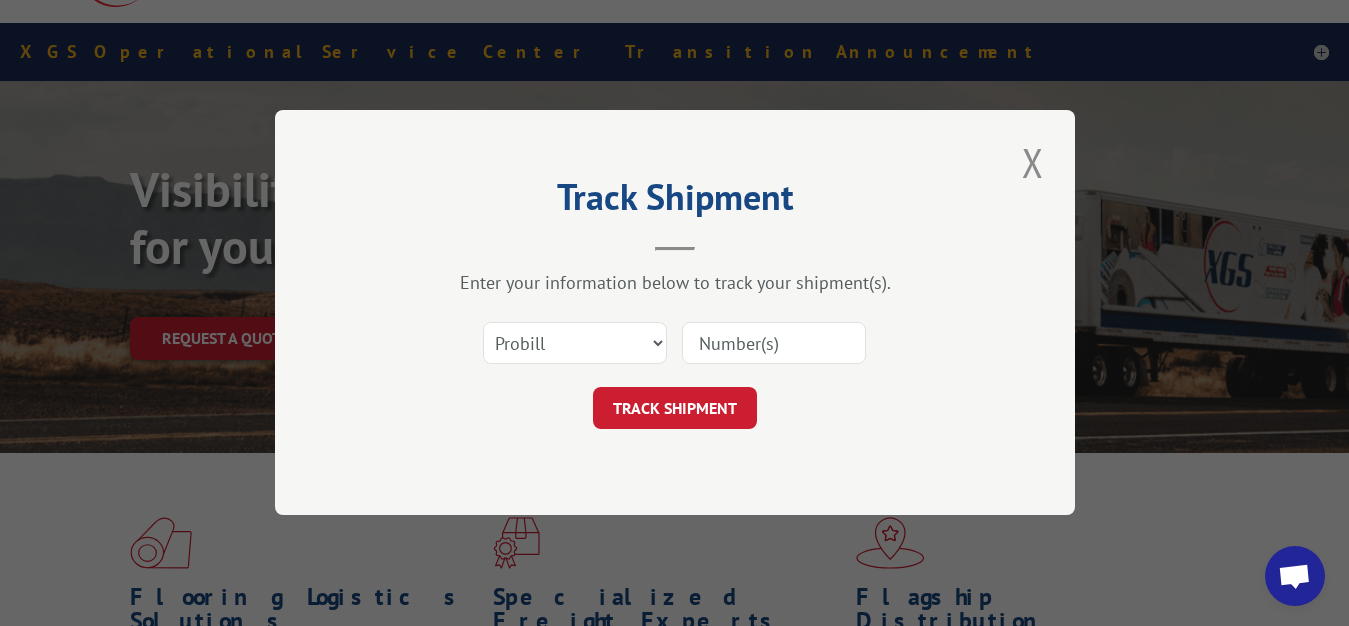 scroll, scrollTop: 0, scrollLeft: 0, axis: both 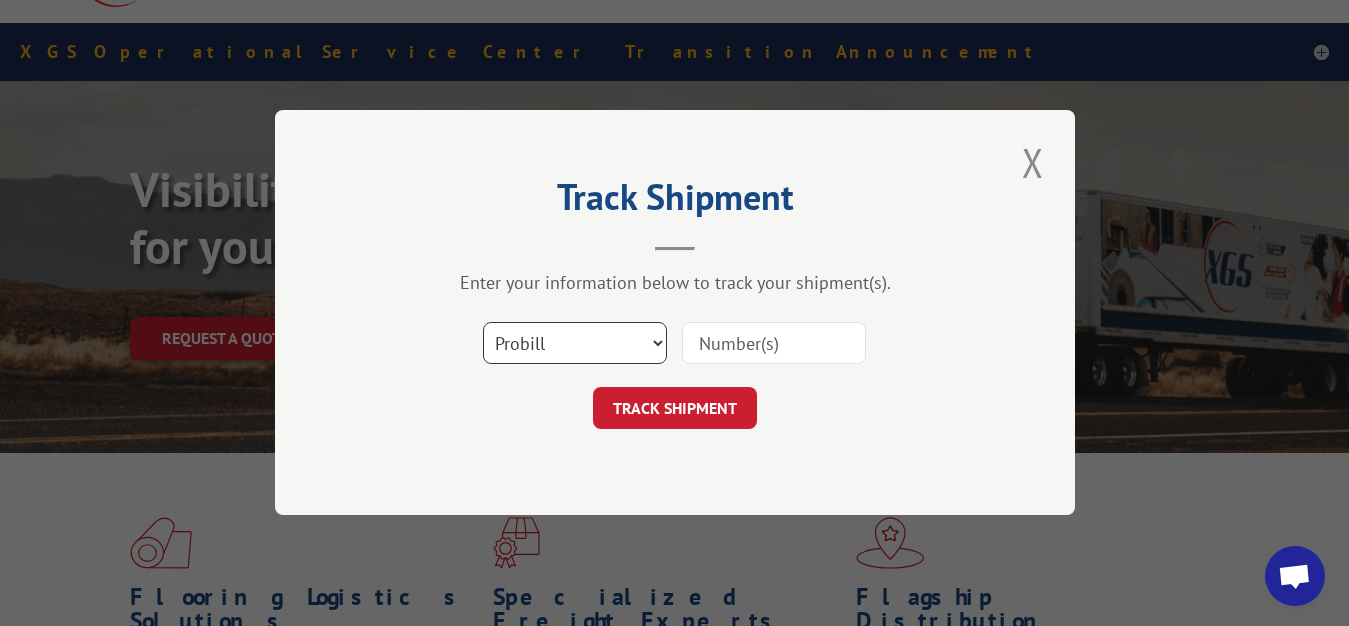 click on "Select category... Probill BOL PO" at bounding box center (575, 344) 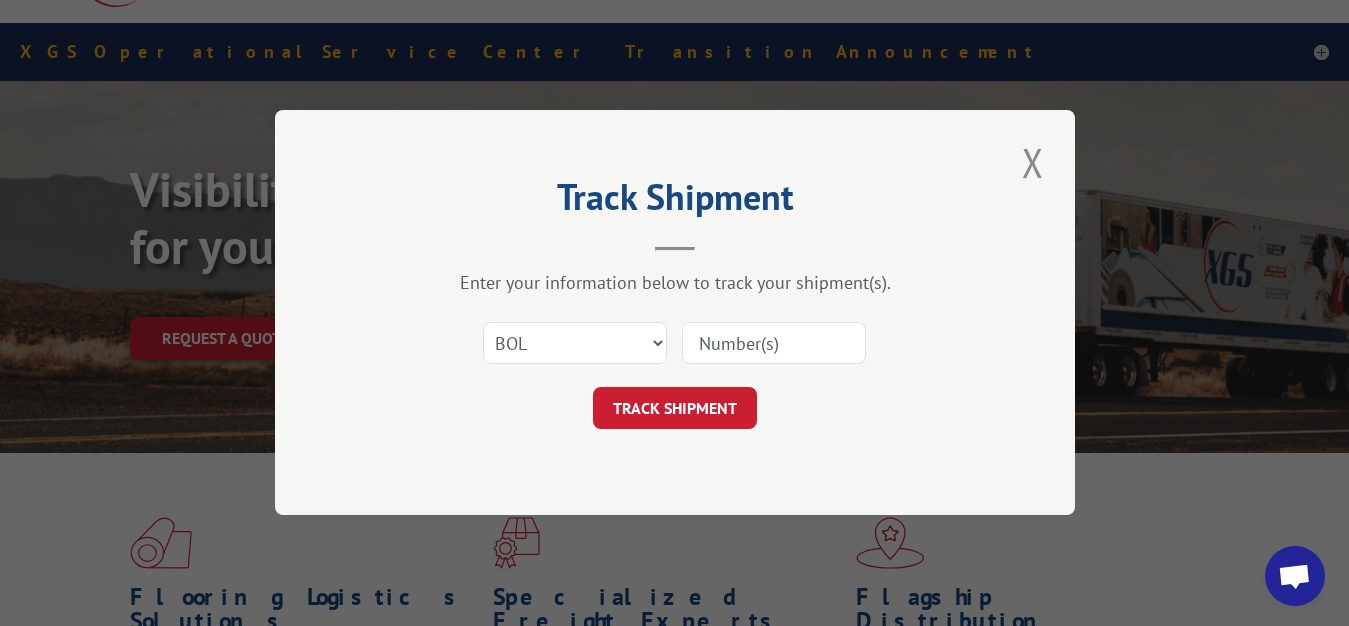 click at bounding box center (774, 344) 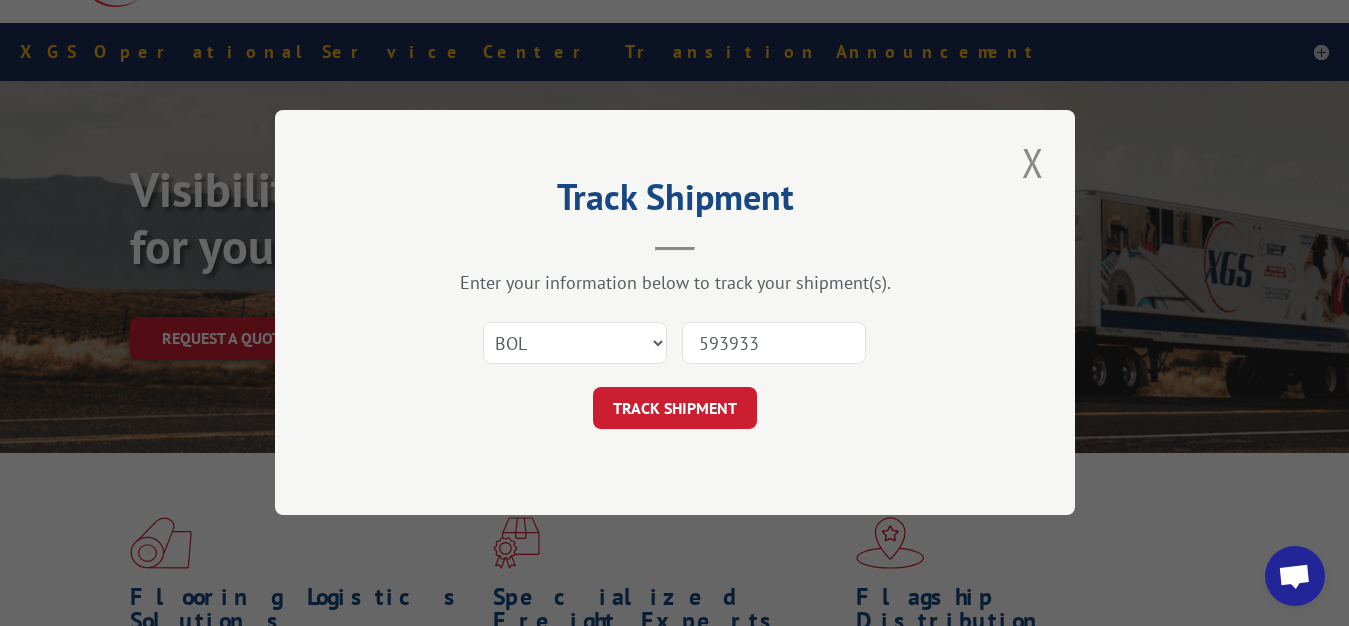 type on "5939331" 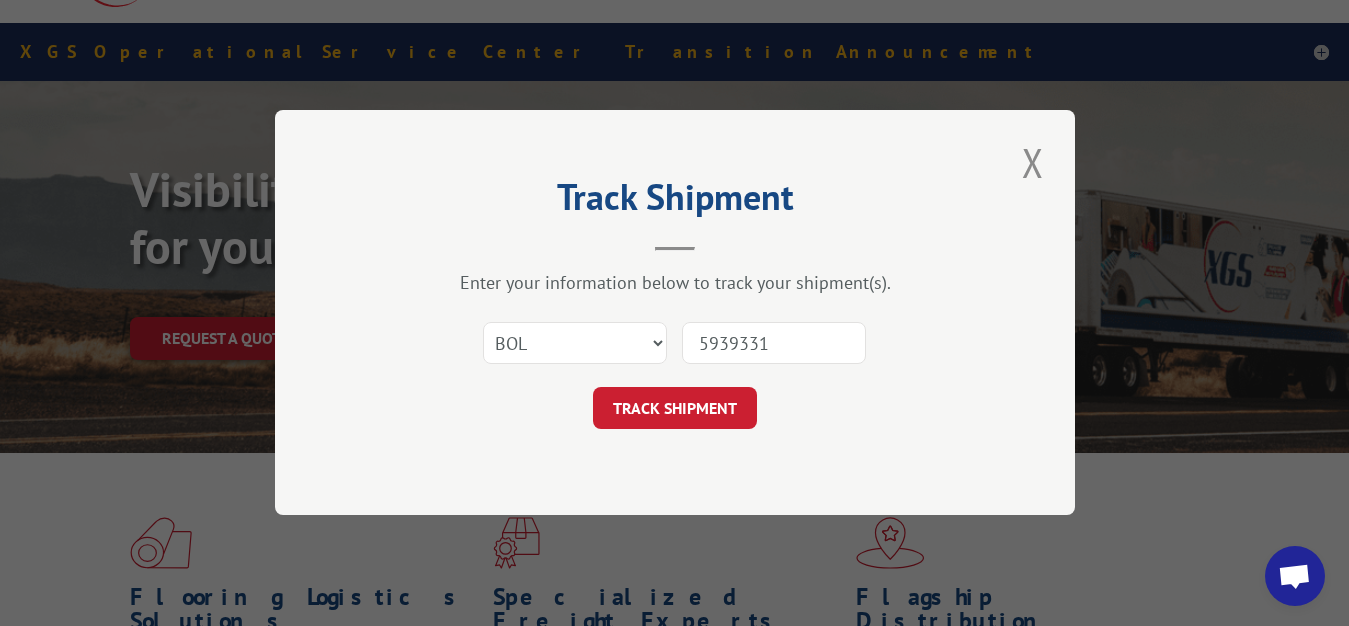 click on "TRACK SHIPMENT" at bounding box center [675, 409] 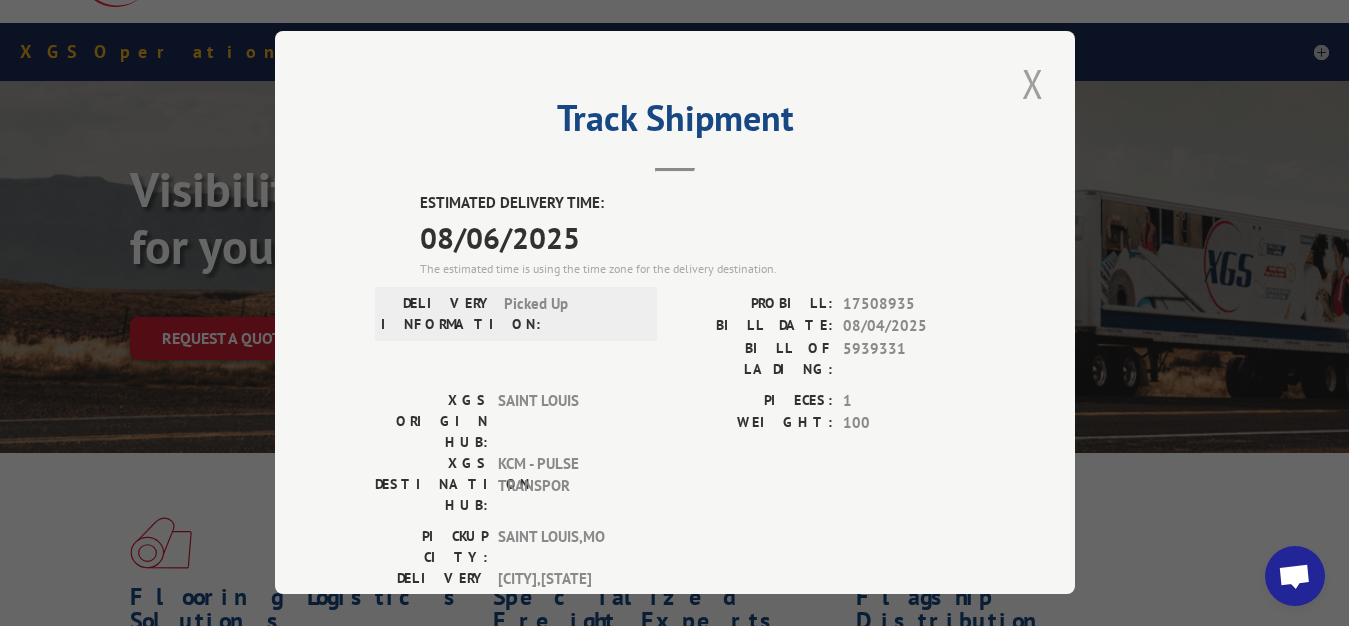 drag, startPoint x: 1022, startPoint y: 75, endPoint x: 547, endPoint y: 238, distance: 502.1892 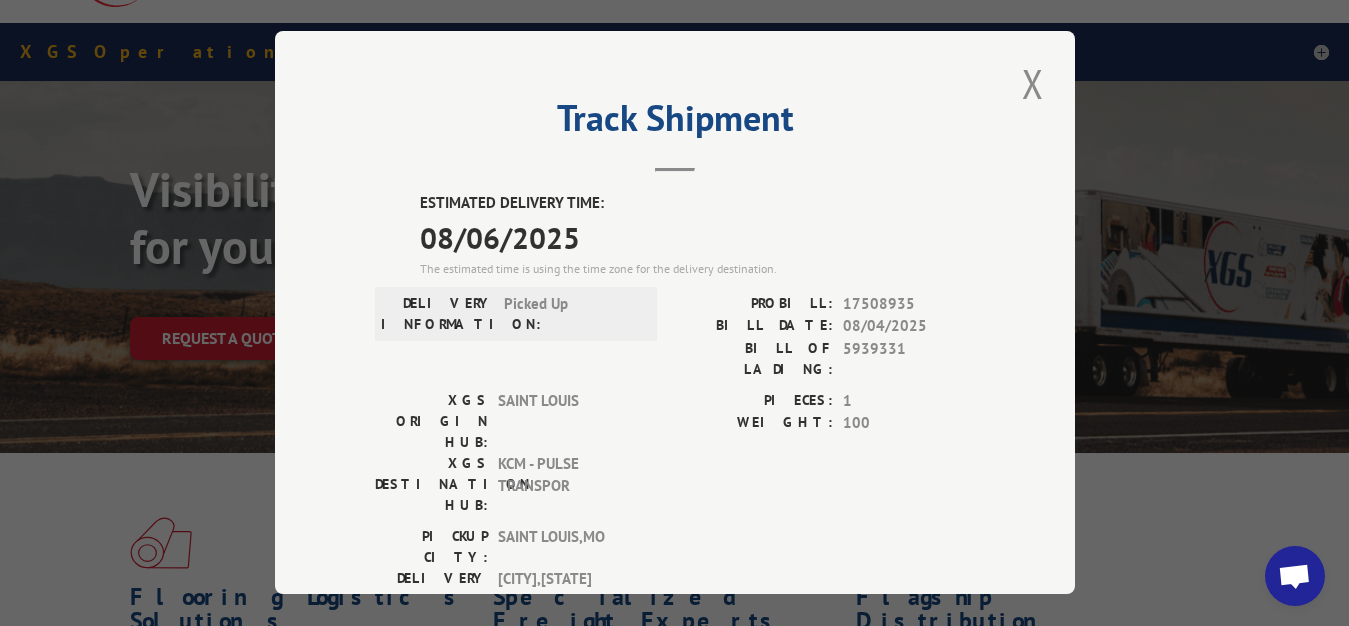 click at bounding box center (1033, 83) 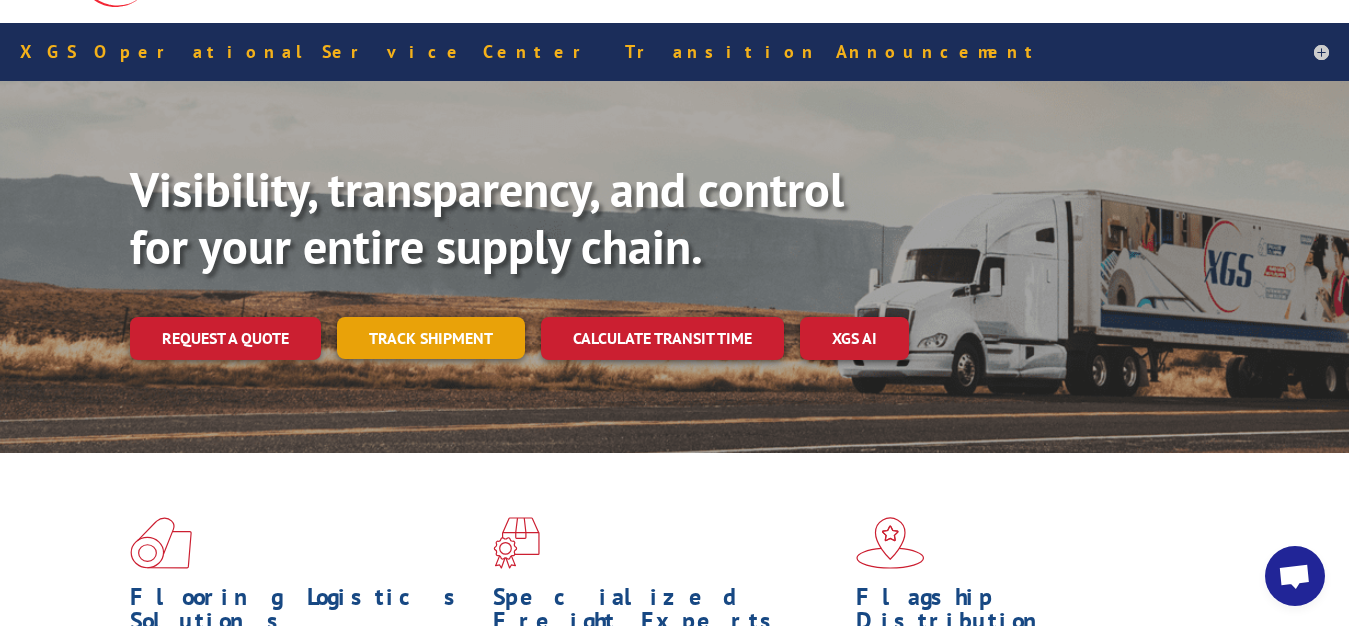 click on "Track shipment" at bounding box center [431, 338] 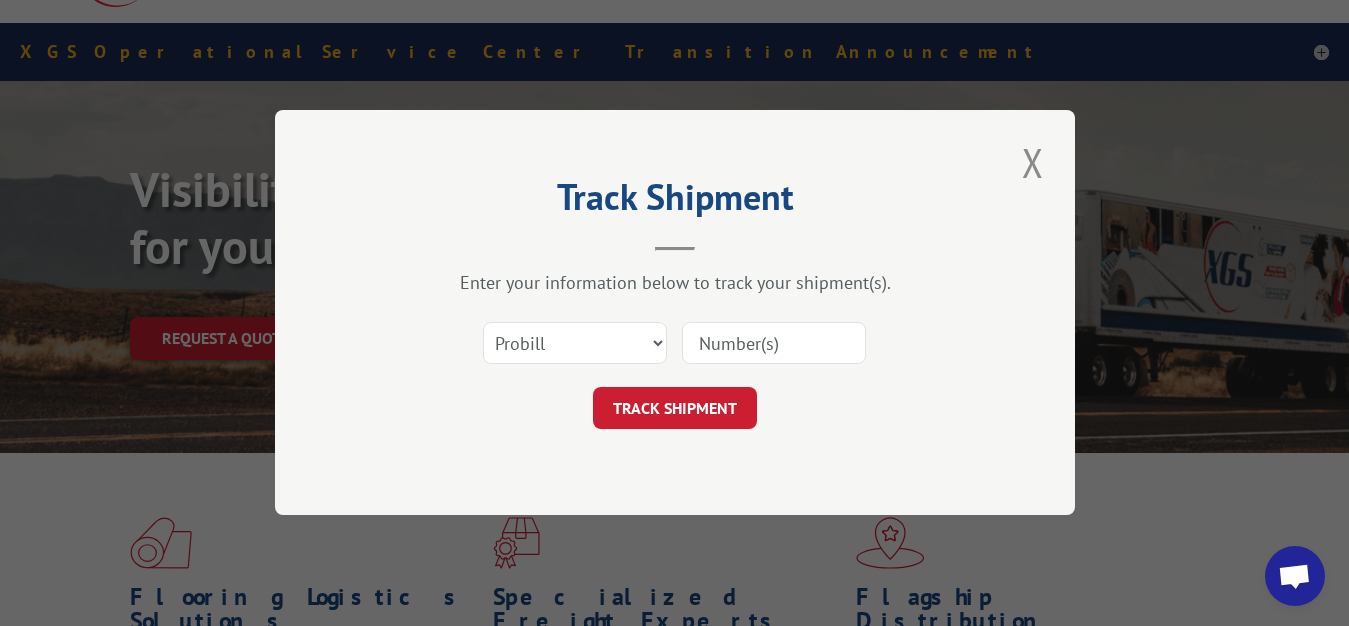 scroll, scrollTop: 0, scrollLeft: 0, axis: both 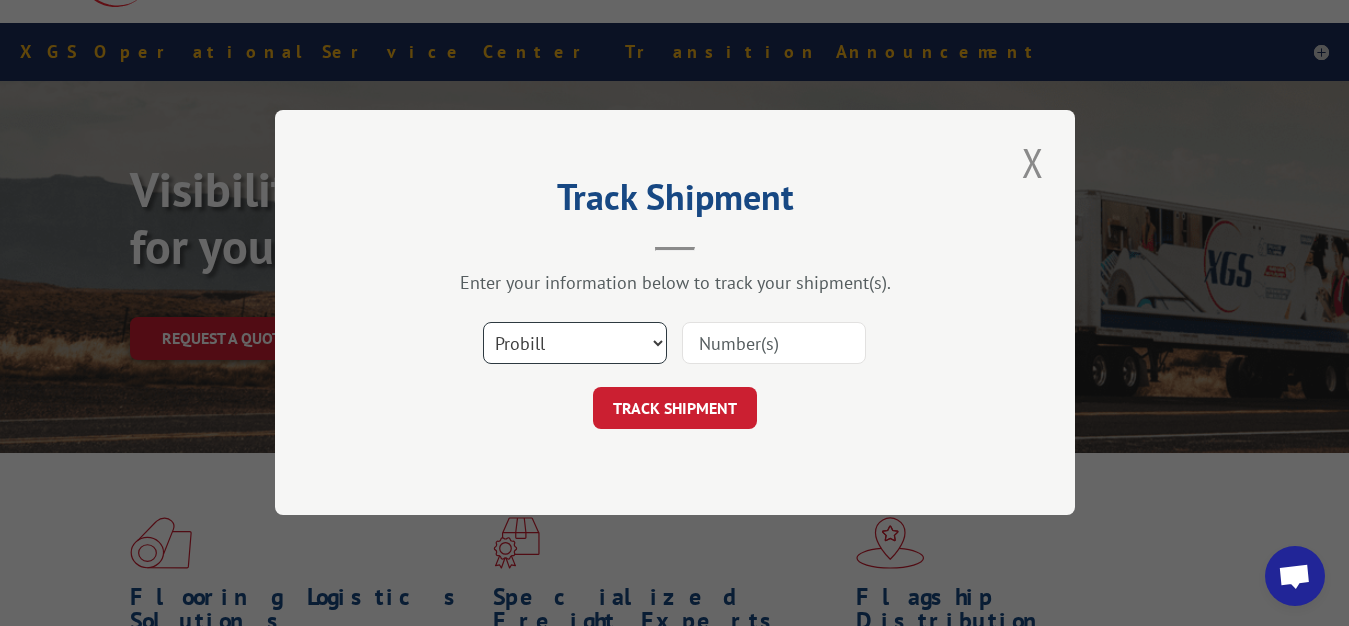 click on "Select category... Probill BOL PO" at bounding box center (575, 344) 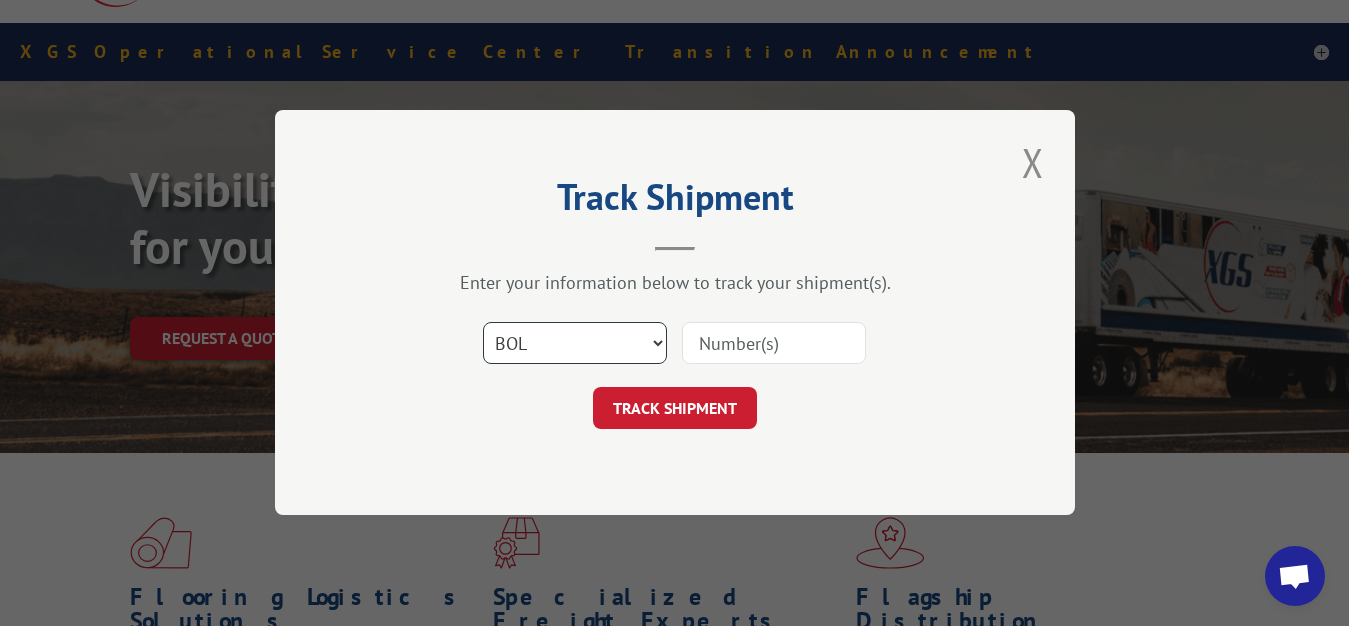 click on "BOL" at bounding box center (0, 0) 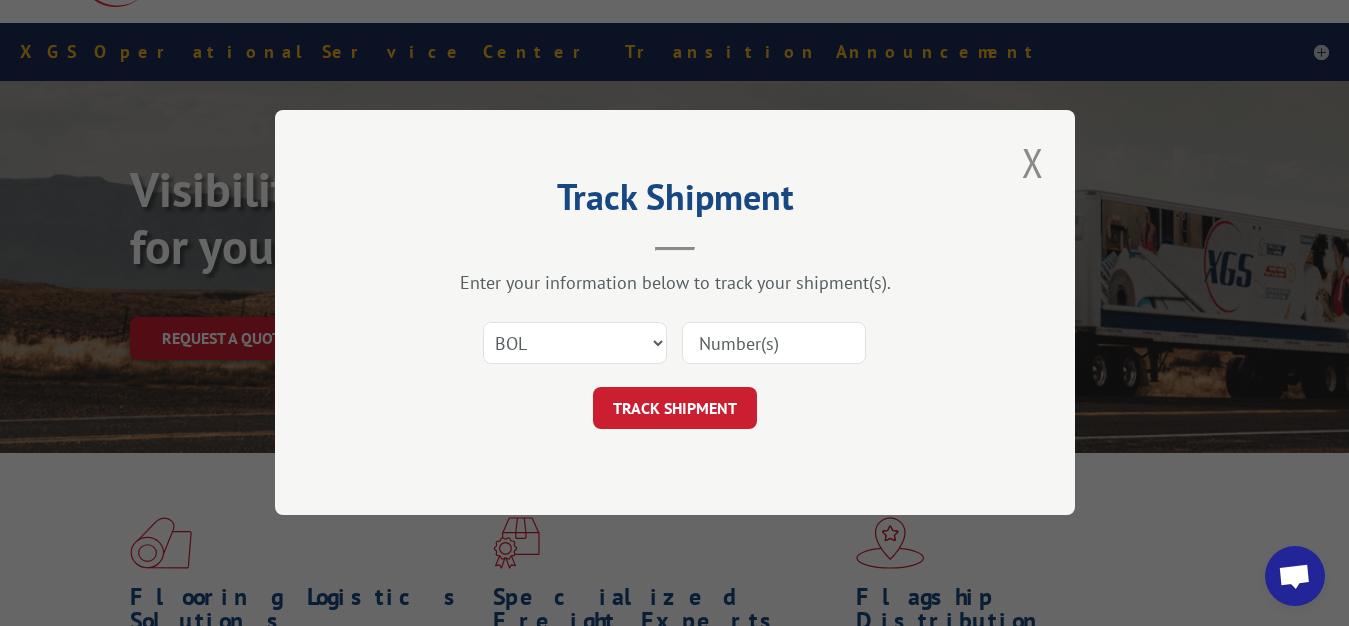 drag, startPoint x: 723, startPoint y: 333, endPoint x: 706, endPoint y: 275, distance: 60.440052 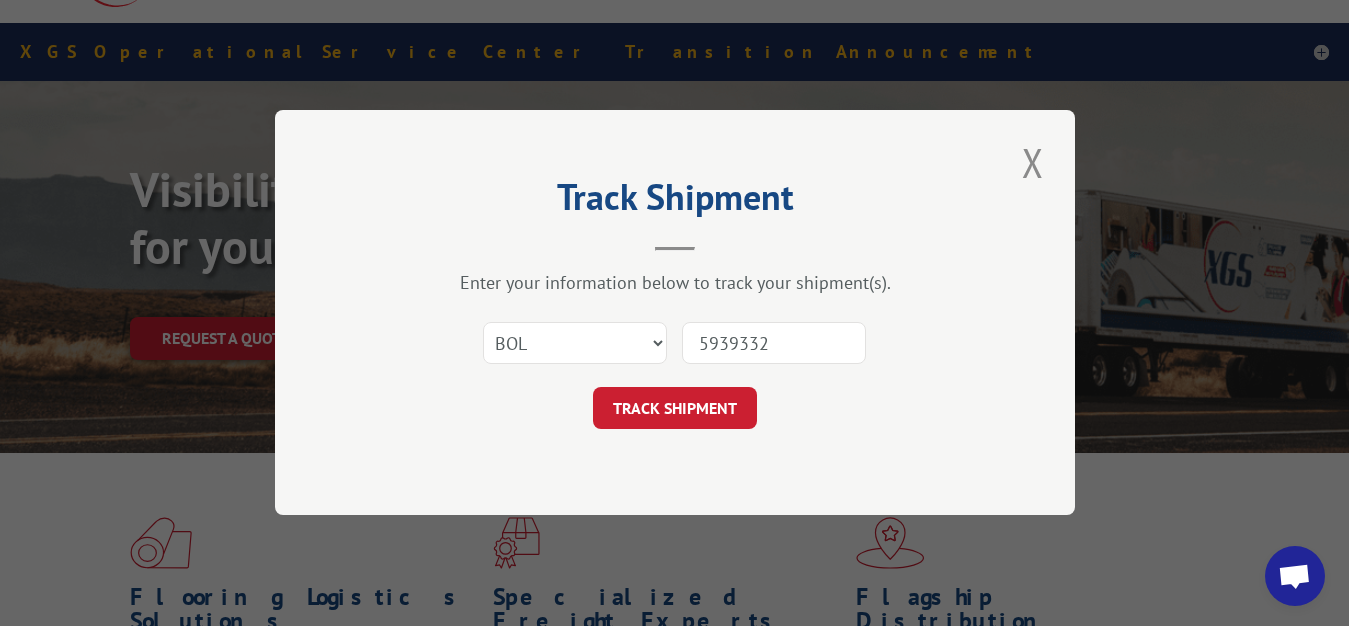 type on "5939332" 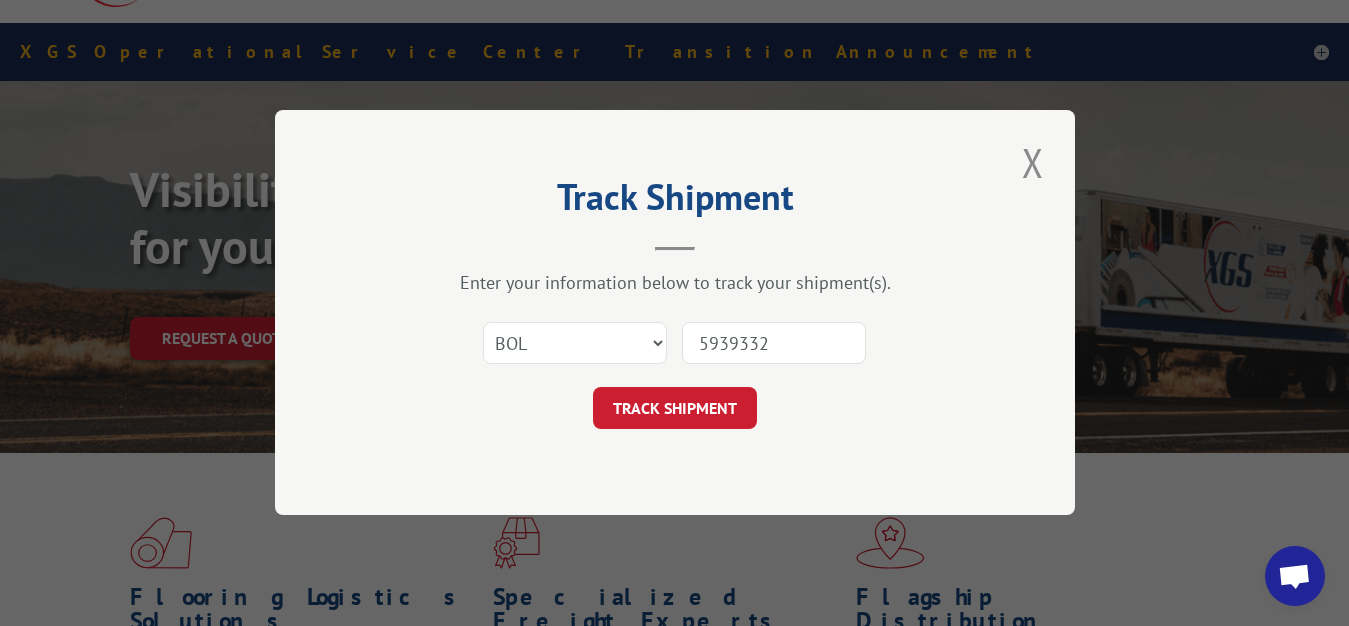 click on "TRACK SHIPMENT" at bounding box center [675, 409] 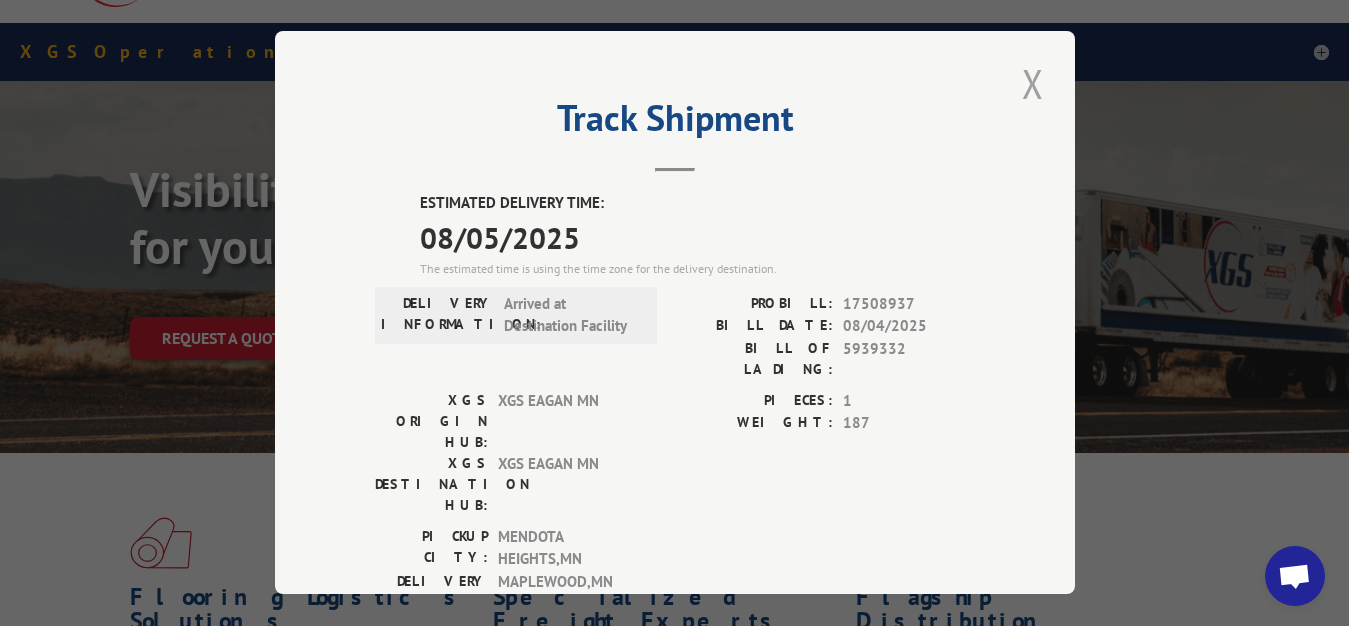 click at bounding box center (1033, 83) 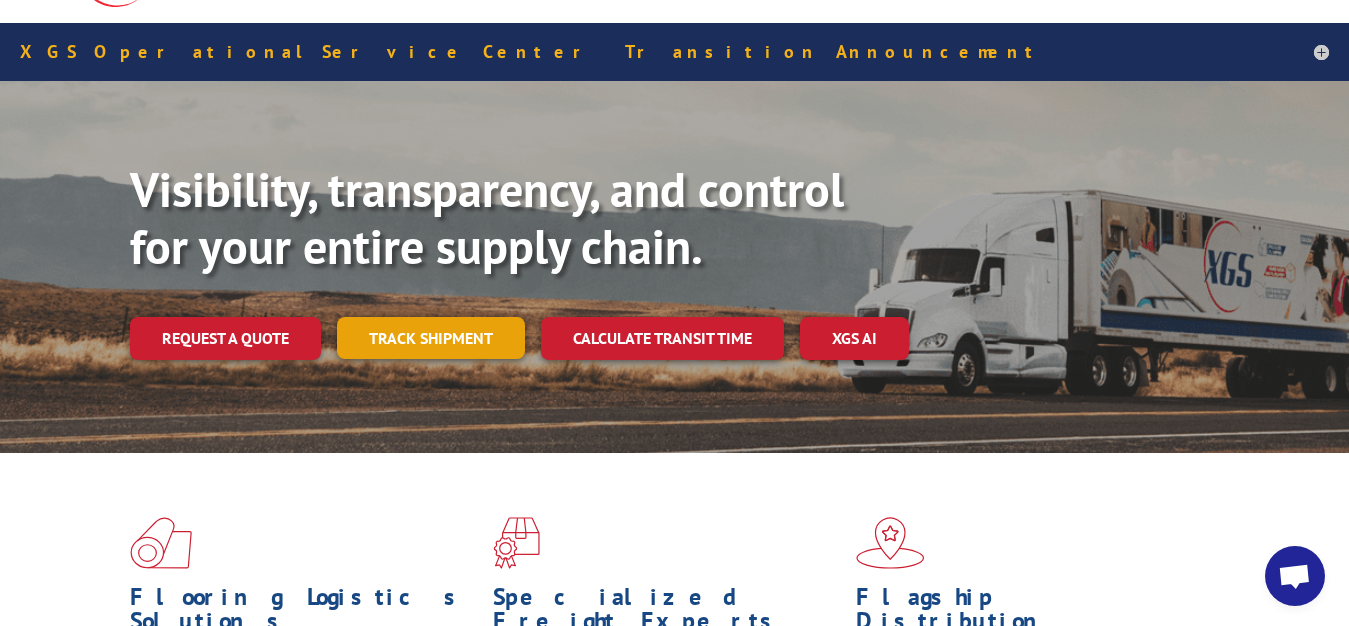 click on "Track shipment" at bounding box center (431, 338) 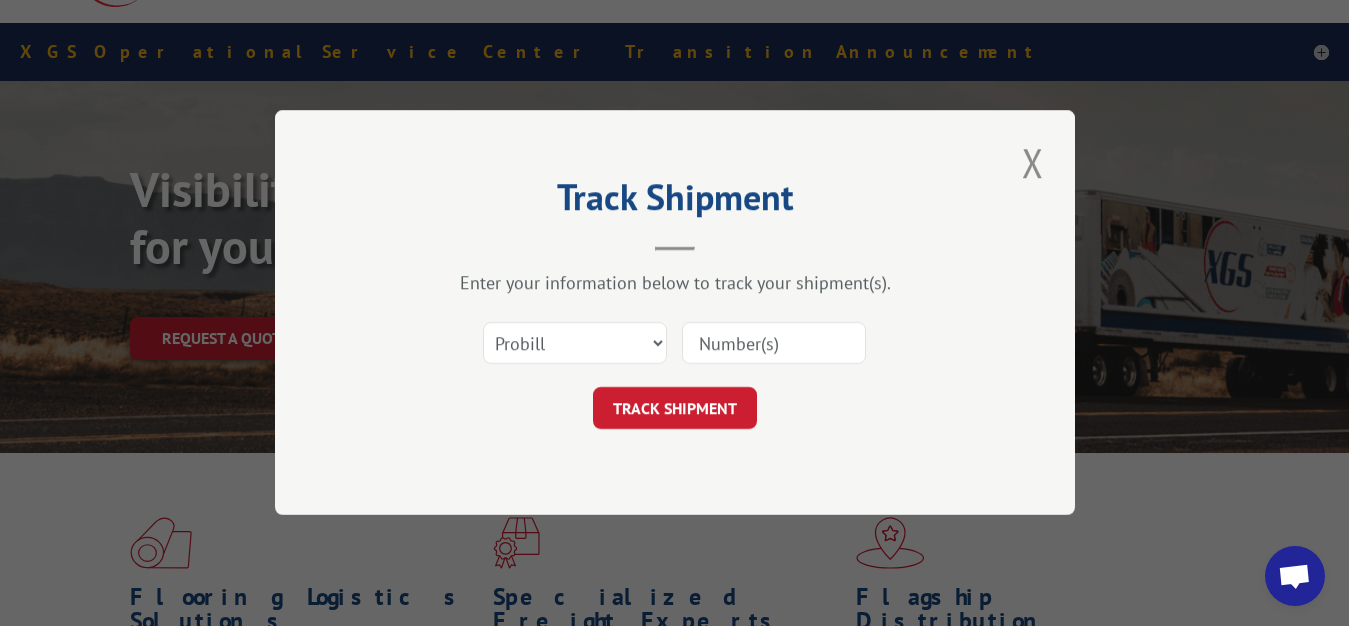 scroll, scrollTop: 0, scrollLeft: 0, axis: both 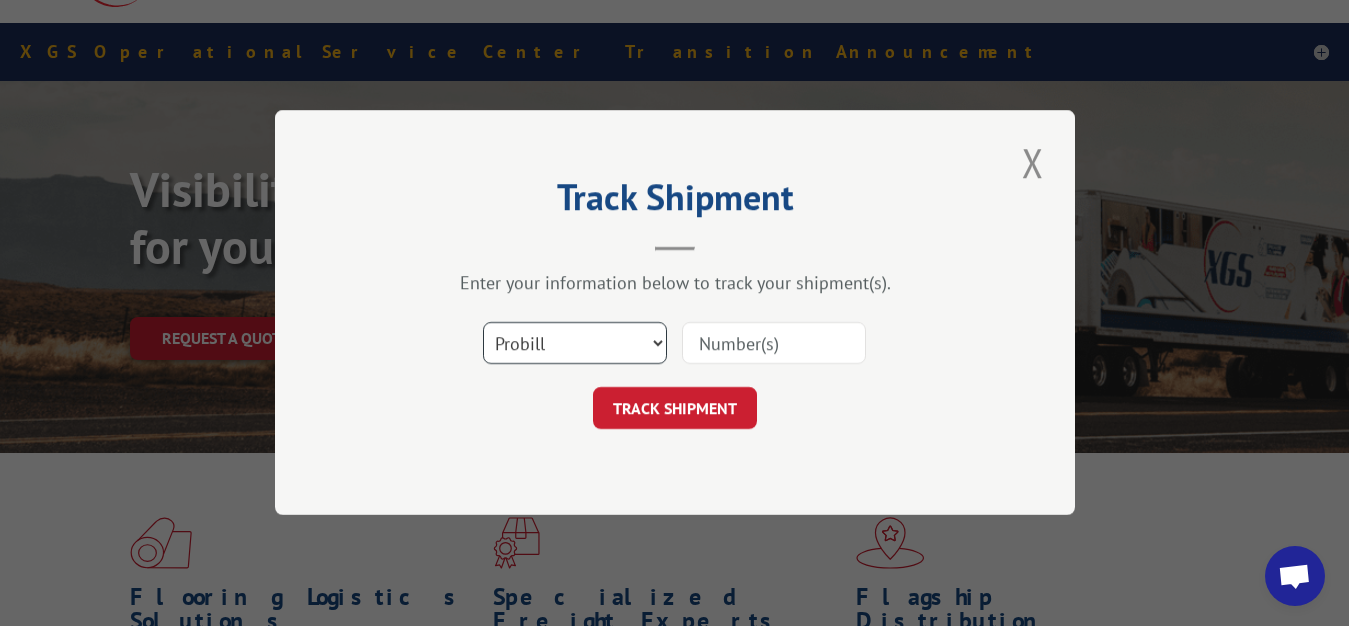 click on "Select category... Probill BOL PO" at bounding box center [575, 344] 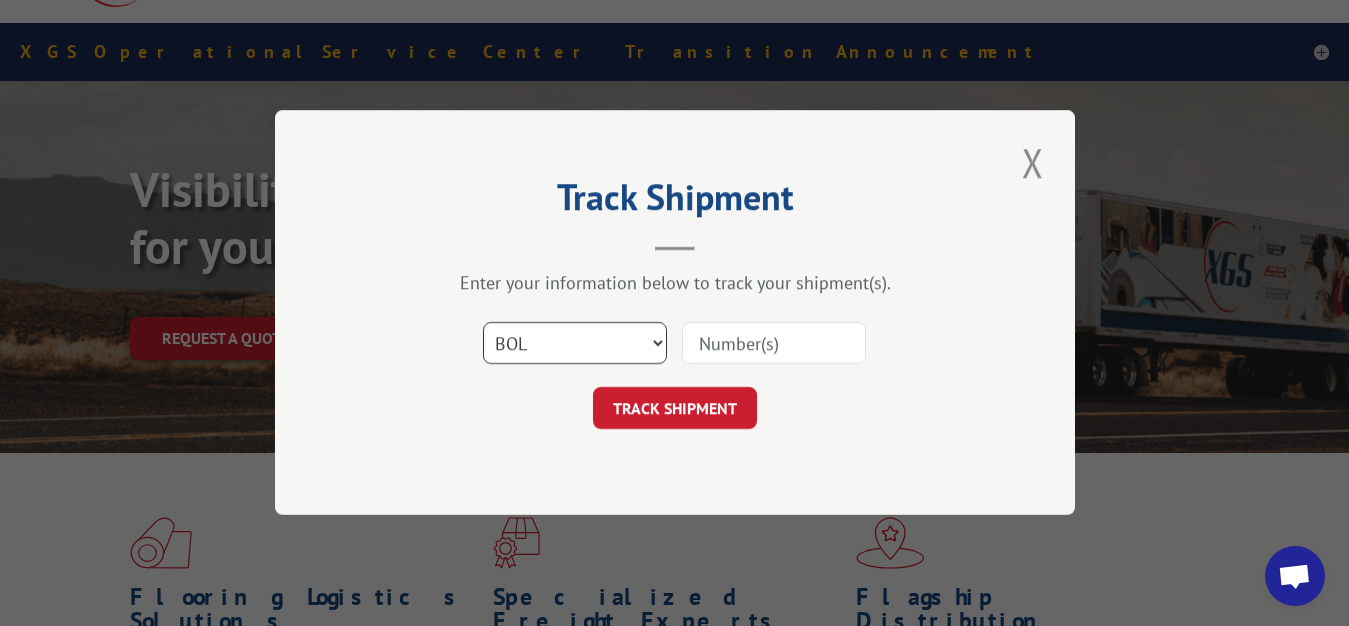 click on "BOL" at bounding box center [0, 0] 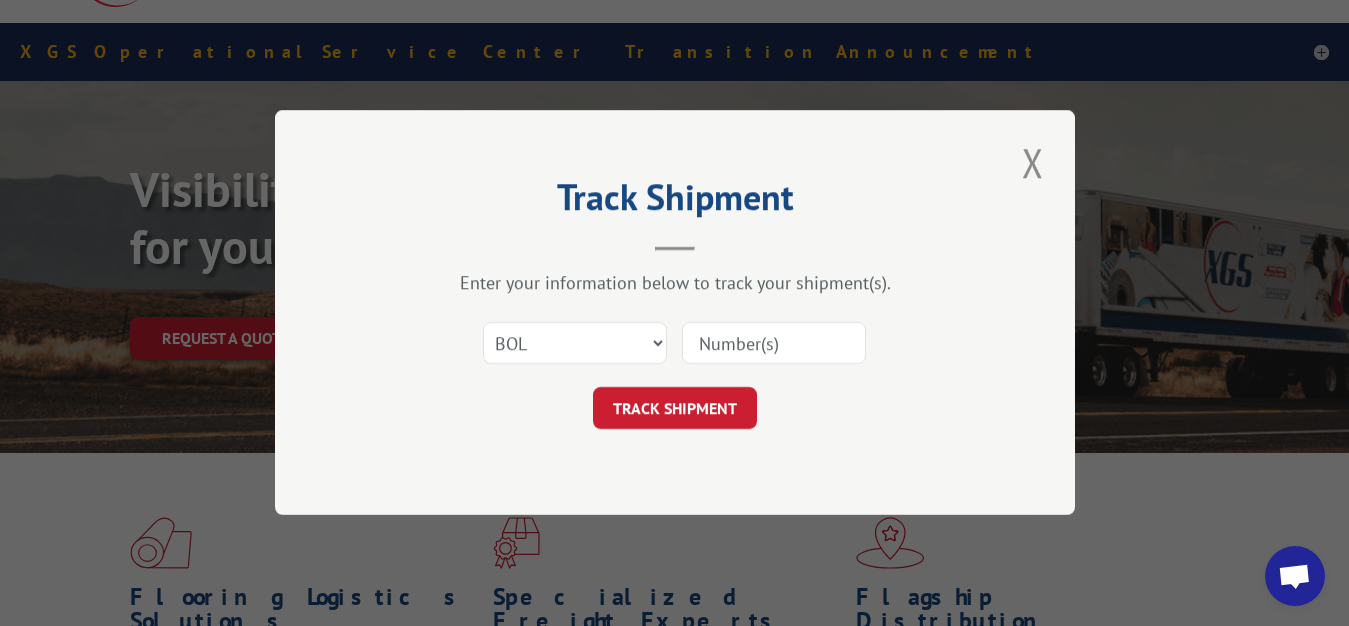 drag, startPoint x: 742, startPoint y: 341, endPoint x: 737, endPoint y: 240, distance: 101.12369 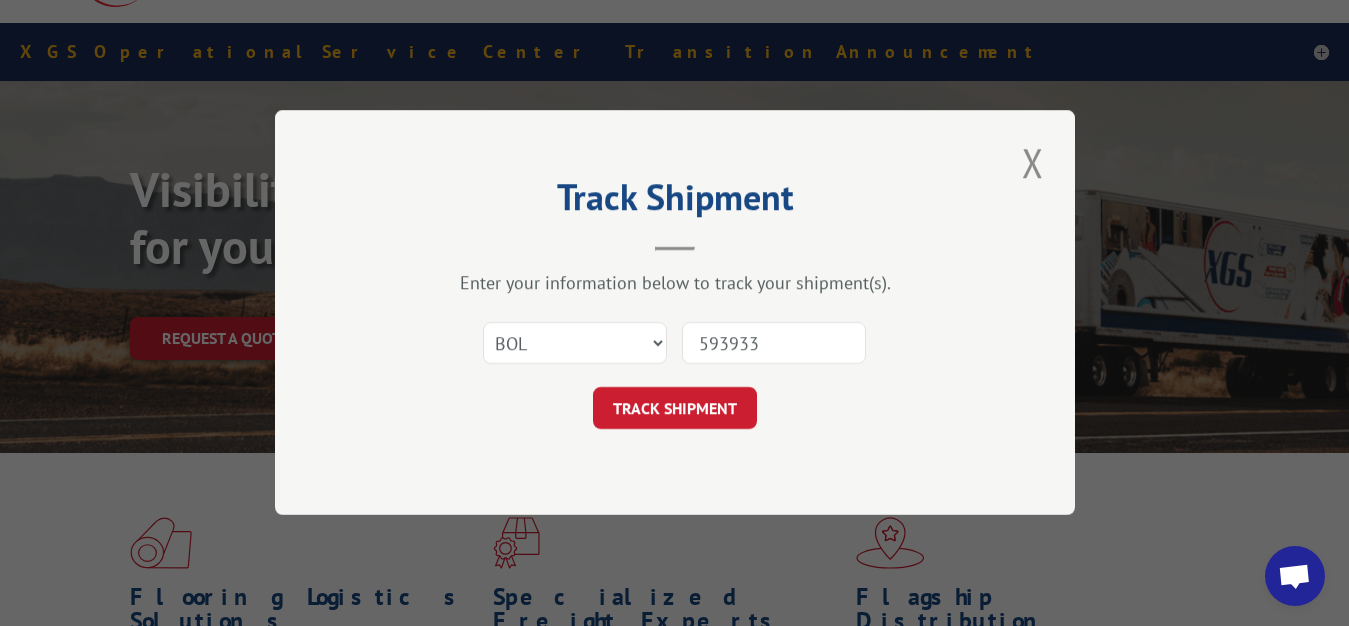 type on "5939333" 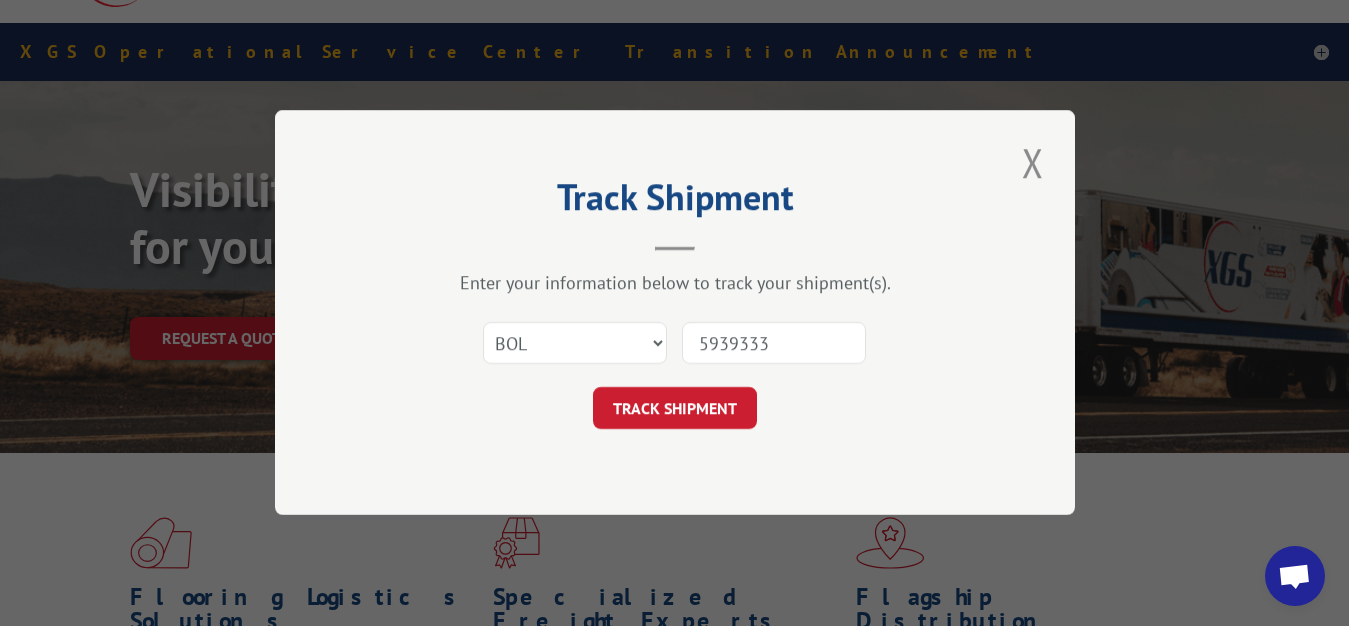 click on "TRACK SHIPMENT" at bounding box center (675, 409) 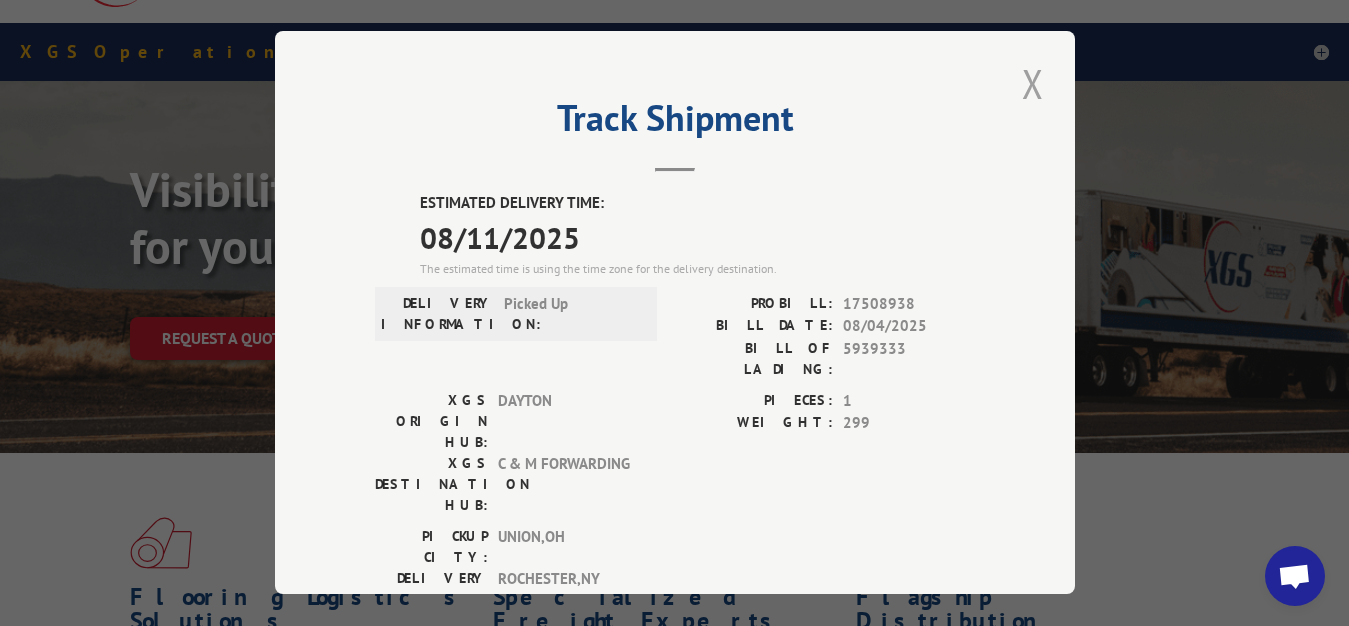 click at bounding box center (1033, 83) 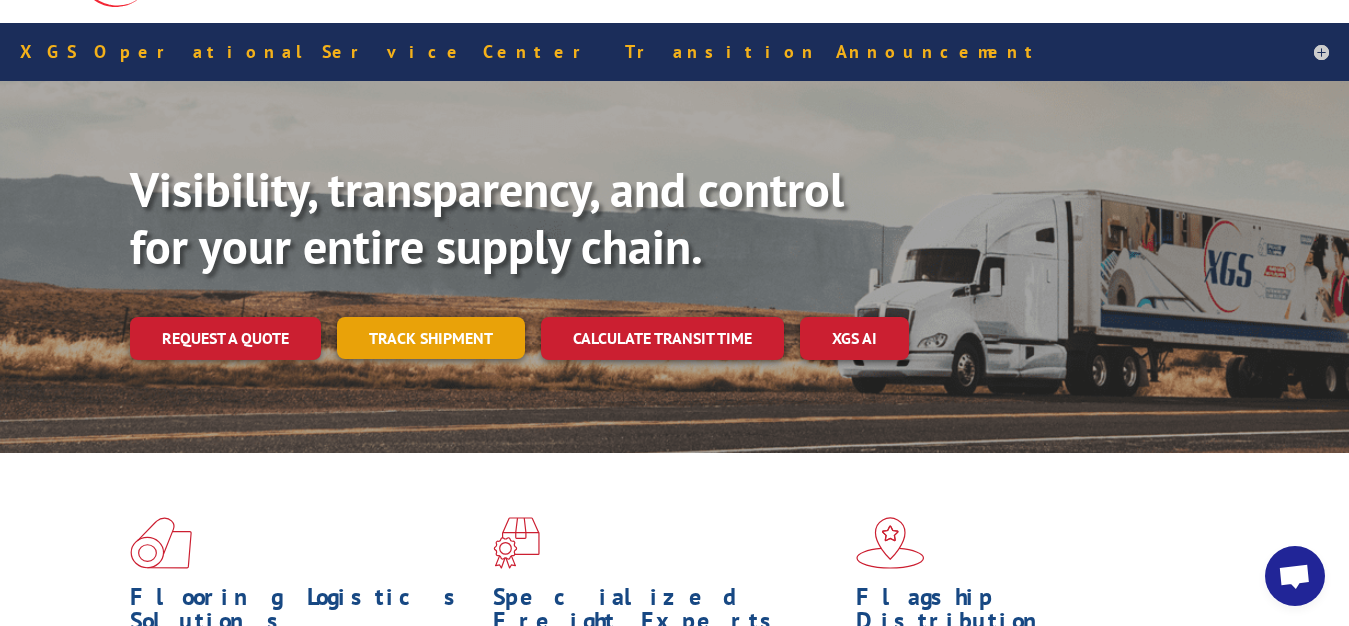 click on "Track shipment" at bounding box center [431, 338] 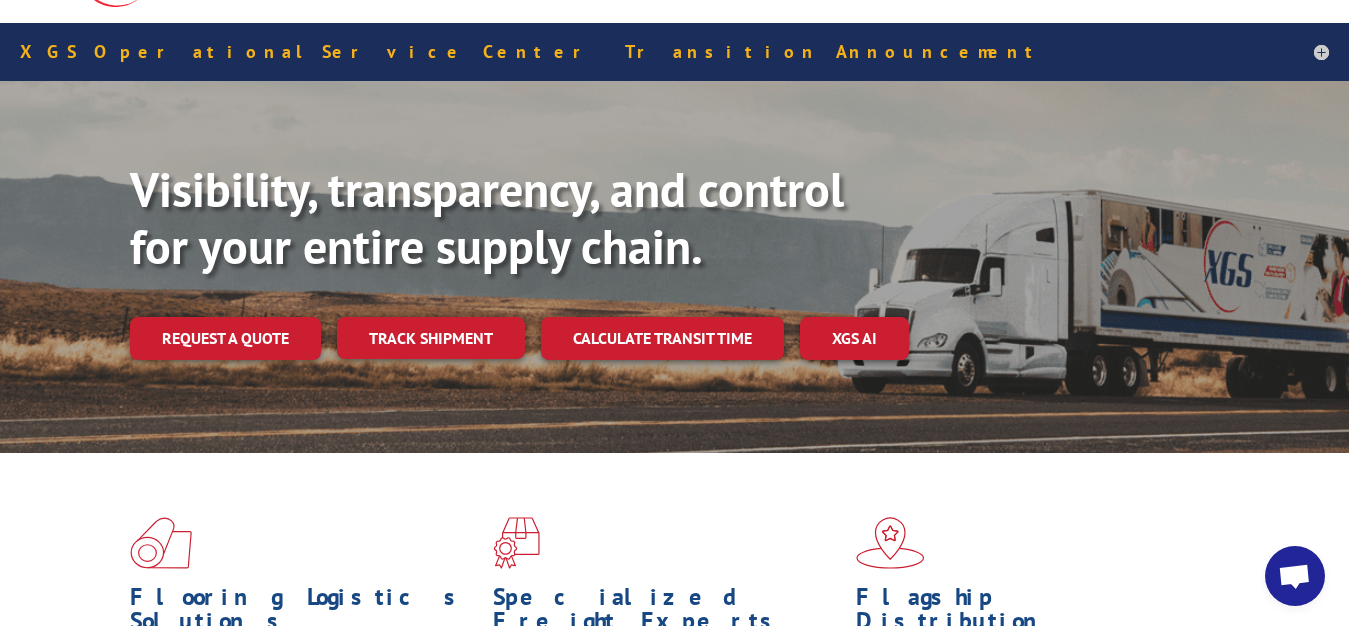 scroll, scrollTop: 0, scrollLeft: 0, axis: both 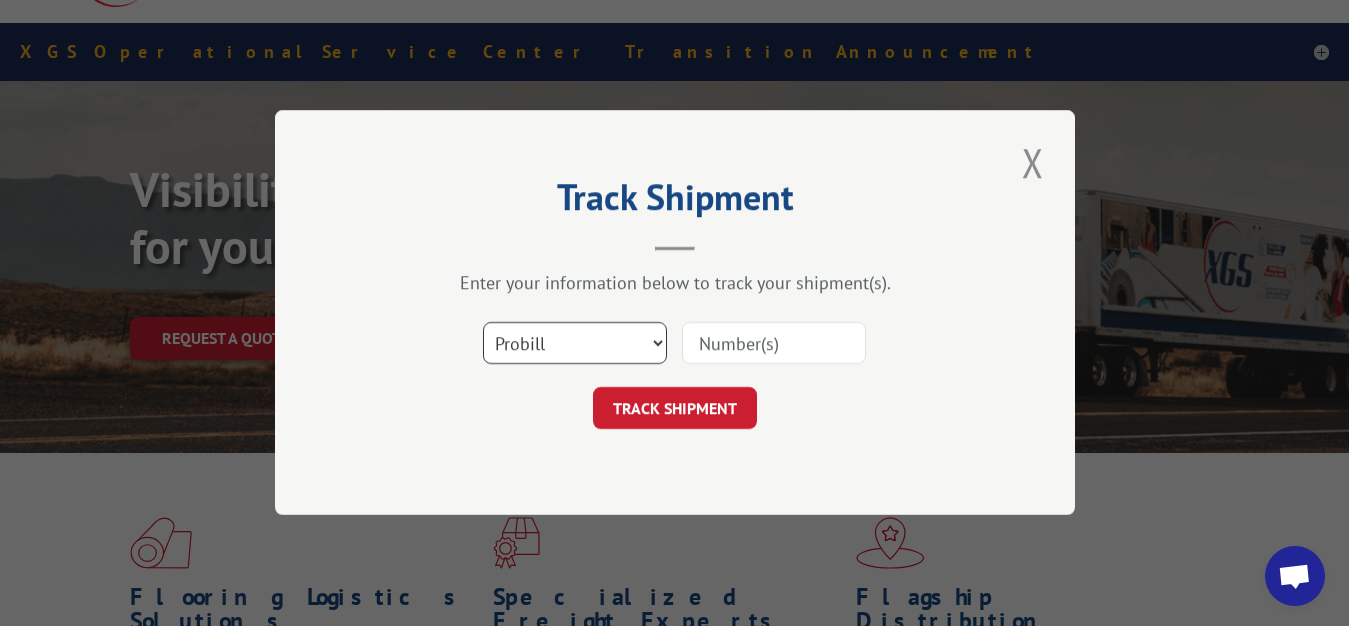 click on "Select category... Probill BOL PO" at bounding box center [575, 344] 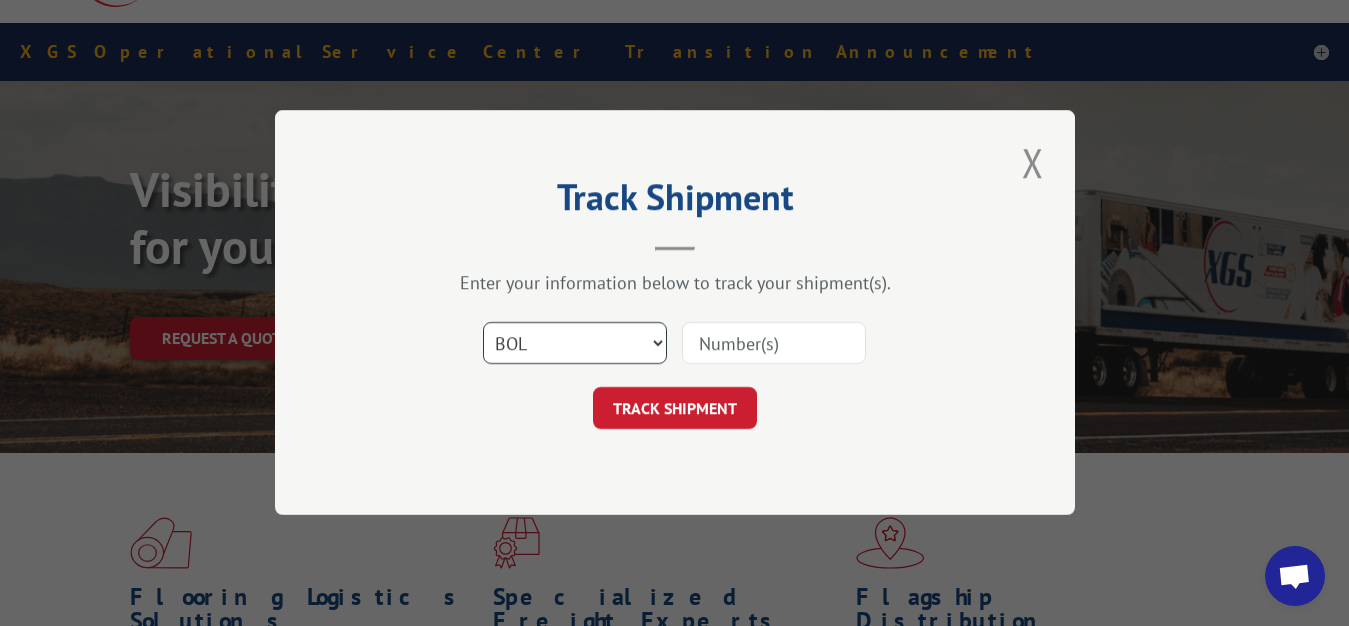 click on "BOL" at bounding box center [0, 0] 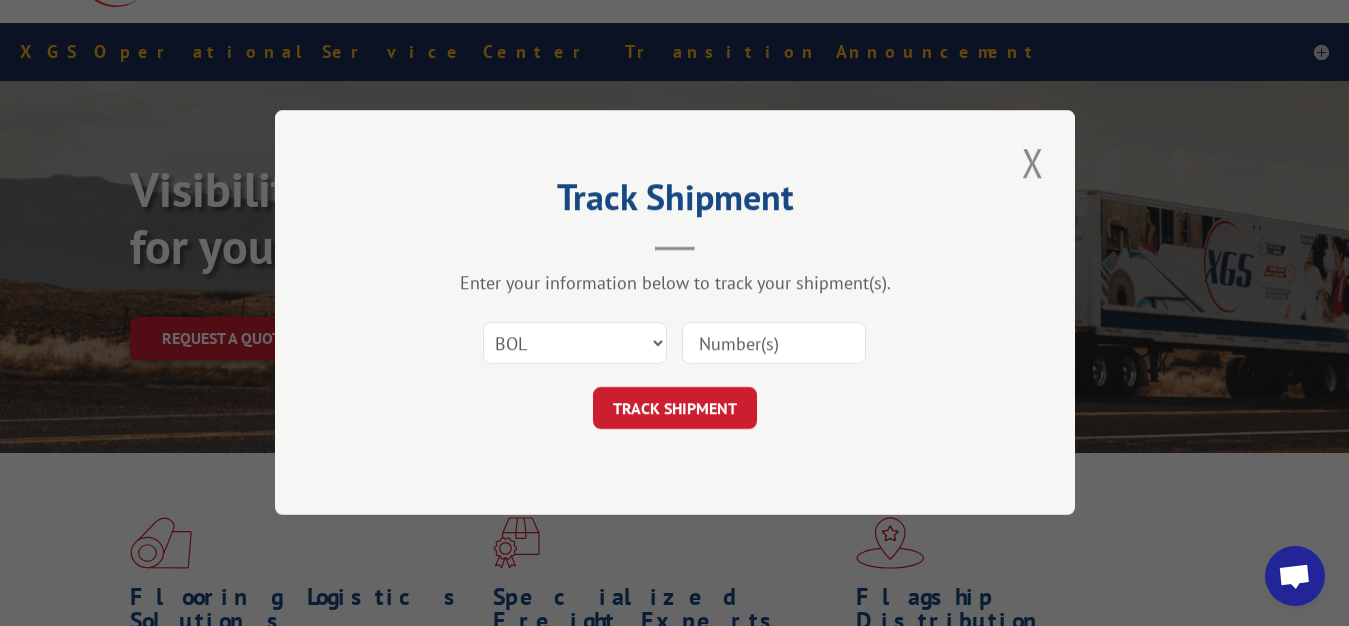 drag, startPoint x: 773, startPoint y: 351, endPoint x: 775, endPoint y: 324, distance: 27.073973 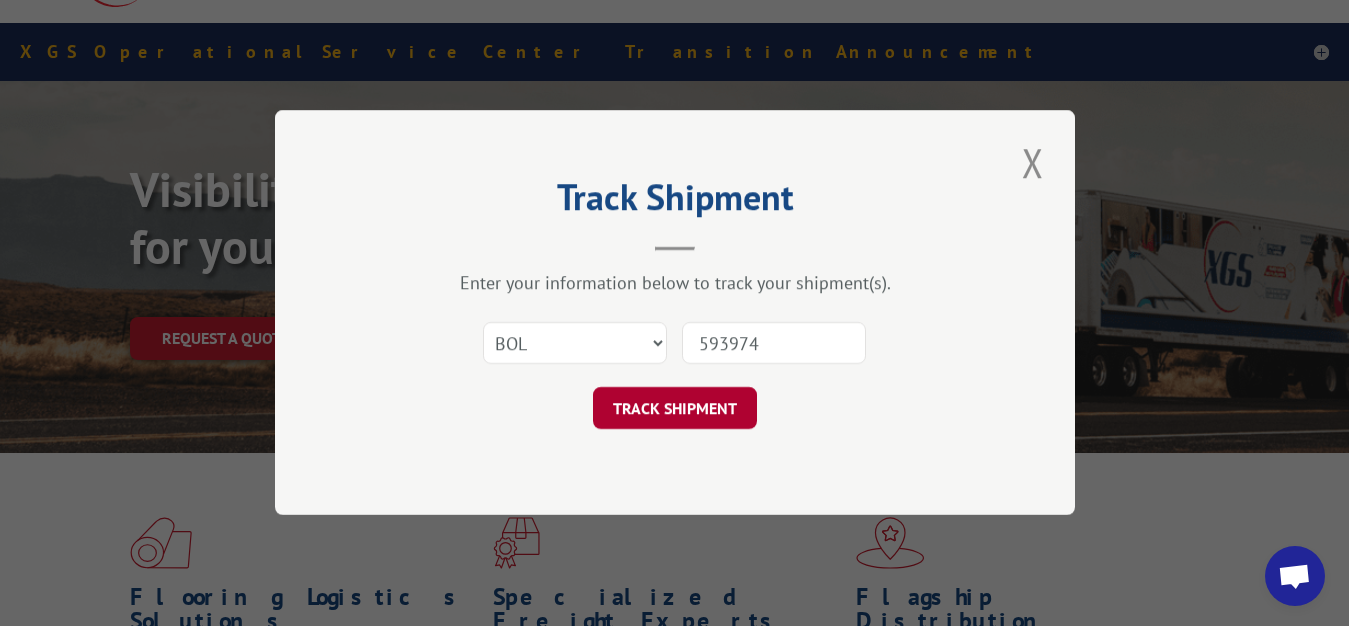 type on "5939749" 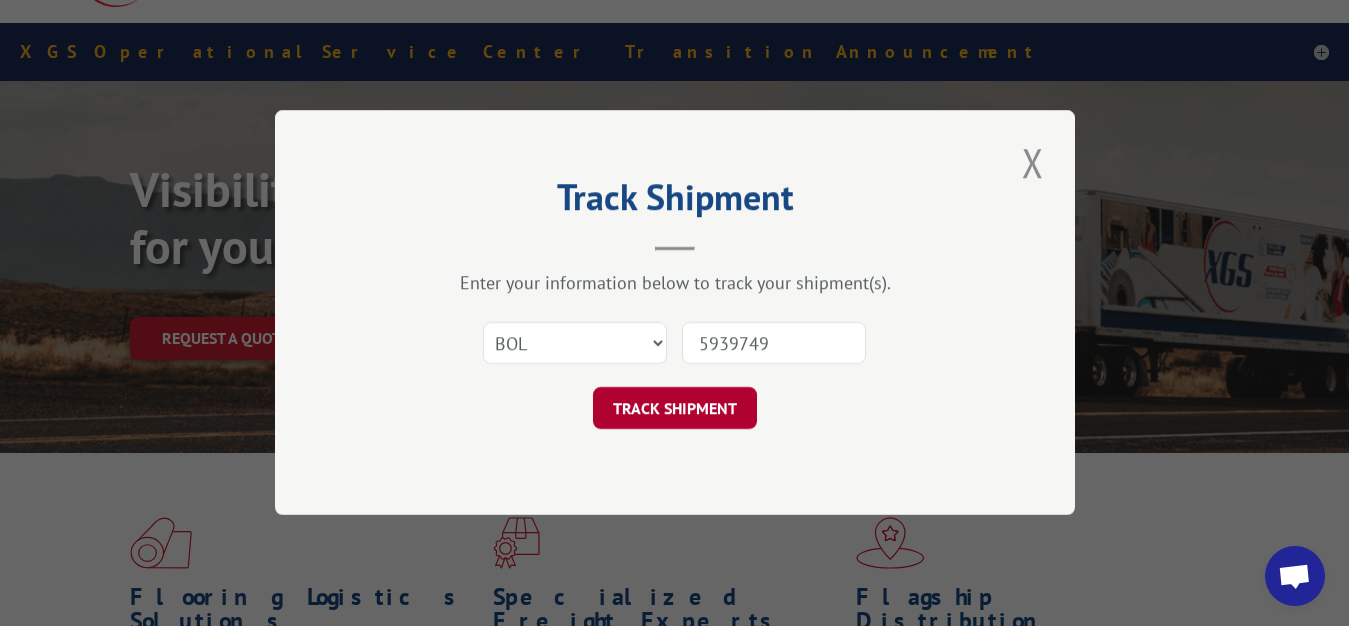 click on "TRACK SHIPMENT" at bounding box center [675, 409] 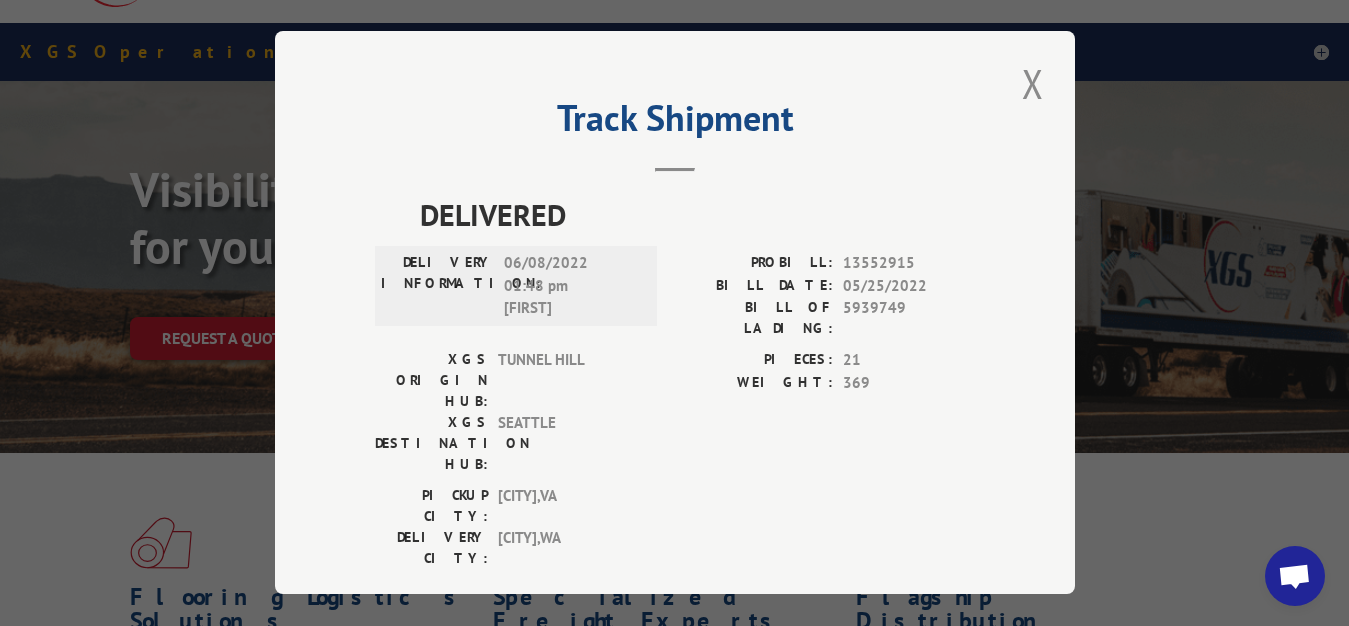 drag, startPoint x: 1016, startPoint y: 71, endPoint x: 897, endPoint y: 146, distance: 140.66272 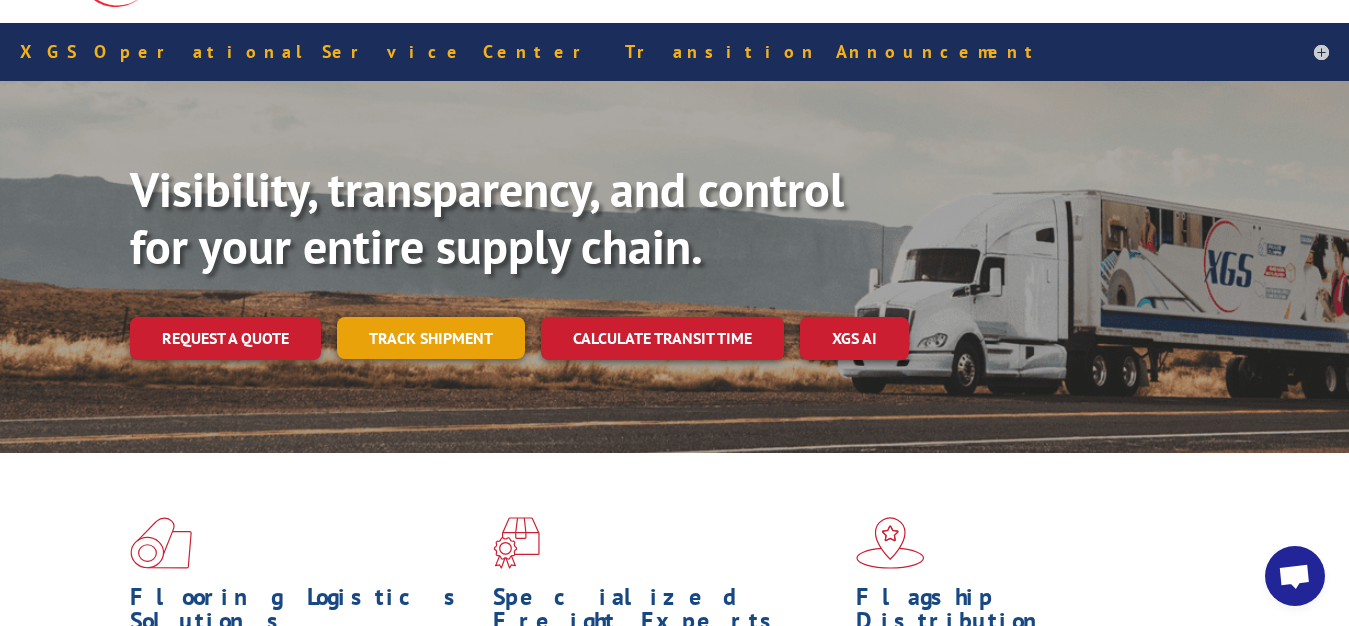 click on "Track shipment" at bounding box center [431, 338] 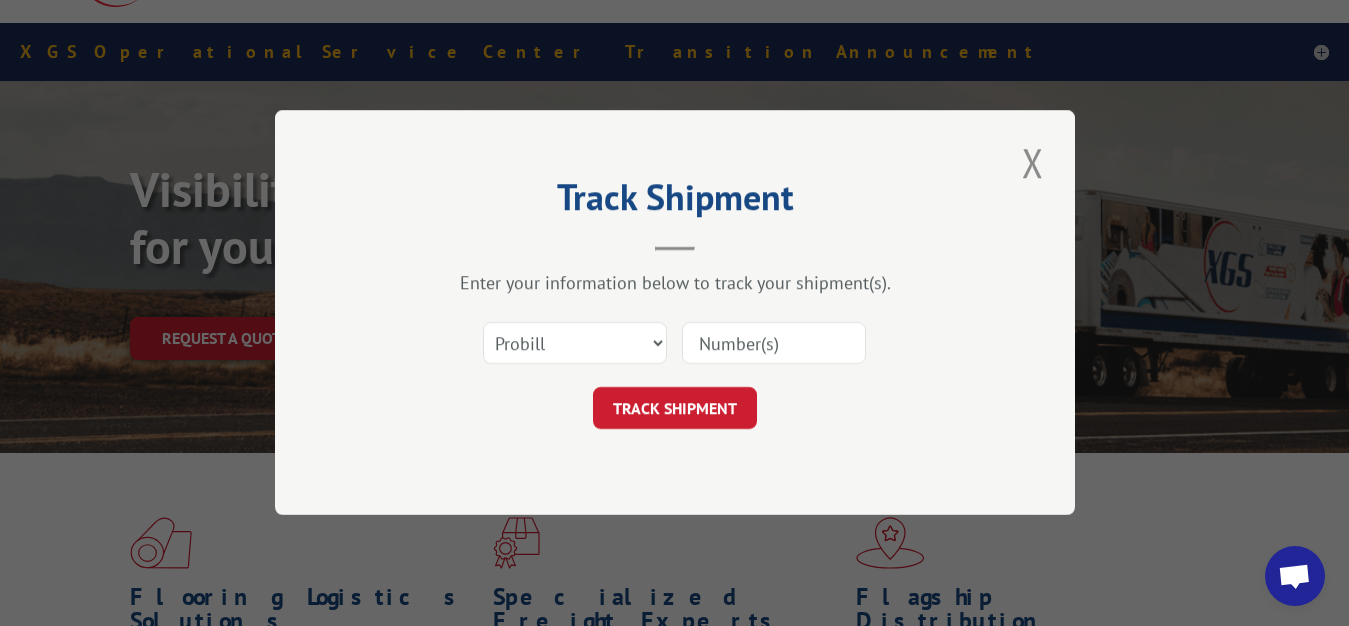 scroll, scrollTop: 0, scrollLeft: 0, axis: both 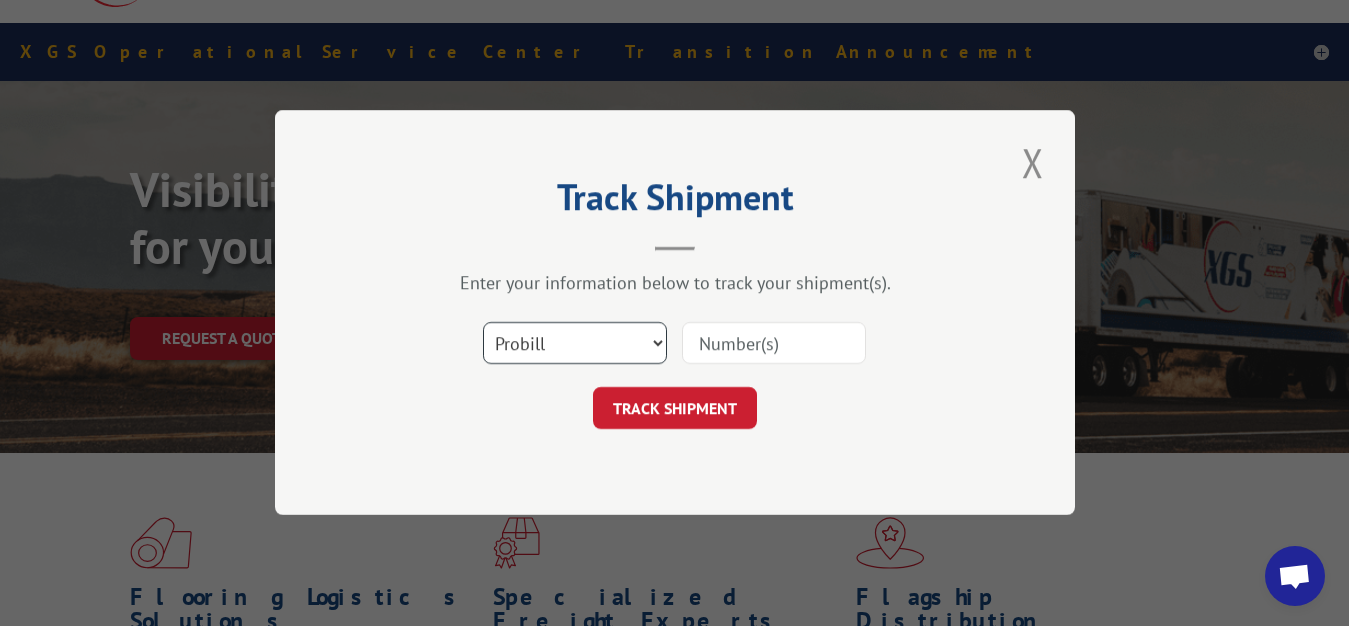 click on "Select category... Probill BOL PO" at bounding box center [575, 344] 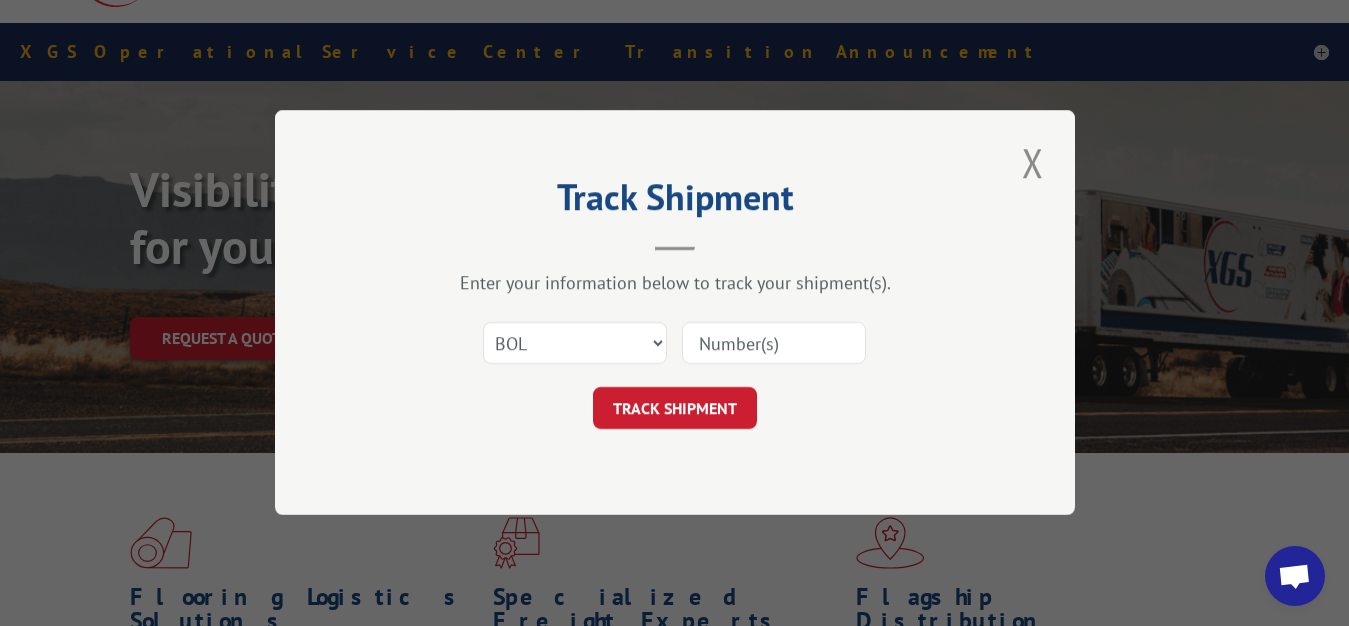 drag, startPoint x: 738, startPoint y: 329, endPoint x: 738, endPoint y: 316, distance: 13 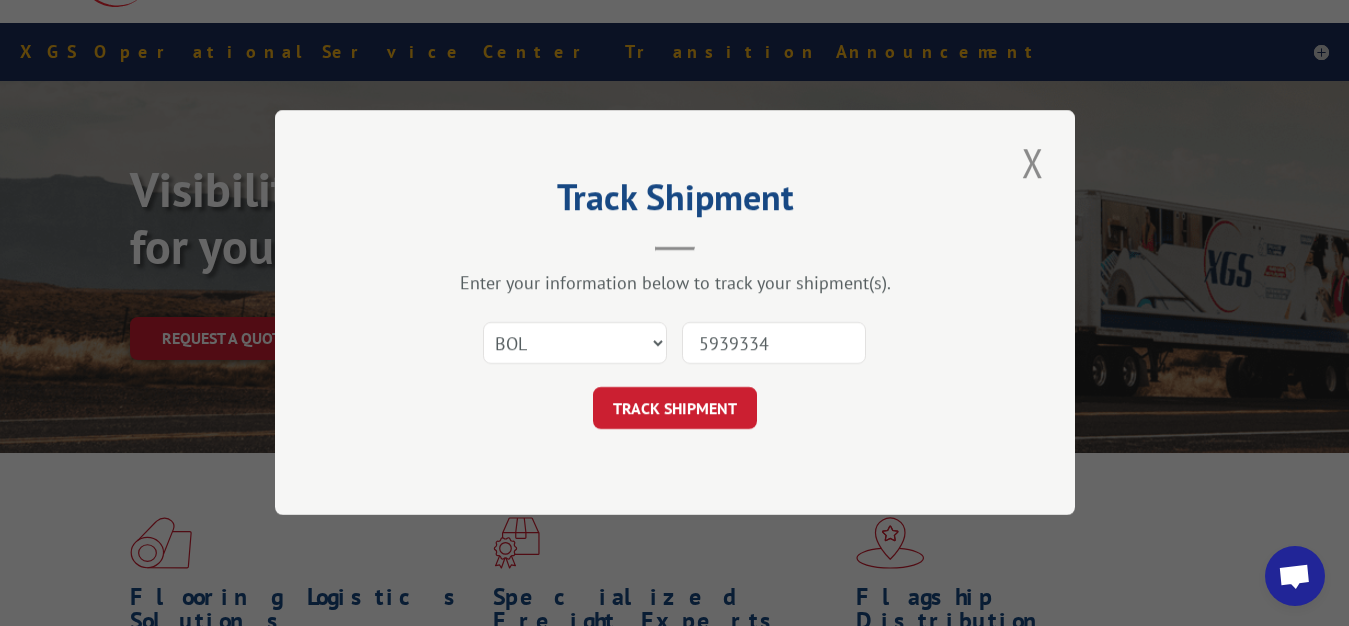 type on "5939334" 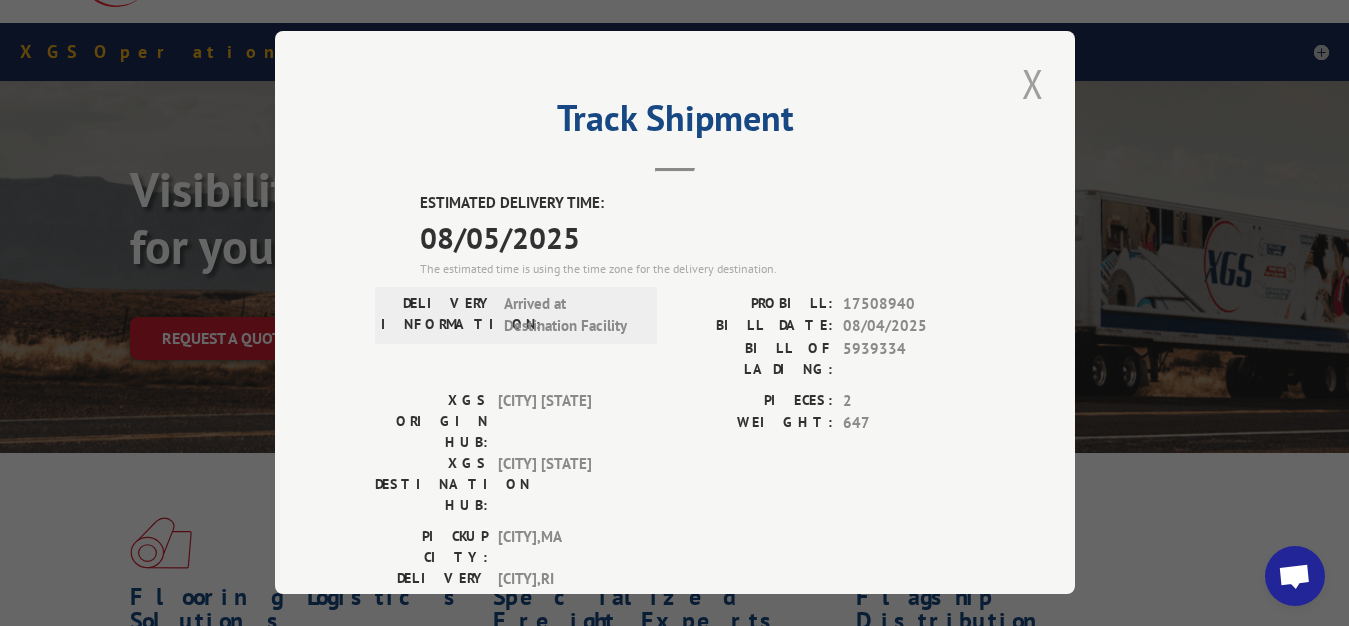 click at bounding box center (1033, 83) 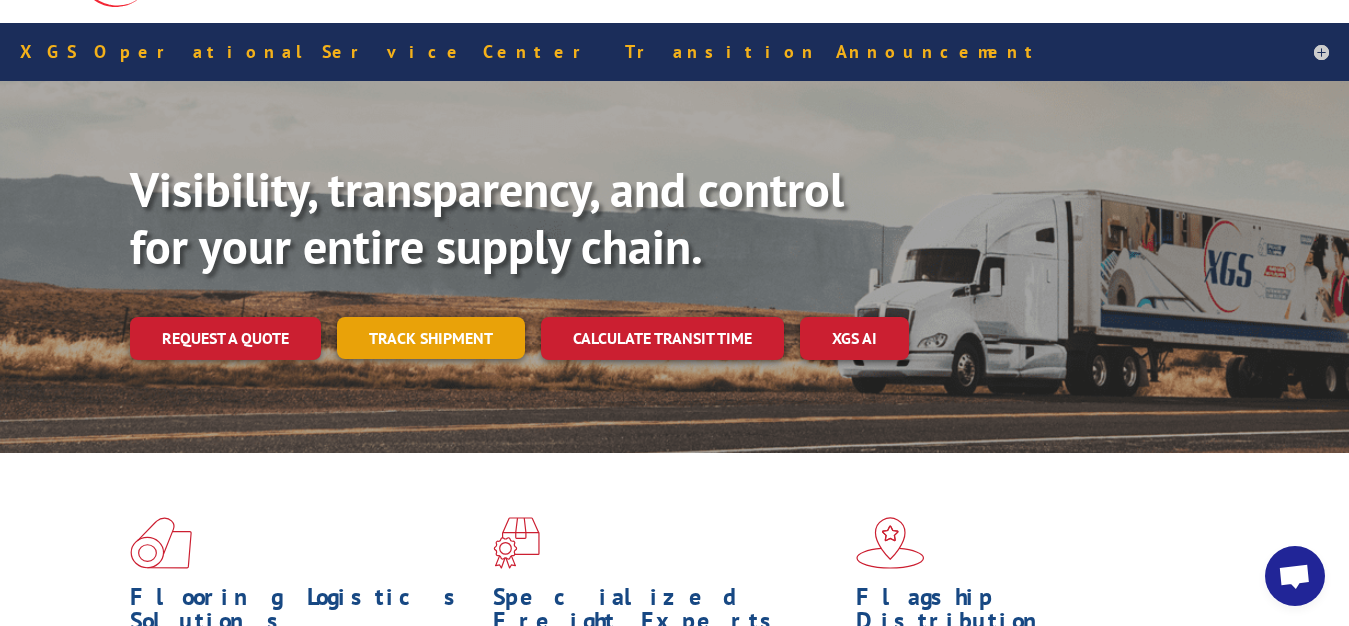 click on "Track shipment" at bounding box center (431, 338) 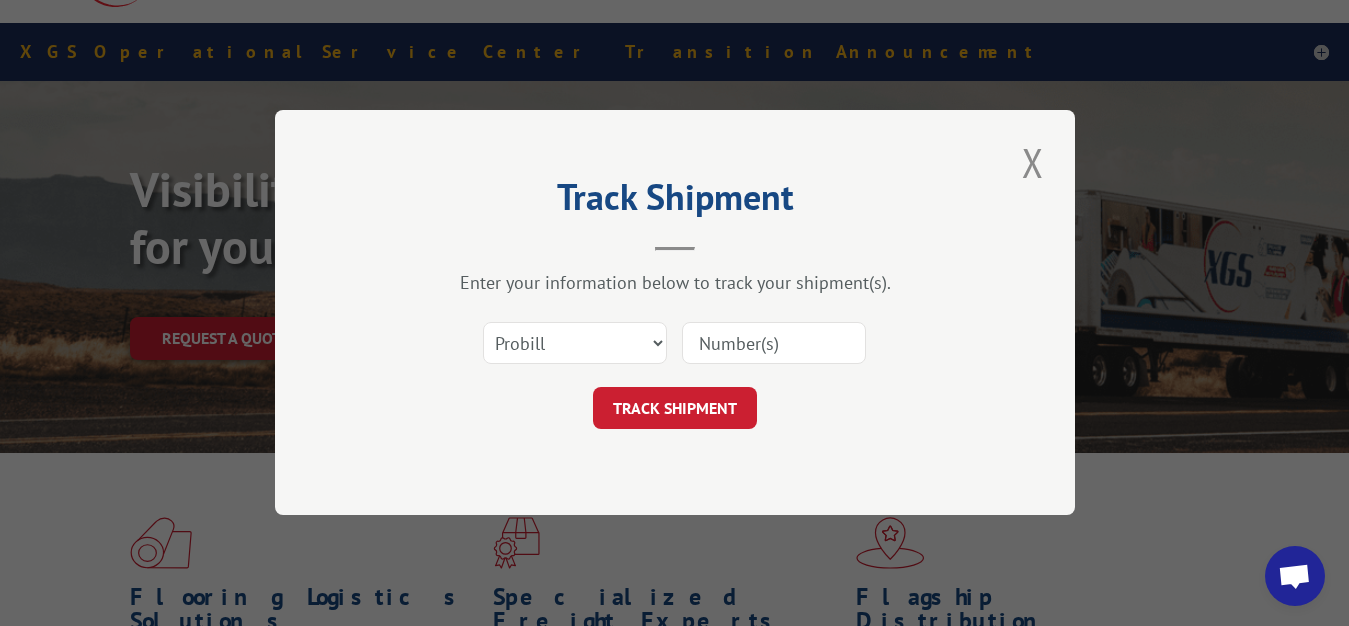 scroll, scrollTop: 0, scrollLeft: 0, axis: both 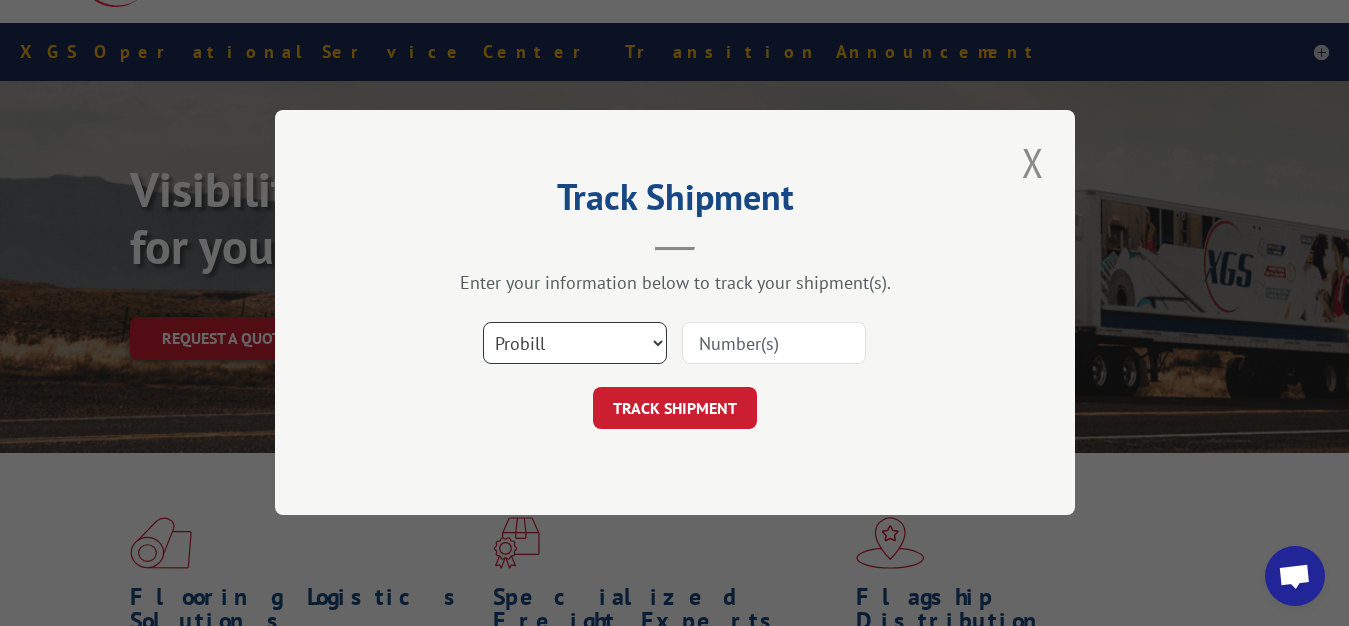 click on "Select category... Probill BOL PO" at bounding box center (575, 344) 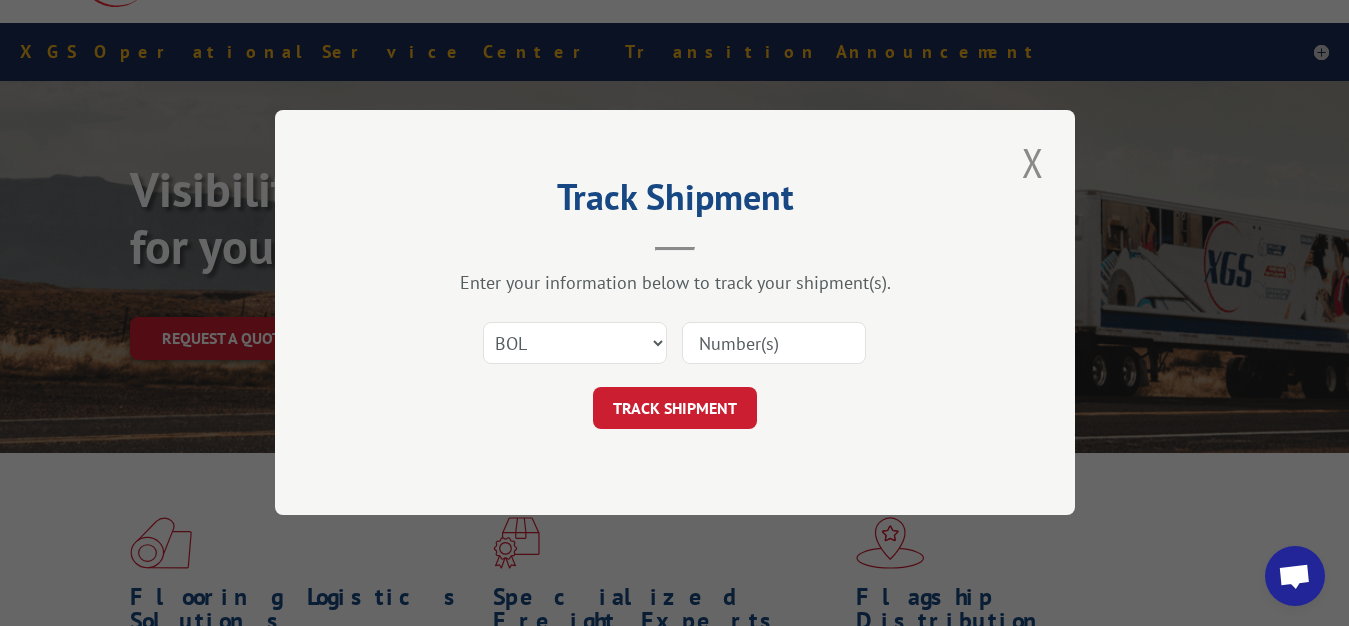 click at bounding box center (774, 344) 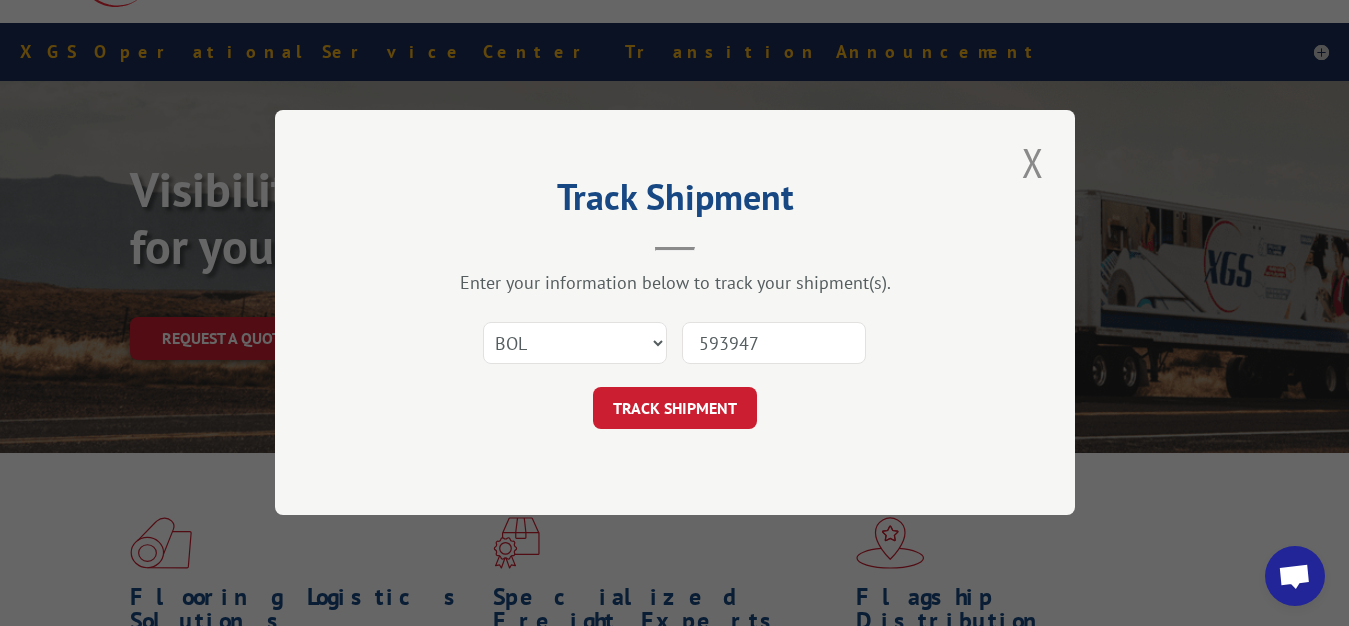 type on "5939473" 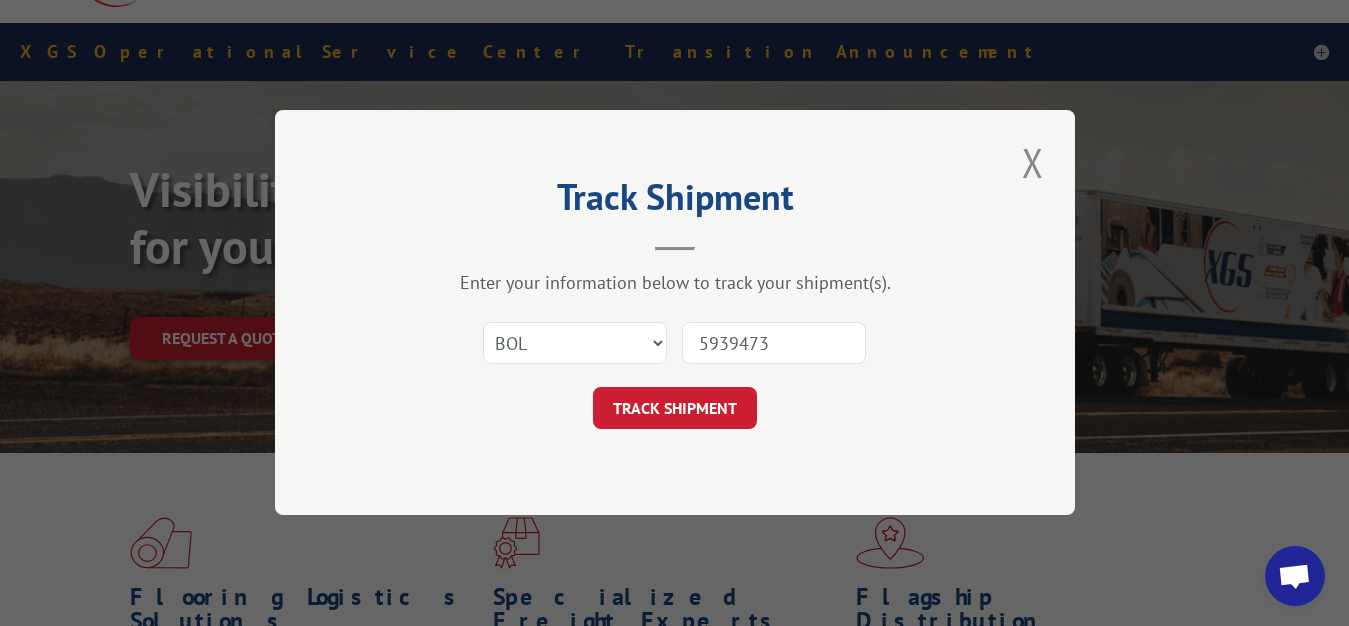 click on "TRACK SHIPMENT" at bounding box center (675, 409) 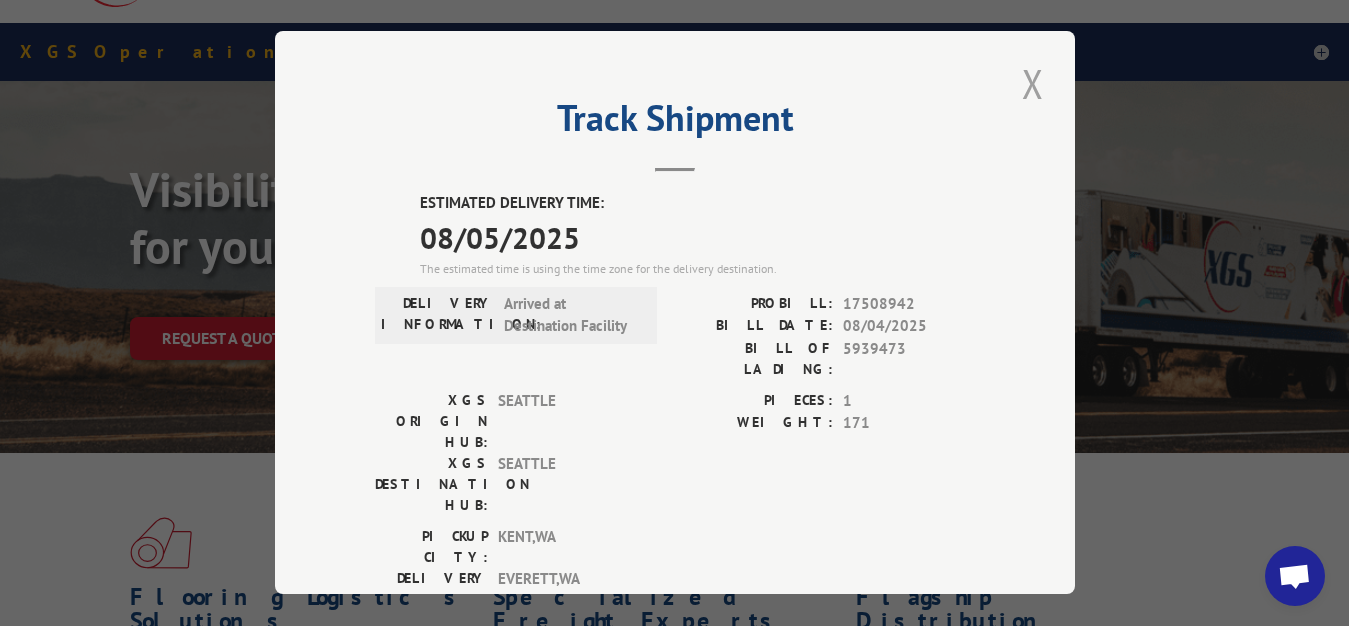 click at bounding box center (1033, 83) 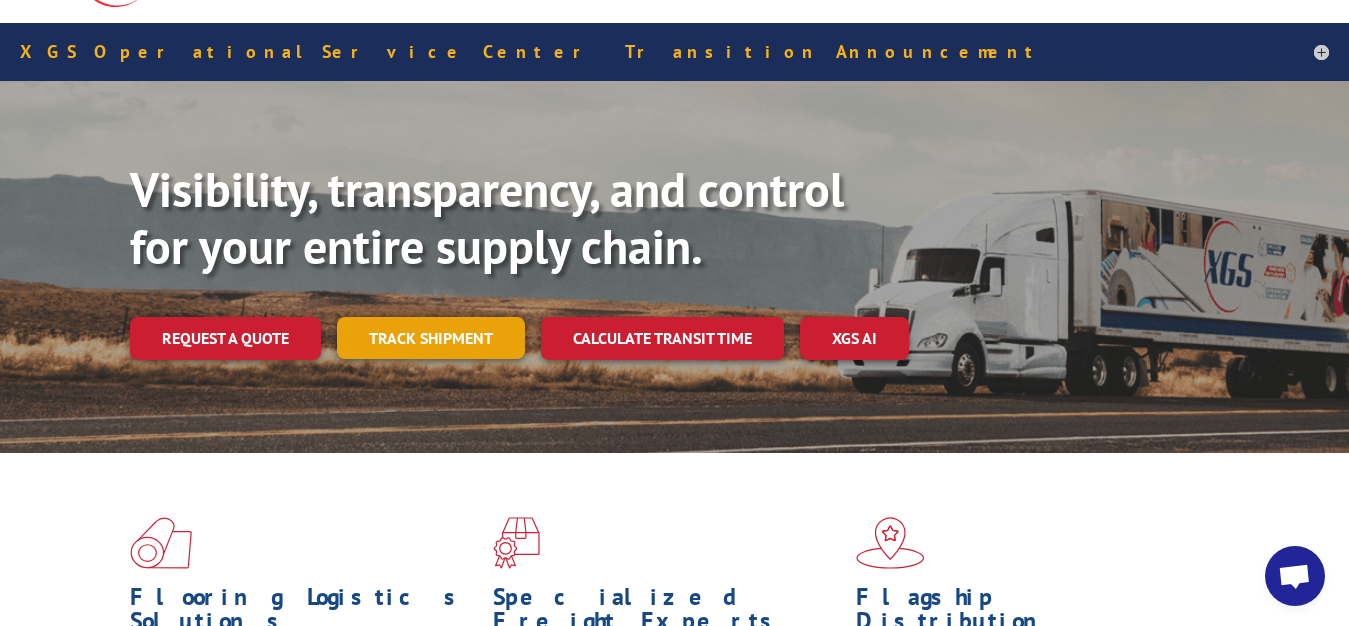 click on "Track shipment" at bounding box center (431, 338) 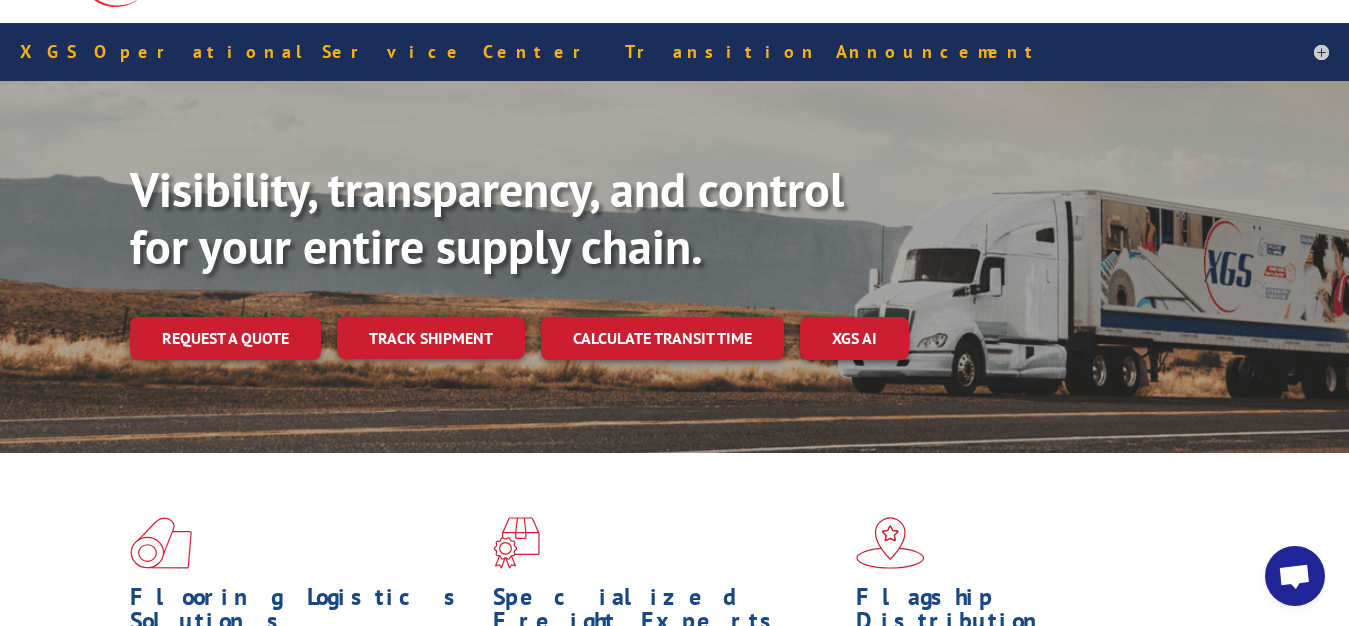 scroll, scrollTop: 0, scrollLeft: 0, axis: both 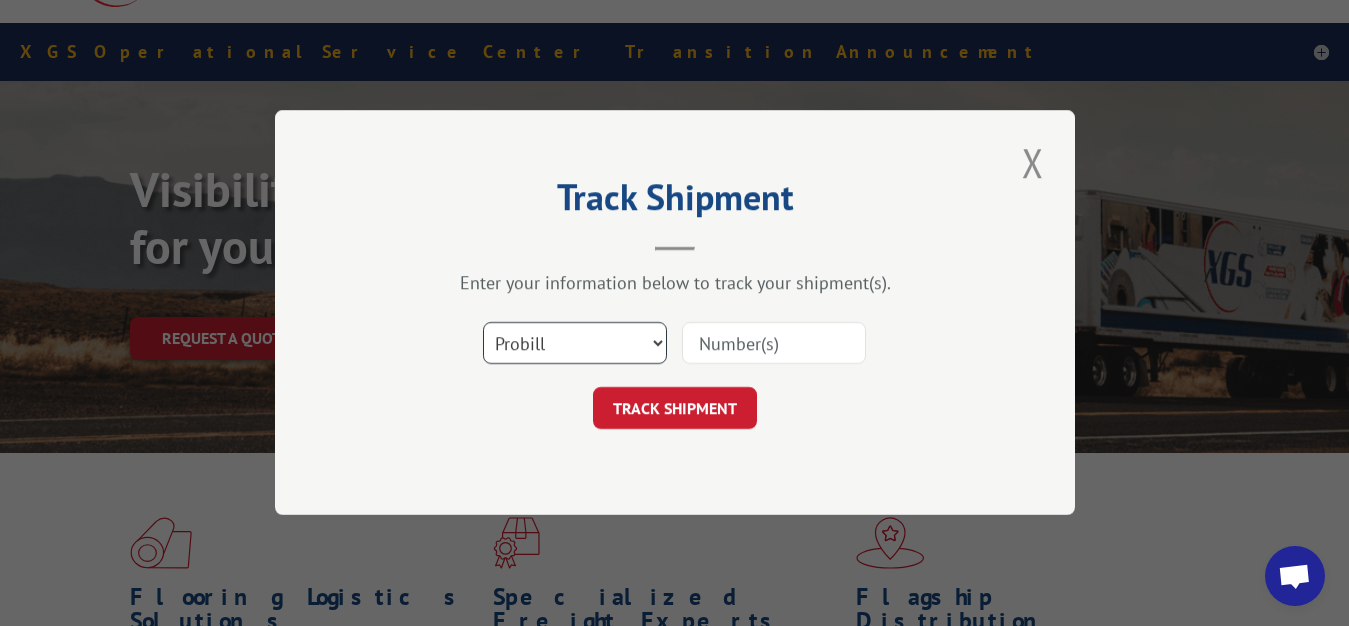 click on "Select category... Probill BOL PO" at bounding box center (575, 344) 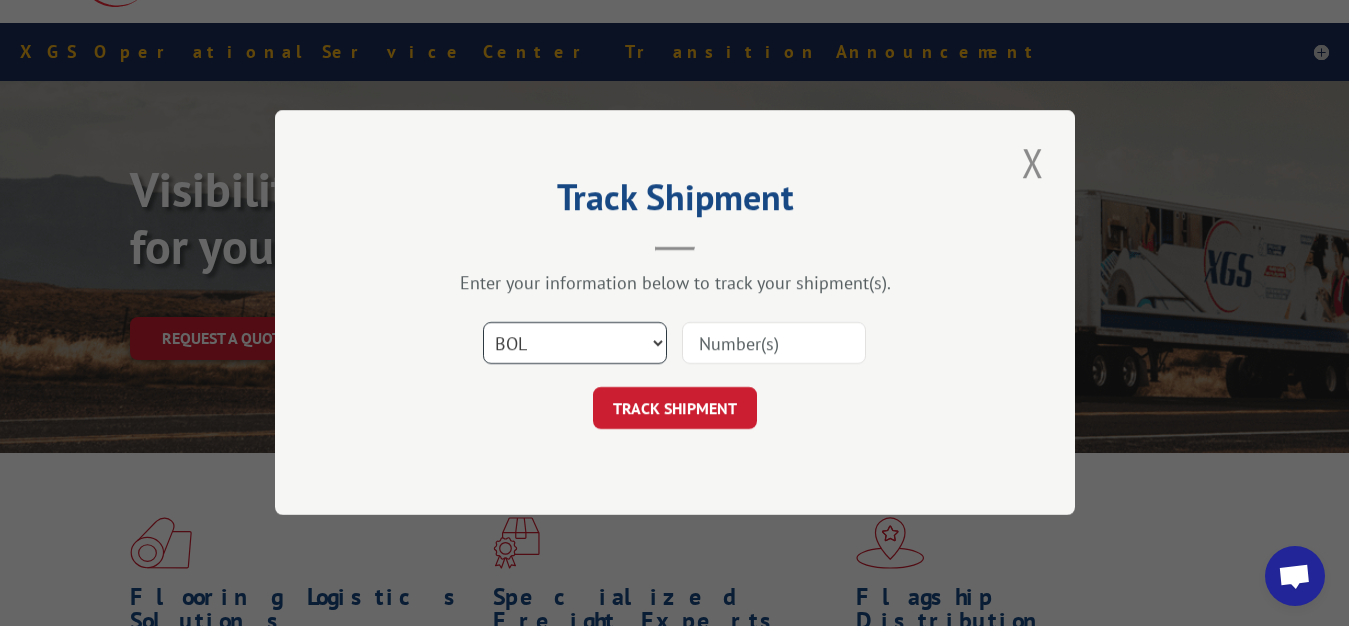 click on "BOL" at bounding box center [0, 0] 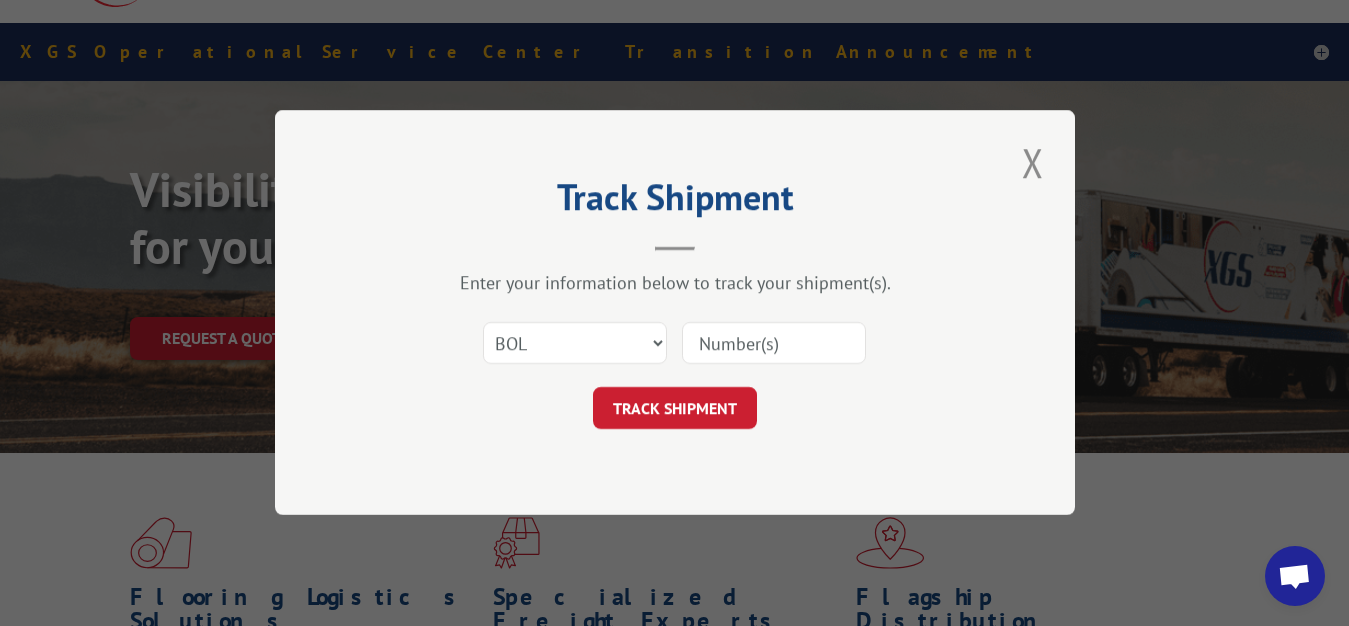 drag, startPoint x: 727, startPoint y: 340, endPoint x: 739, endPoint y: 205, distance: 135.53229 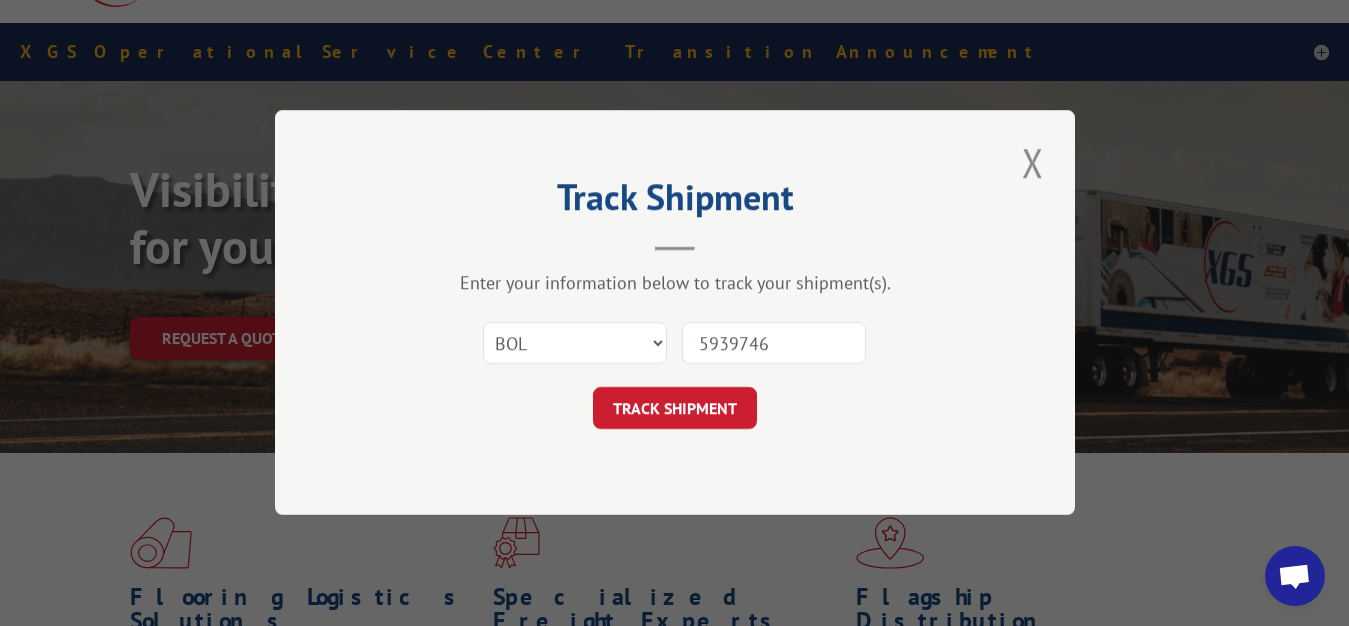 type on "5939746" 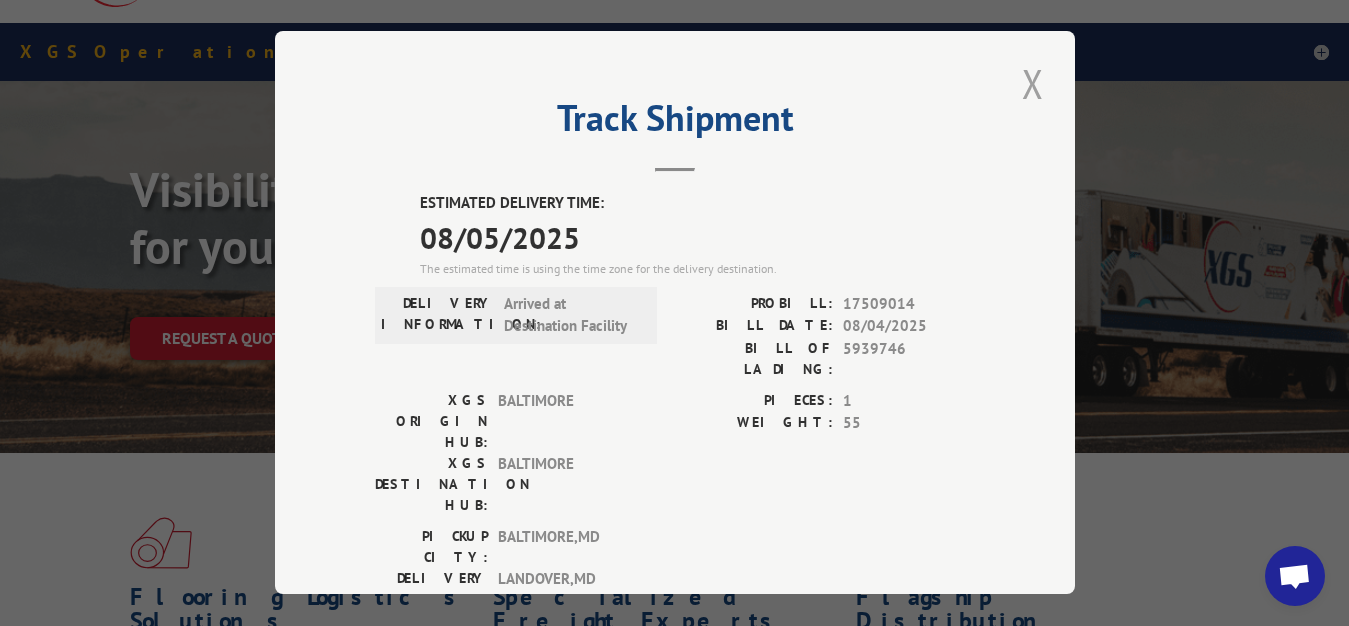 click at bounding box center (1033, 83) 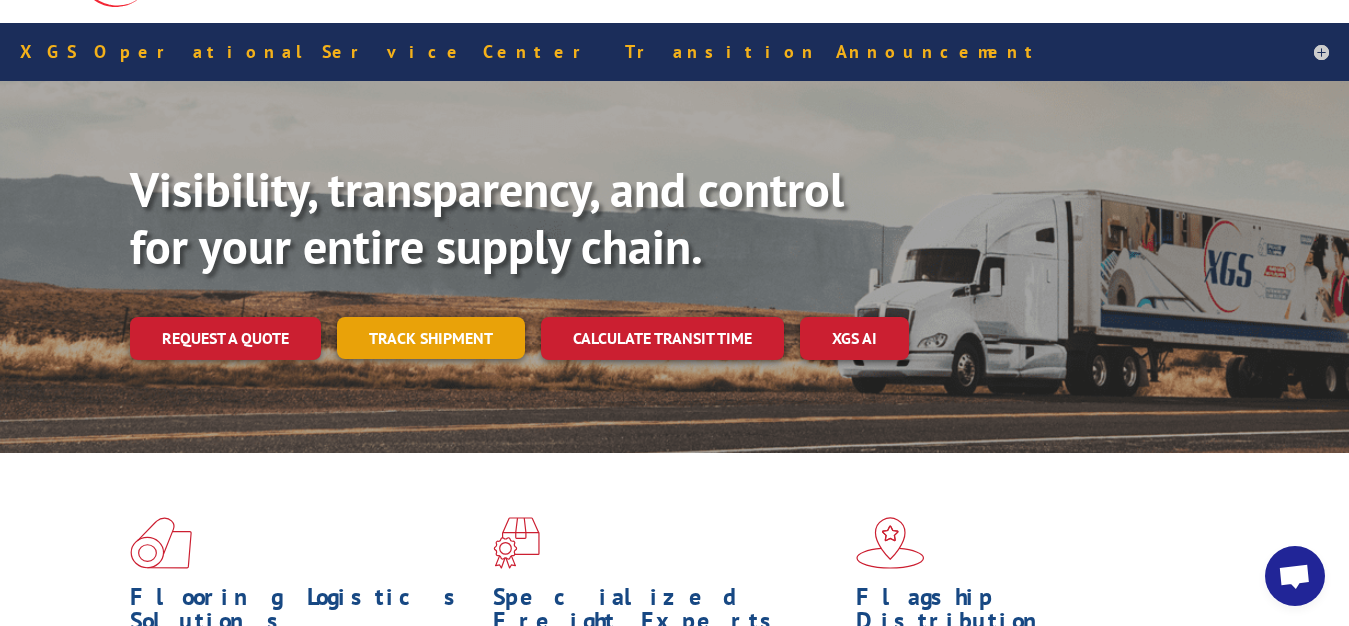 click on "Track shipment" at bounding box center (431, 338) 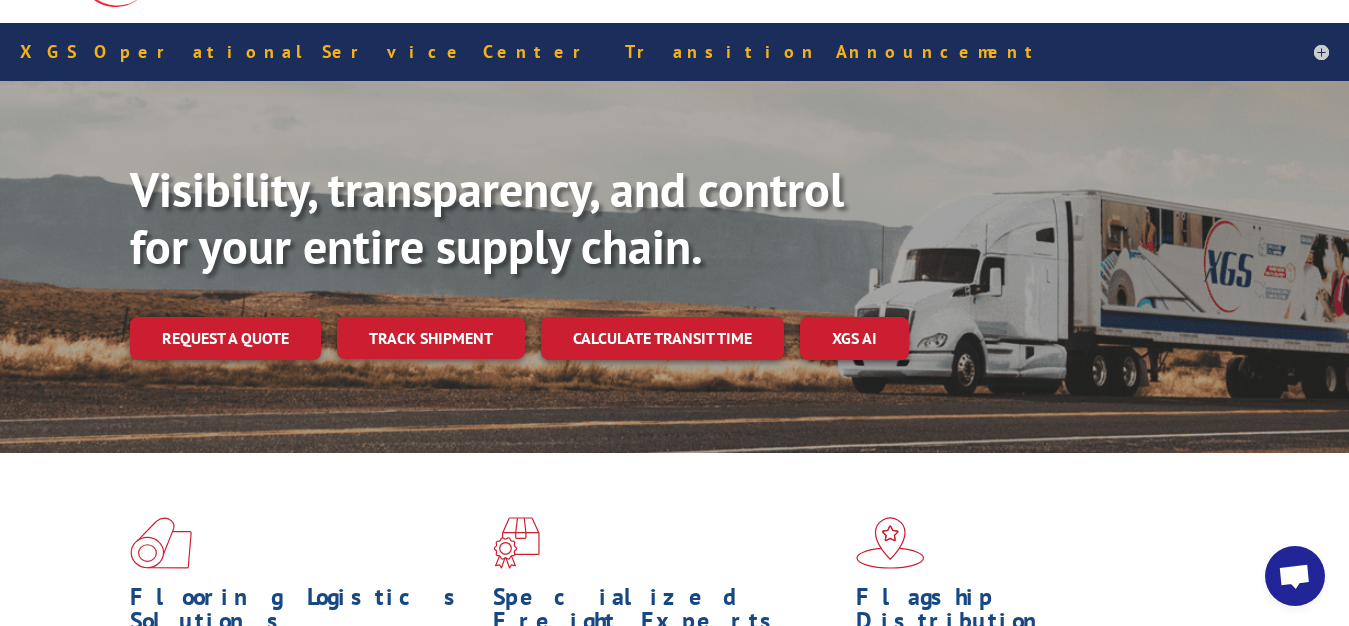scroll, scrollTop: 0, scrollLeft: 0, axis: both 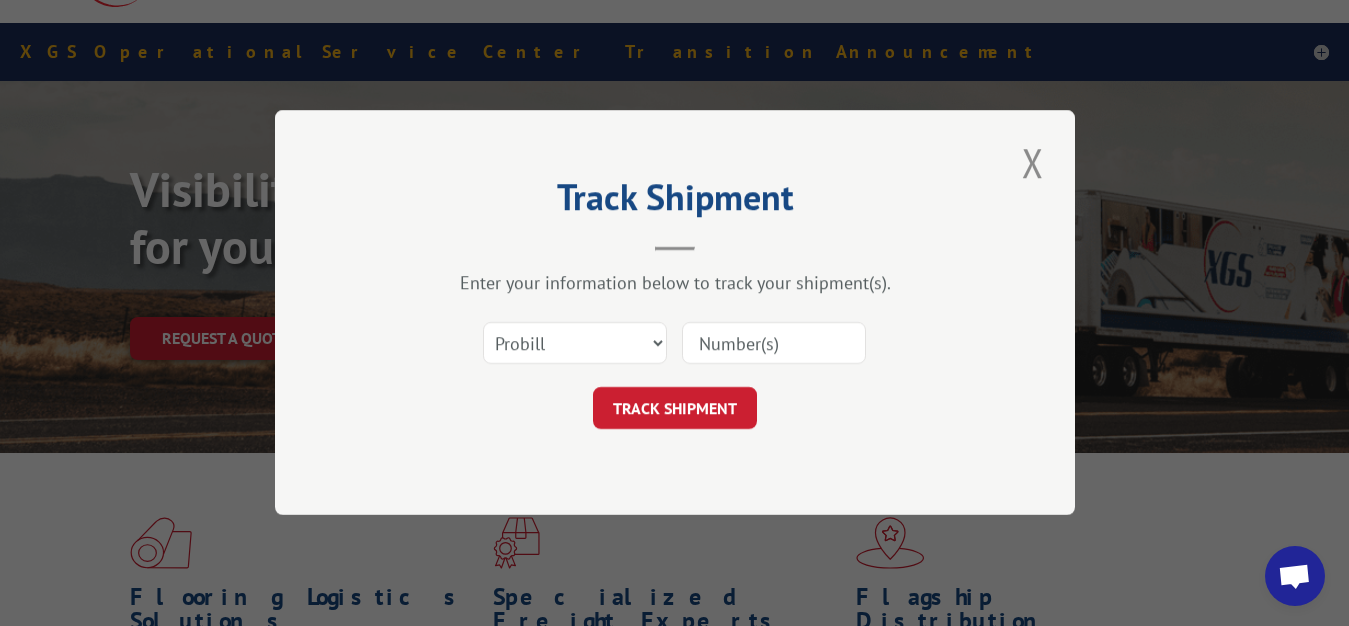 click on "Select category... Probill BOL PO" at bounding box center (675, 344) 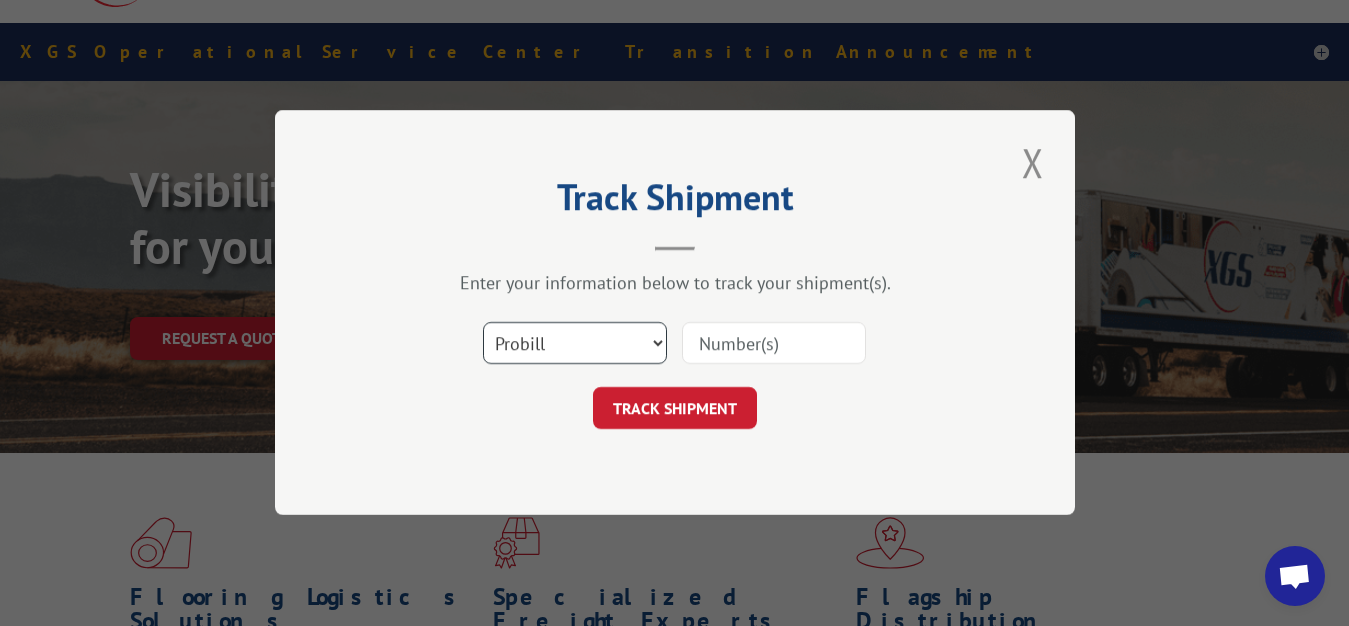 click on "Select category... Probill BOL PO" at bounding box center (575, 344) 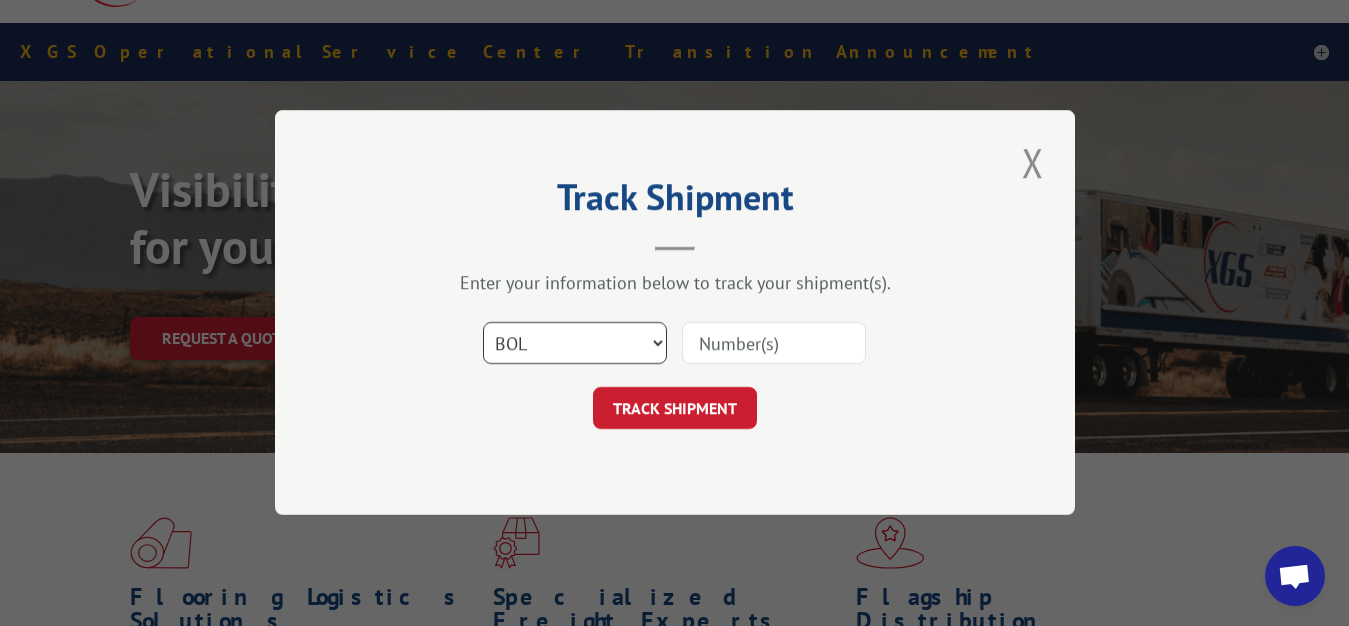 click on "BOL" at bounding box center (0, 0) 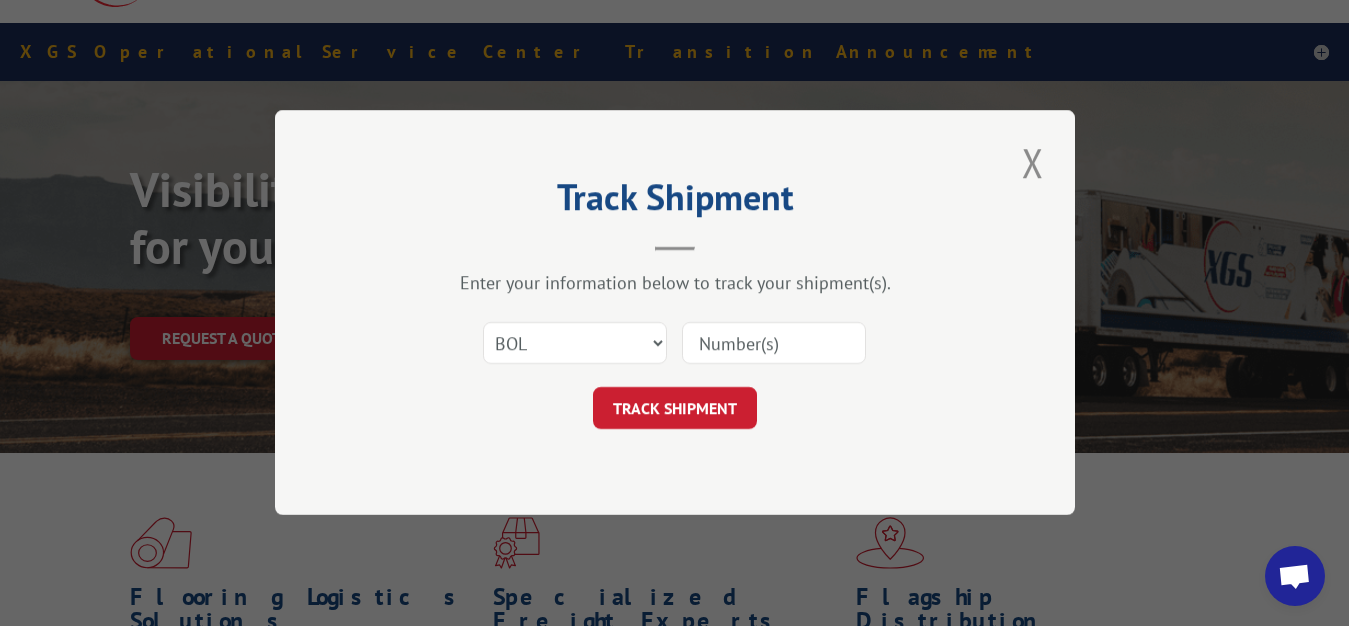 click on "Select category... Probill BOL PO" at bounding box center [675, 344] 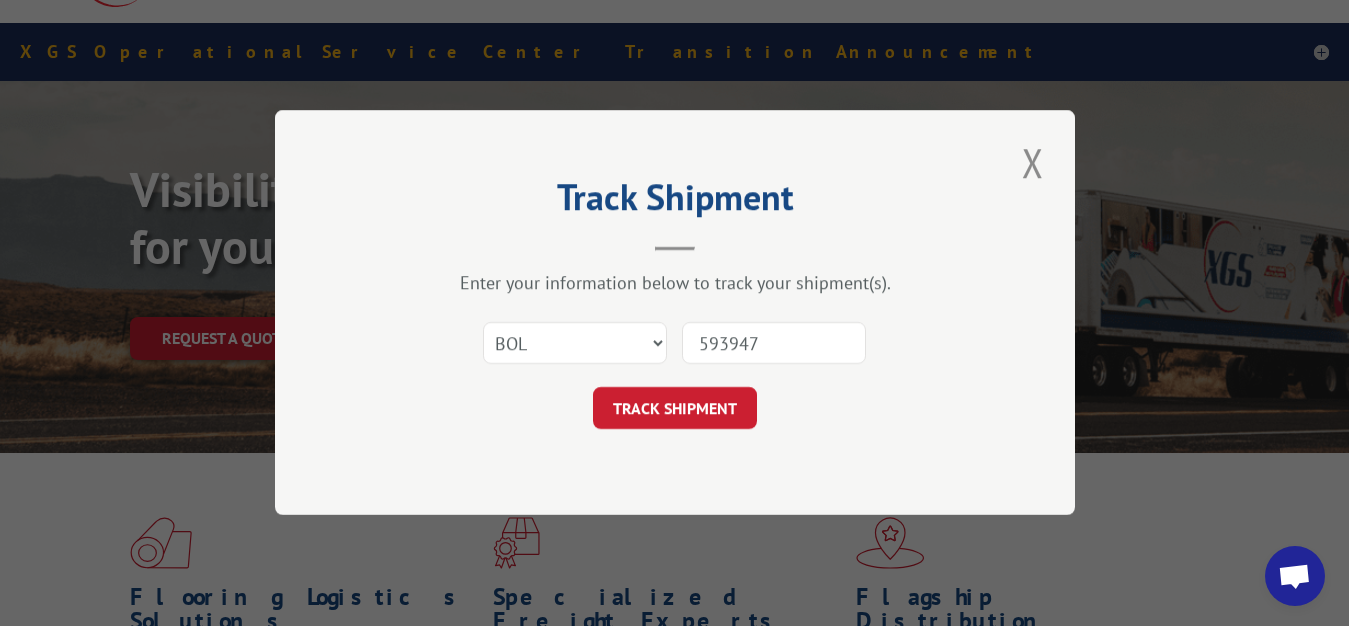 type on "5939478" 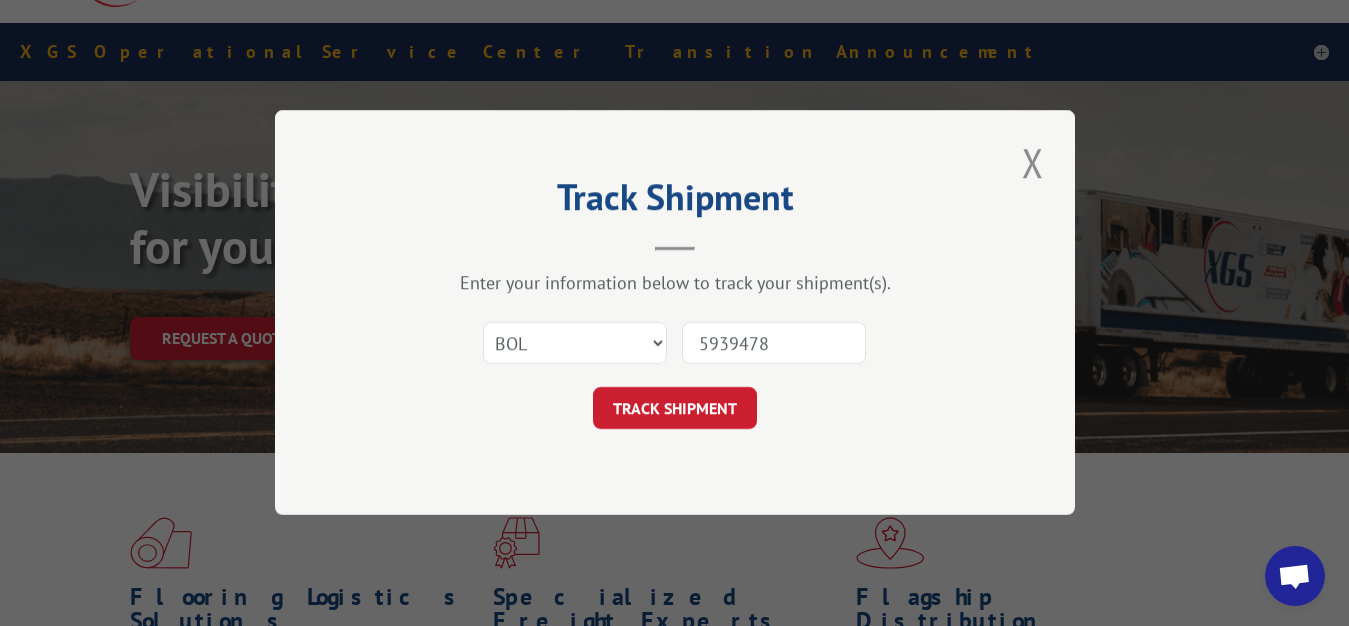 click on "TRACK SHIPMENT" at bounding box center [675, 409] 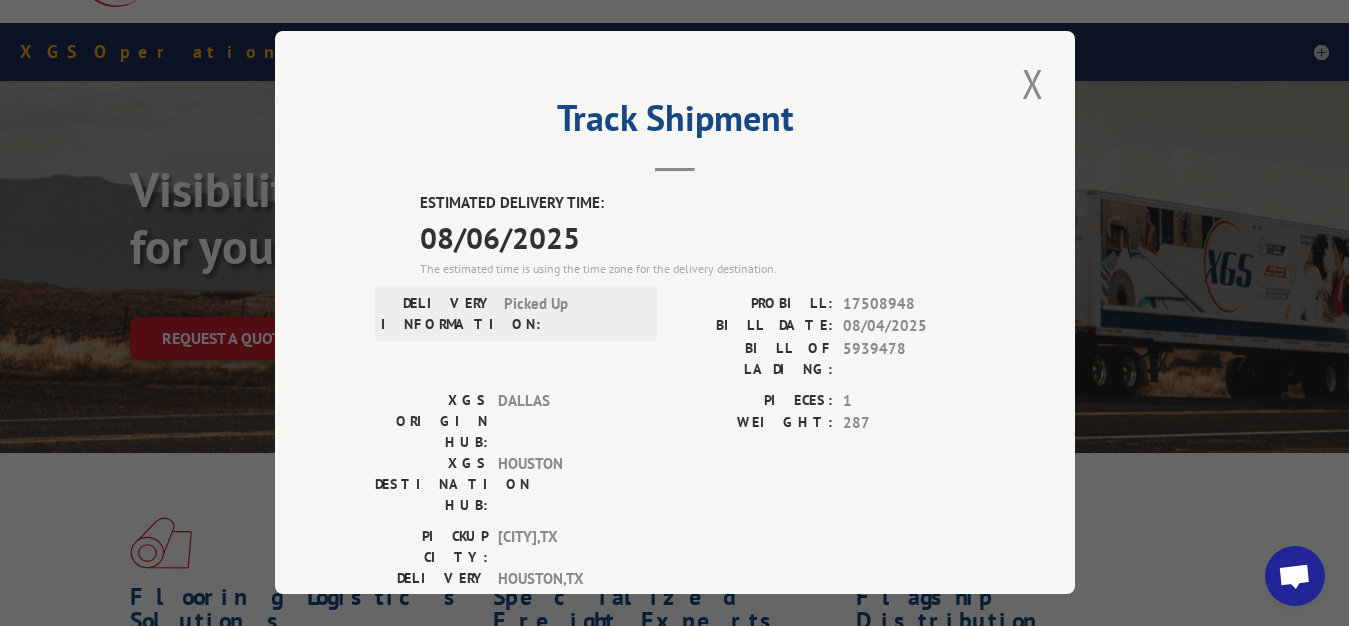 drag, startPoint x: 1018, startPoint y: 78, endPoint x: 721, endPoint y: 163, distance: 308.92395 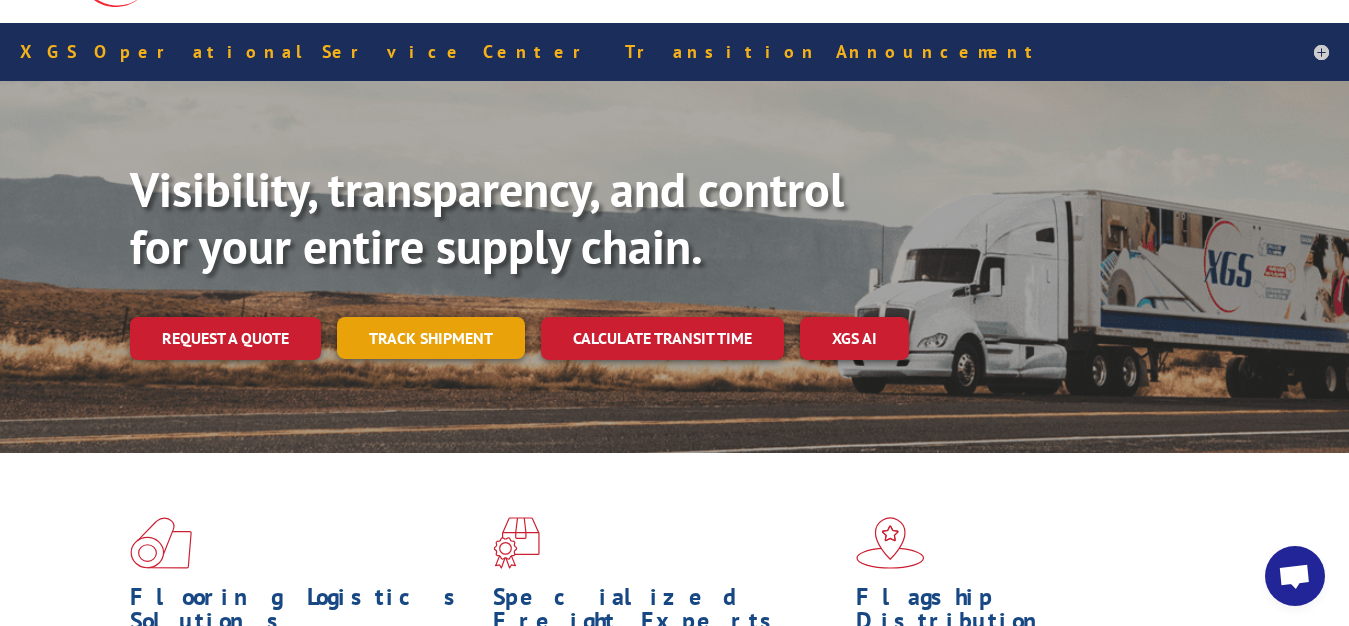 click on "Track shipment" at bounding box center (431, 338) 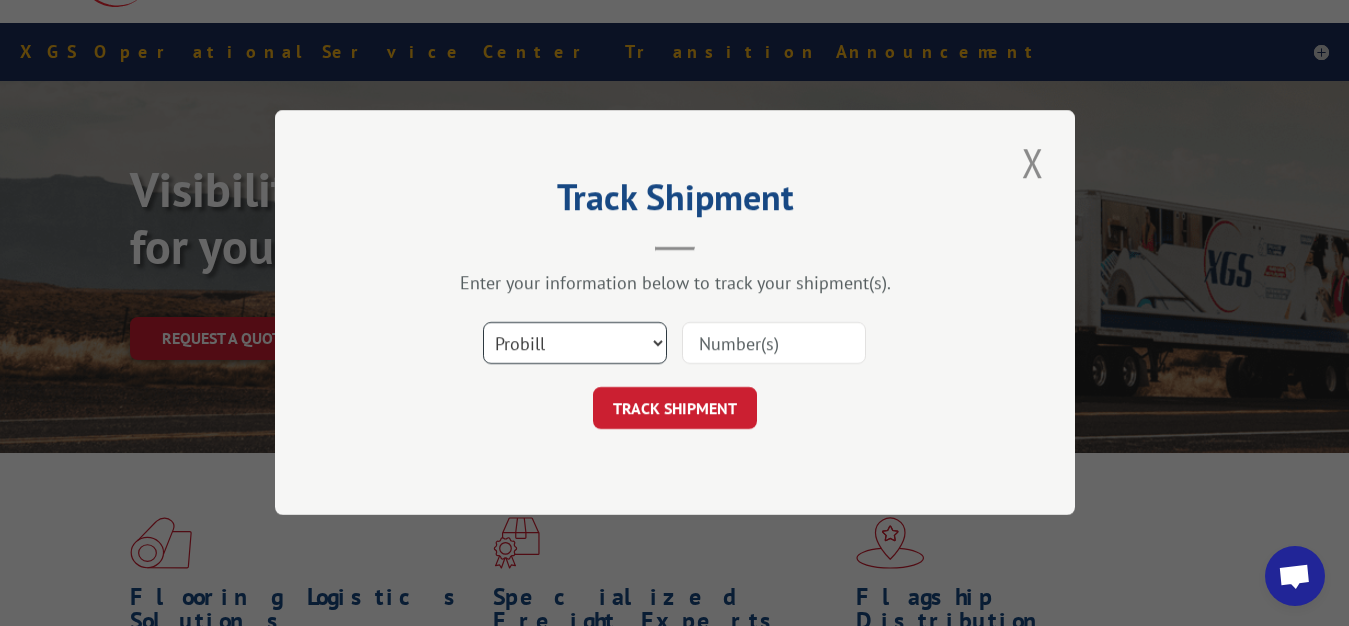 click on "Select category... Probill BOL PO" at bounding box center (575, 344) 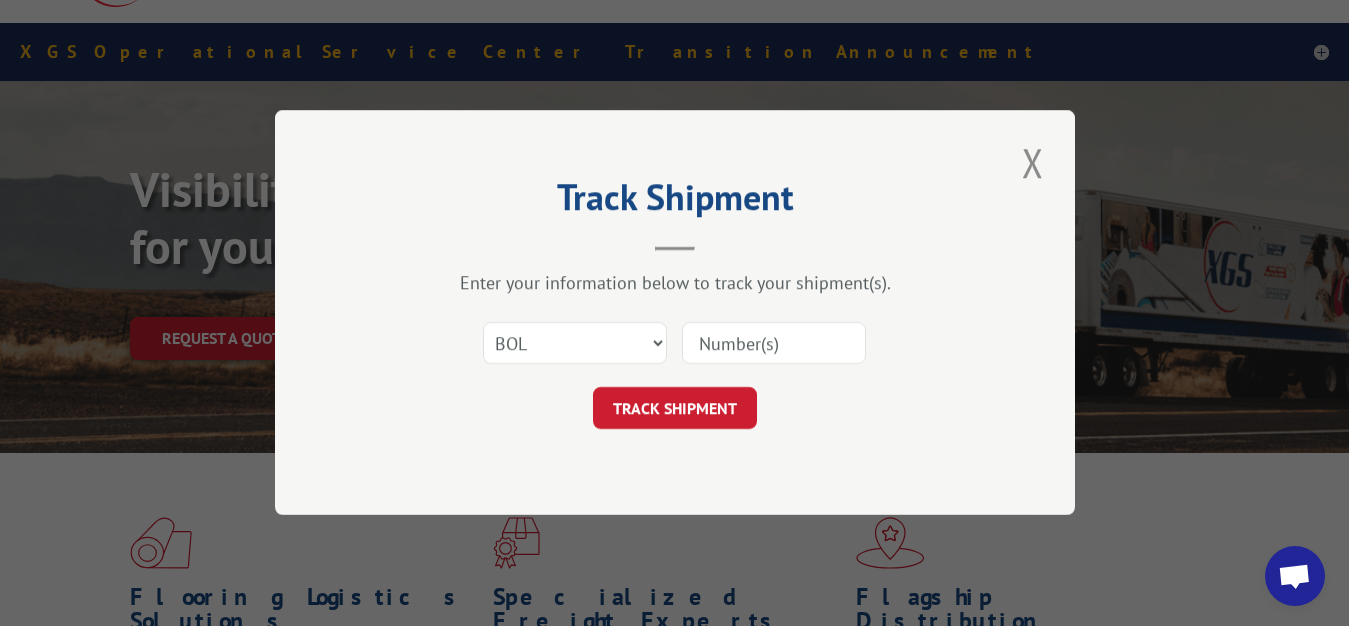 click at bounding box center [774, 344] 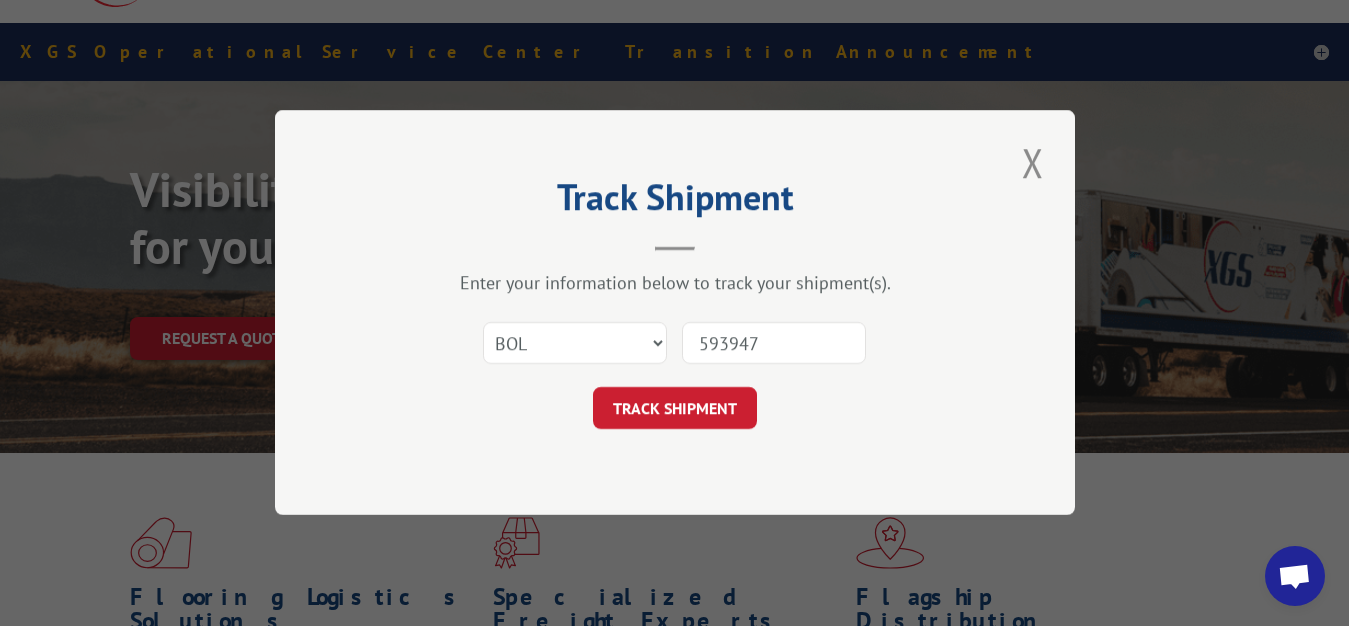 type on "5939479" 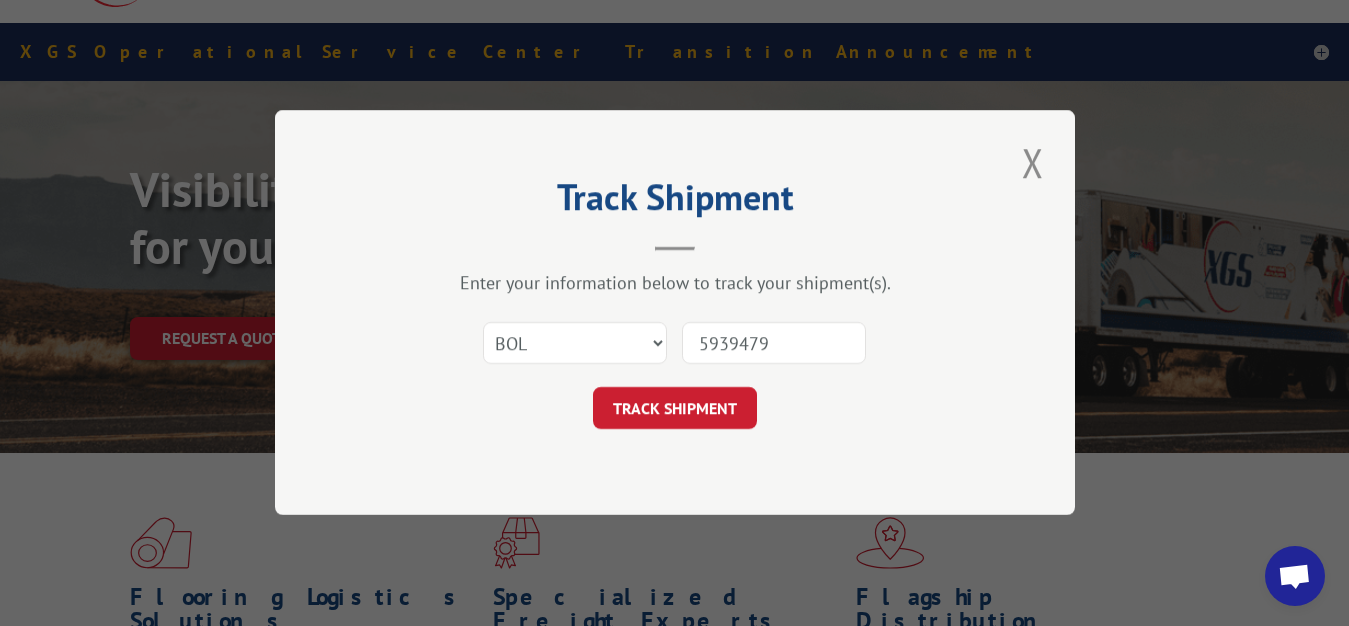 click on "TRACK SHIPMENT" at bounding box center (675, 409) 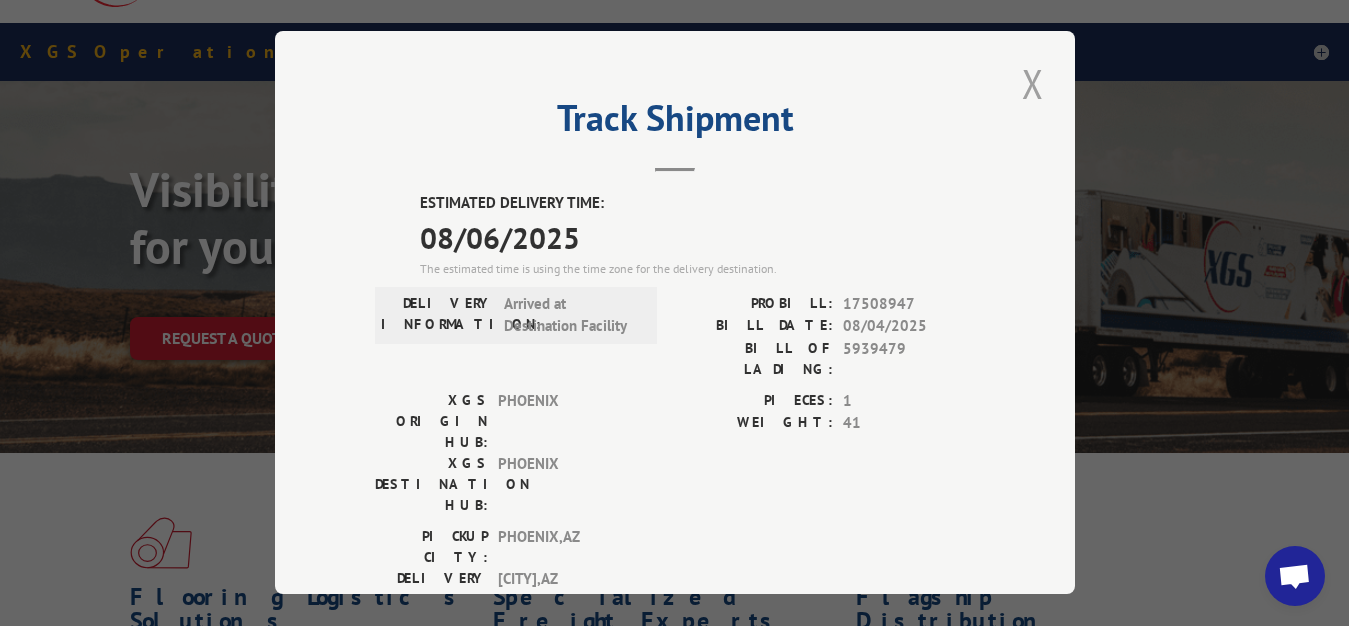 click at bounding box center (1033, 83) 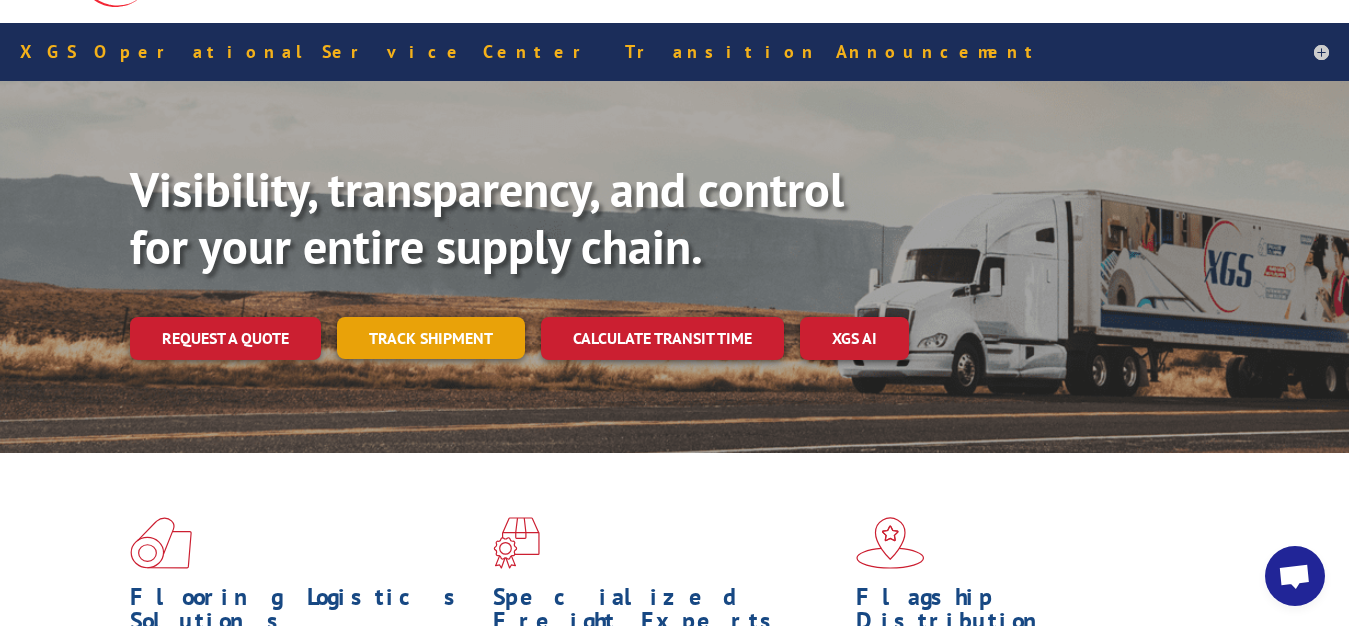 click on "Track shipment" at bounding box center [431, 338] 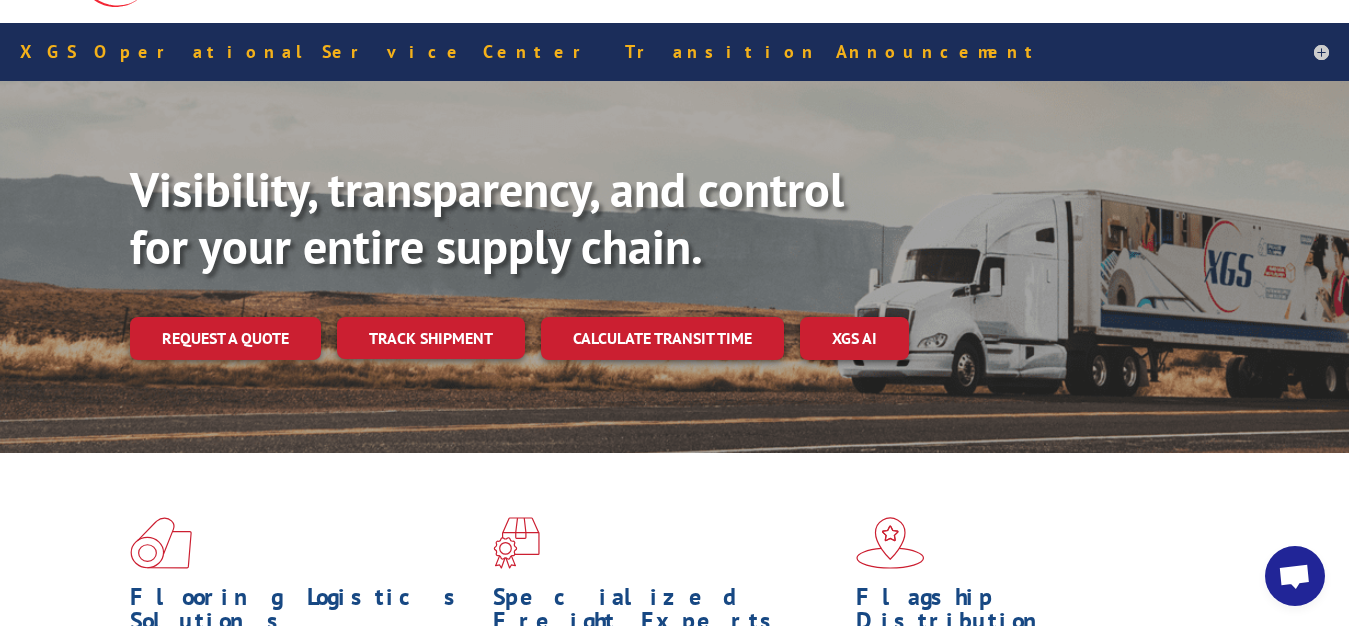 scroll, scrollTop: 0, scrollLeft: 0, axis: both 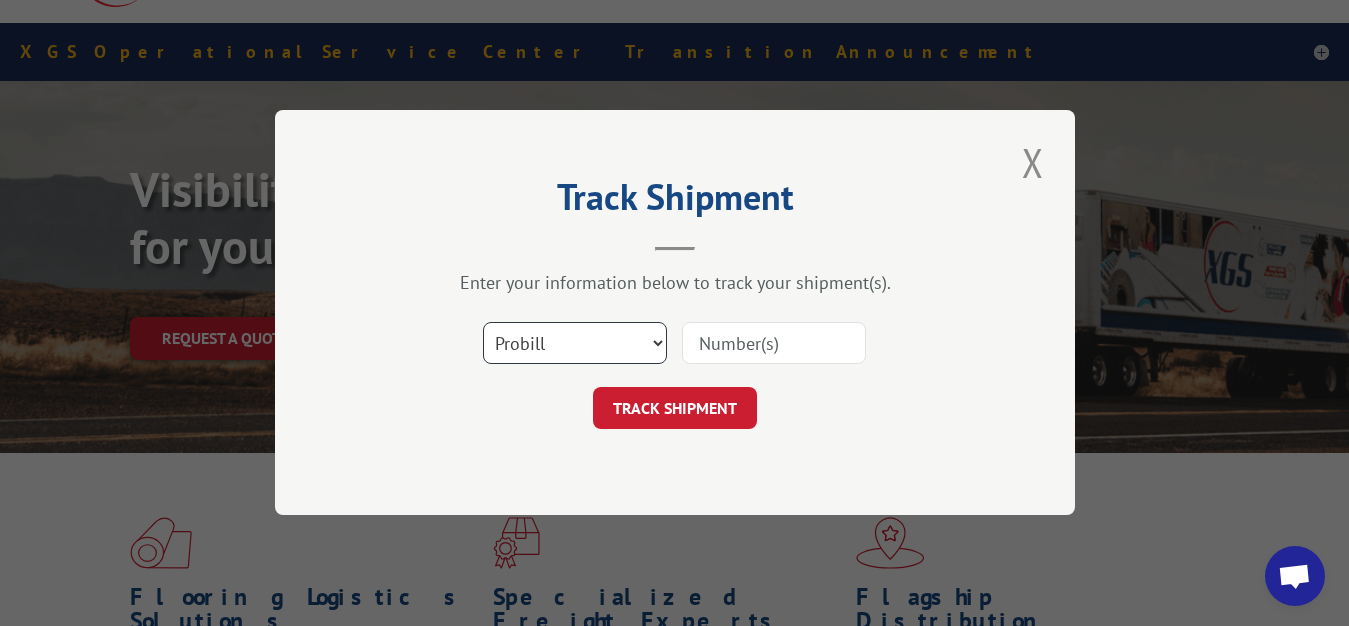 click on "Select category... Probill BOL PO" at bounding box center (575, 344) 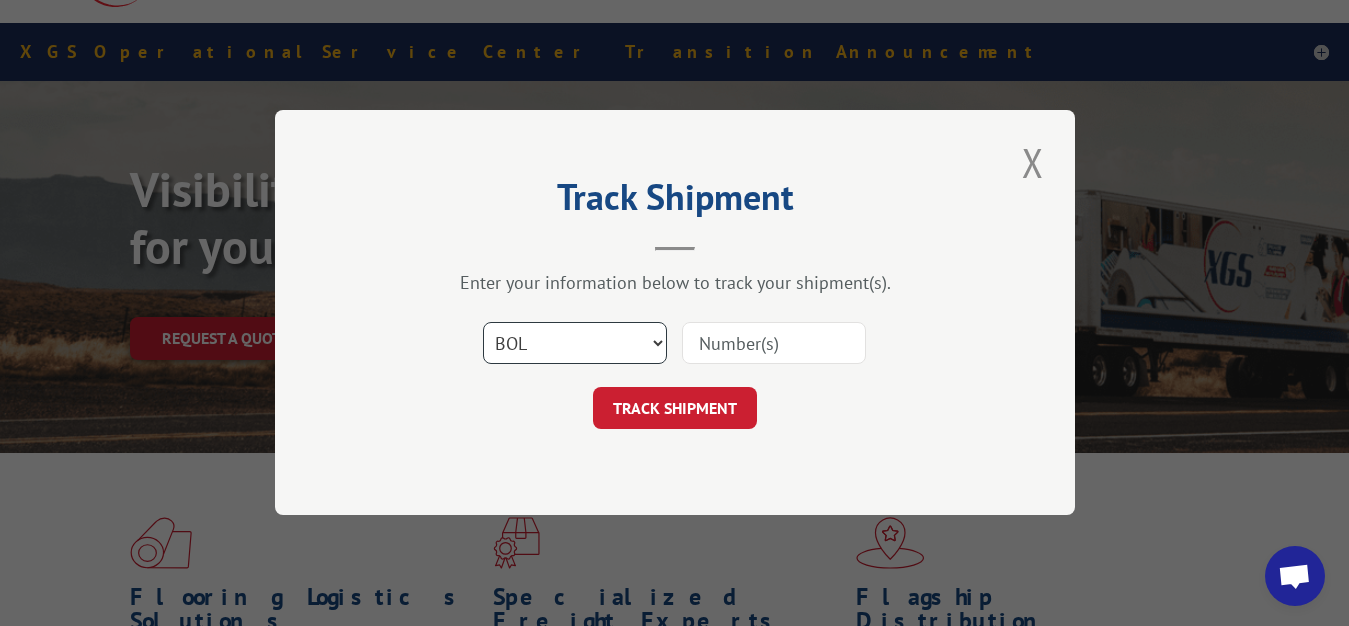 click on "BOL" at bounding box center (0, 0) 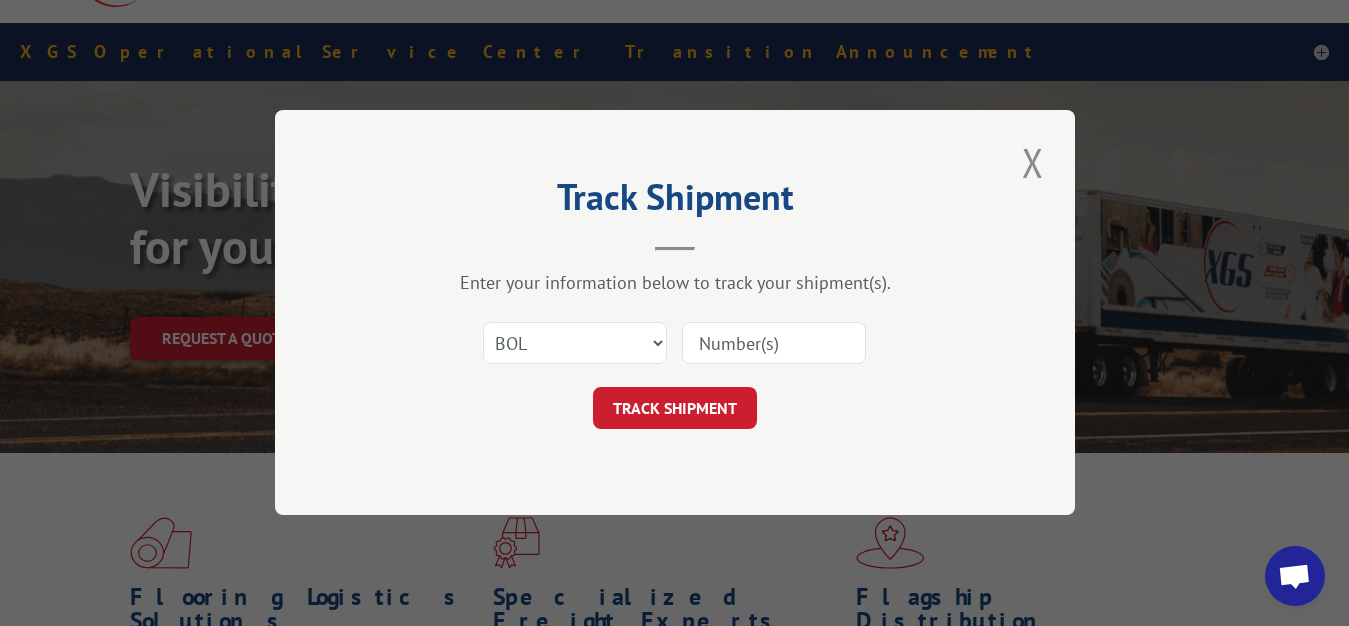 click on "Select category... Probill BOL PO" at bounding box center (675, 344) 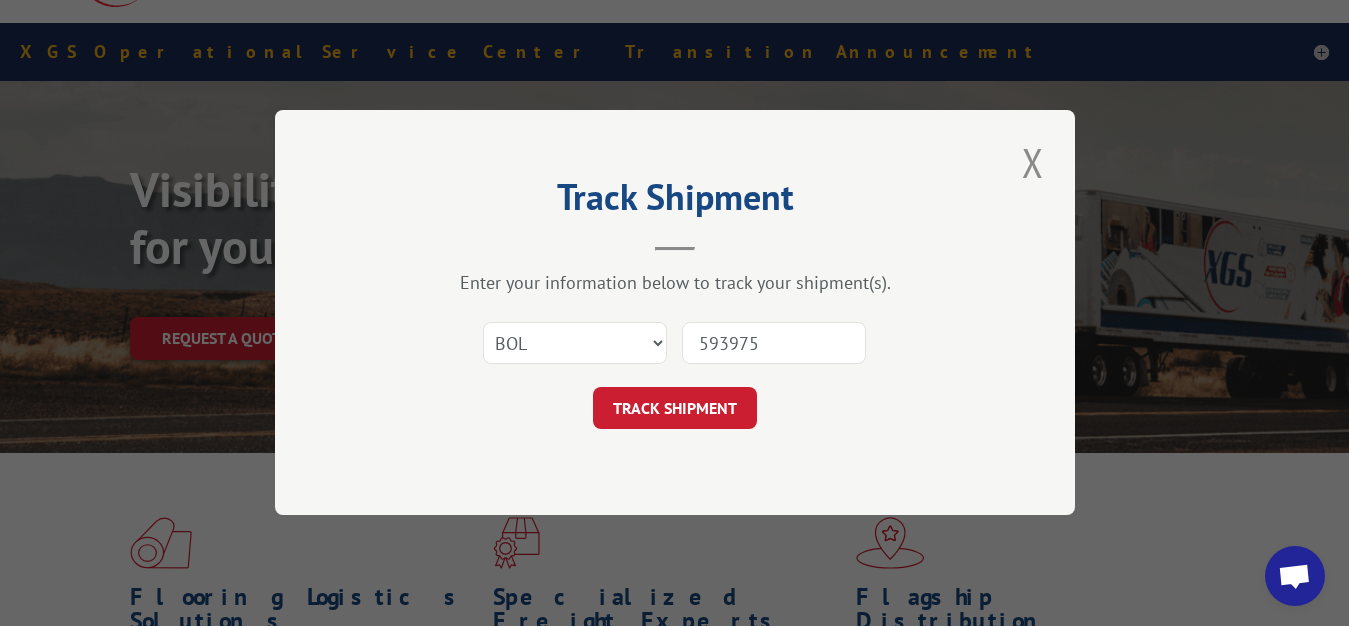 type on "5939750" 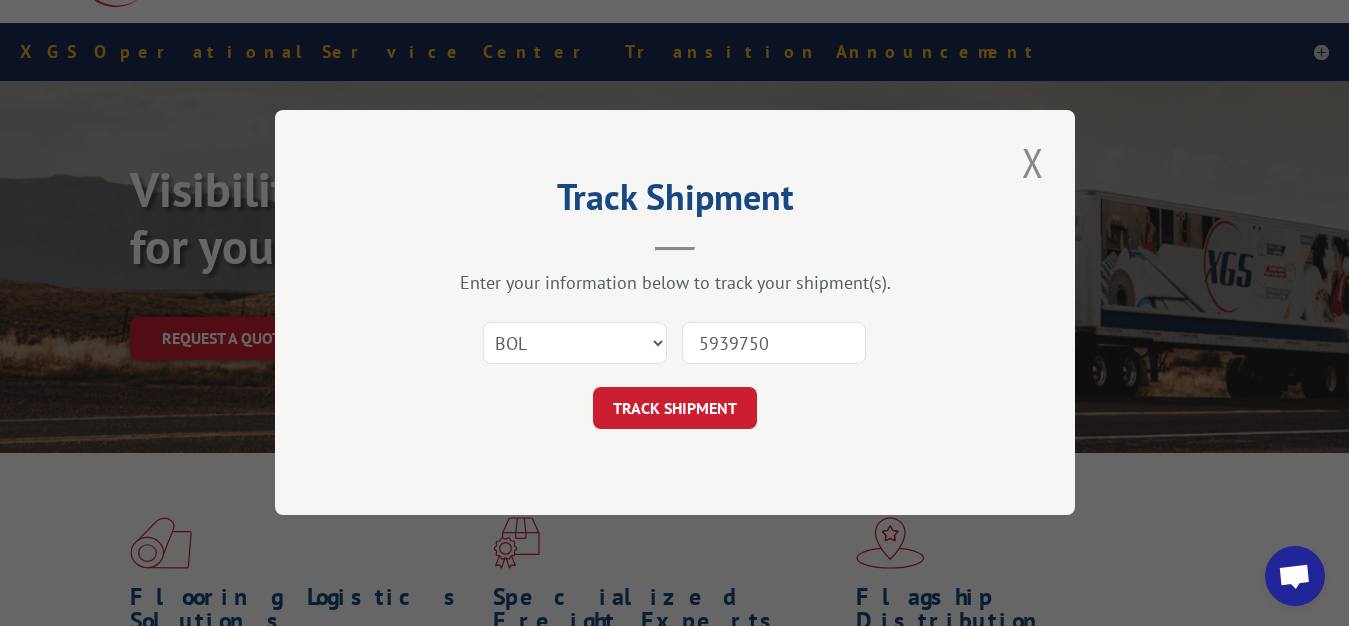click on "TRACK SHIPMENT" at bounding box center (675, 409) 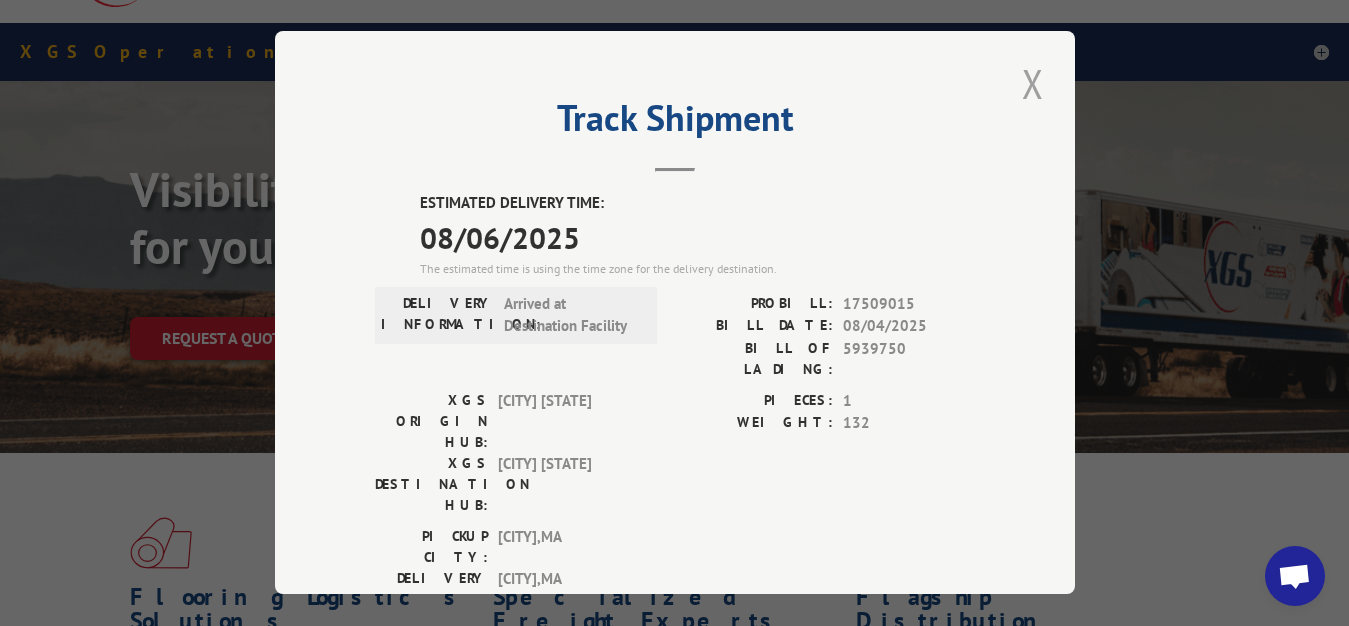 drag, startPoint x: 1026, startPoint y: 81, endPoint x: 1008, endPoint y: 94, distance: 22.203604 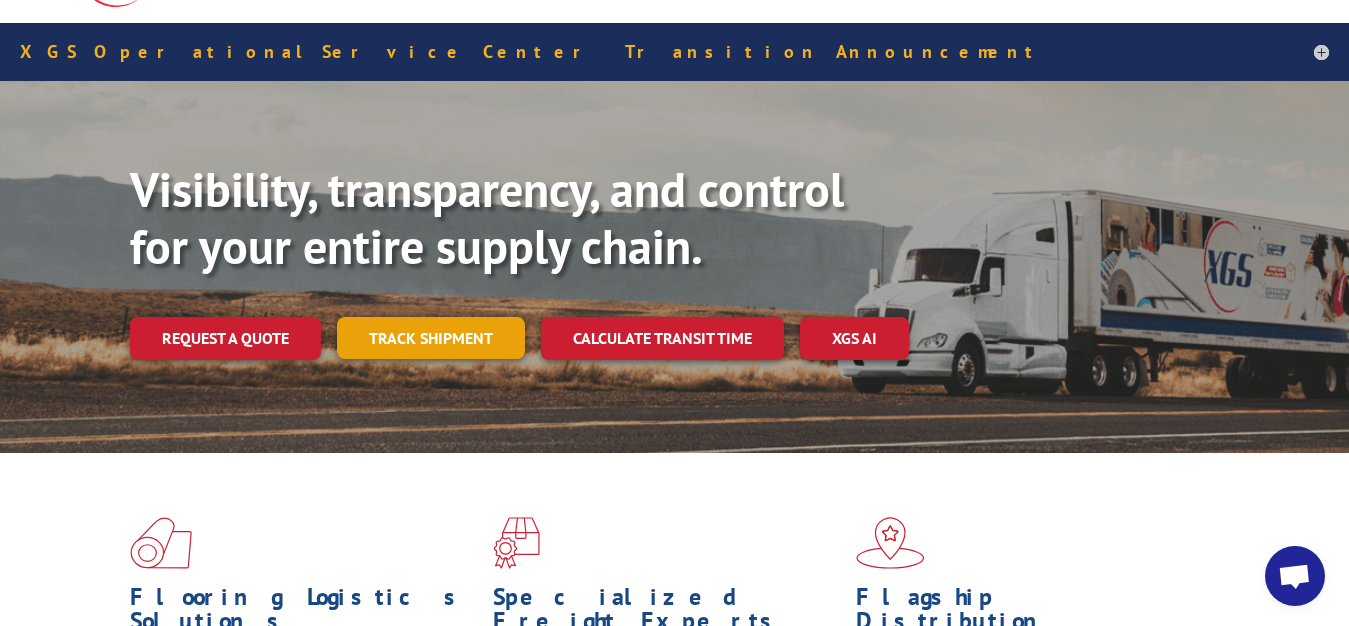 click on "Track shipment" at bounding box center (431, 338) 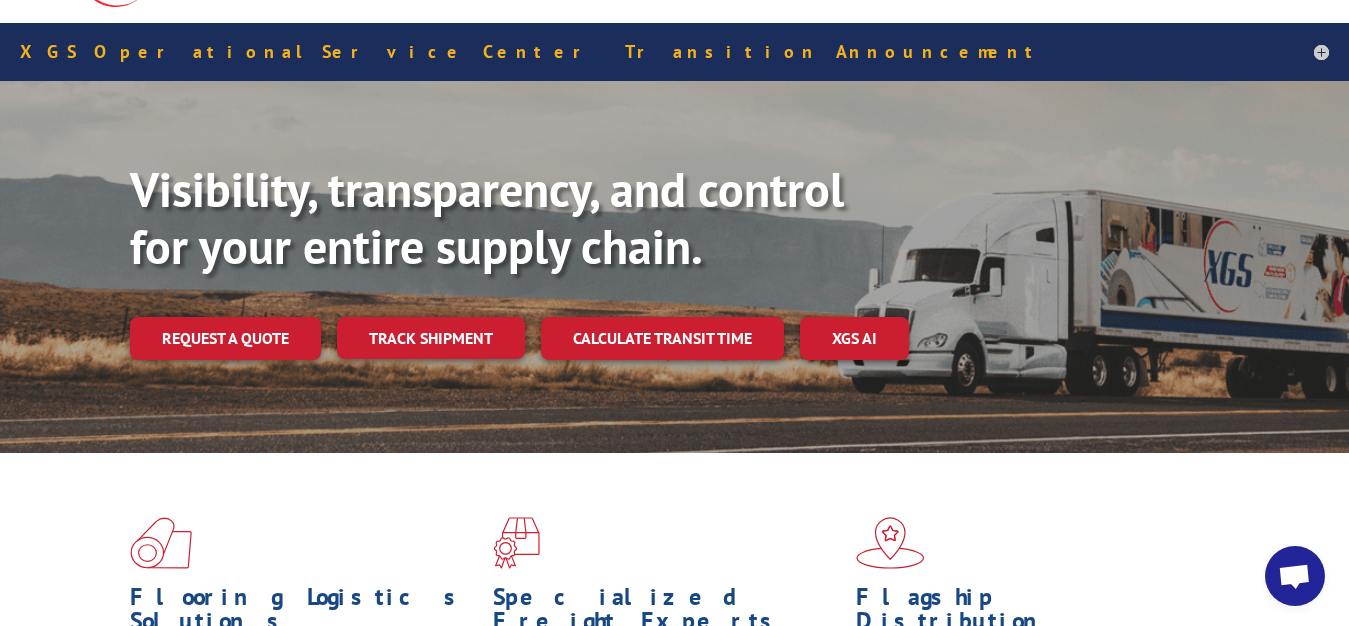 scroll, scrollTop: 0, scrollLeft: 0, axis: both 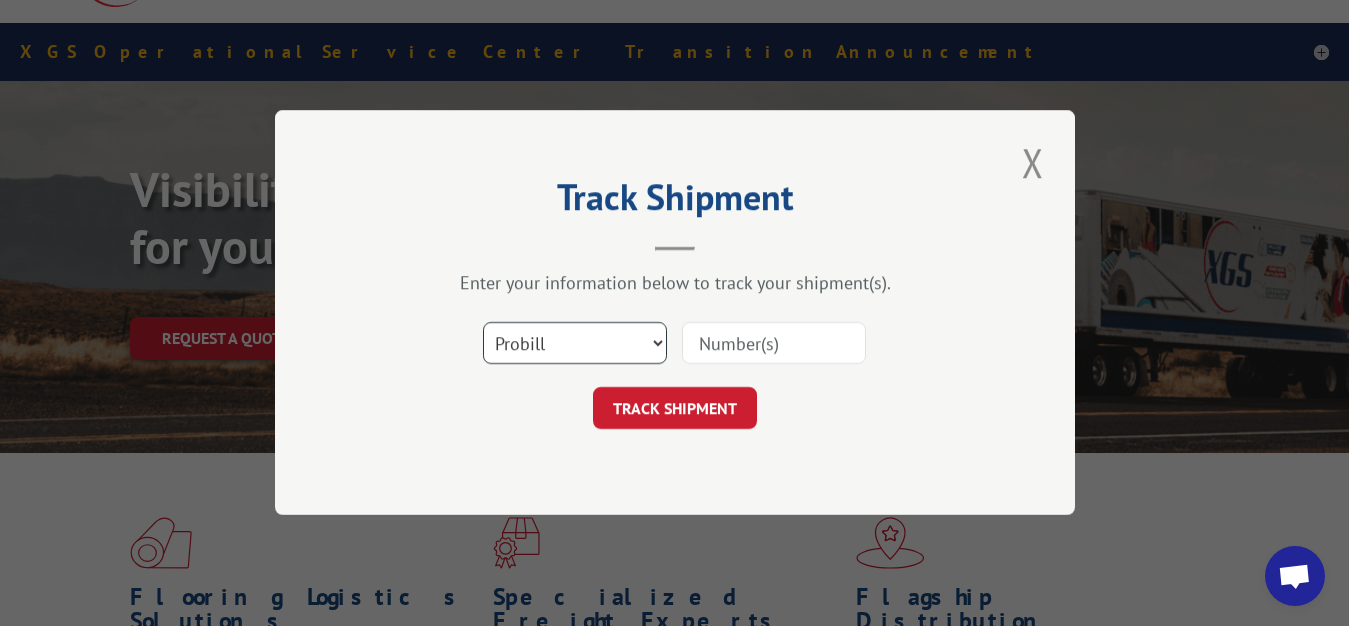 click on "Select category... Probill BOL PO" at bounding box center (575, 344) 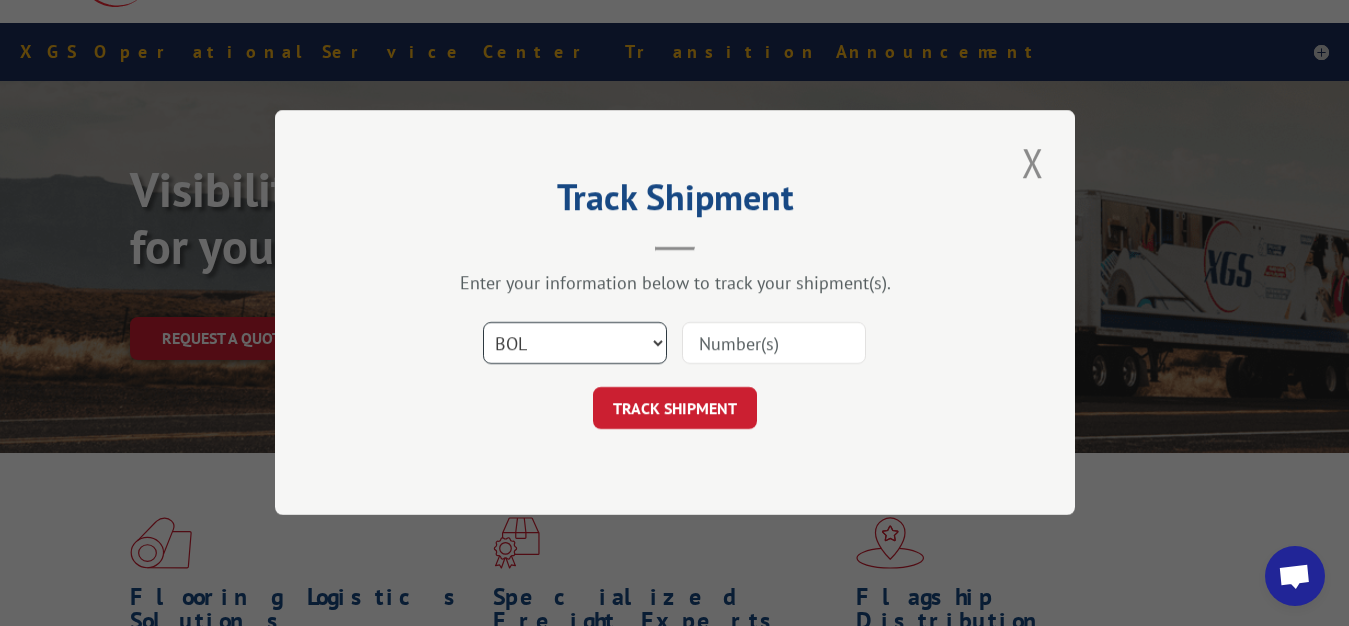 click on "BOL" at bounding box center [0, 0] 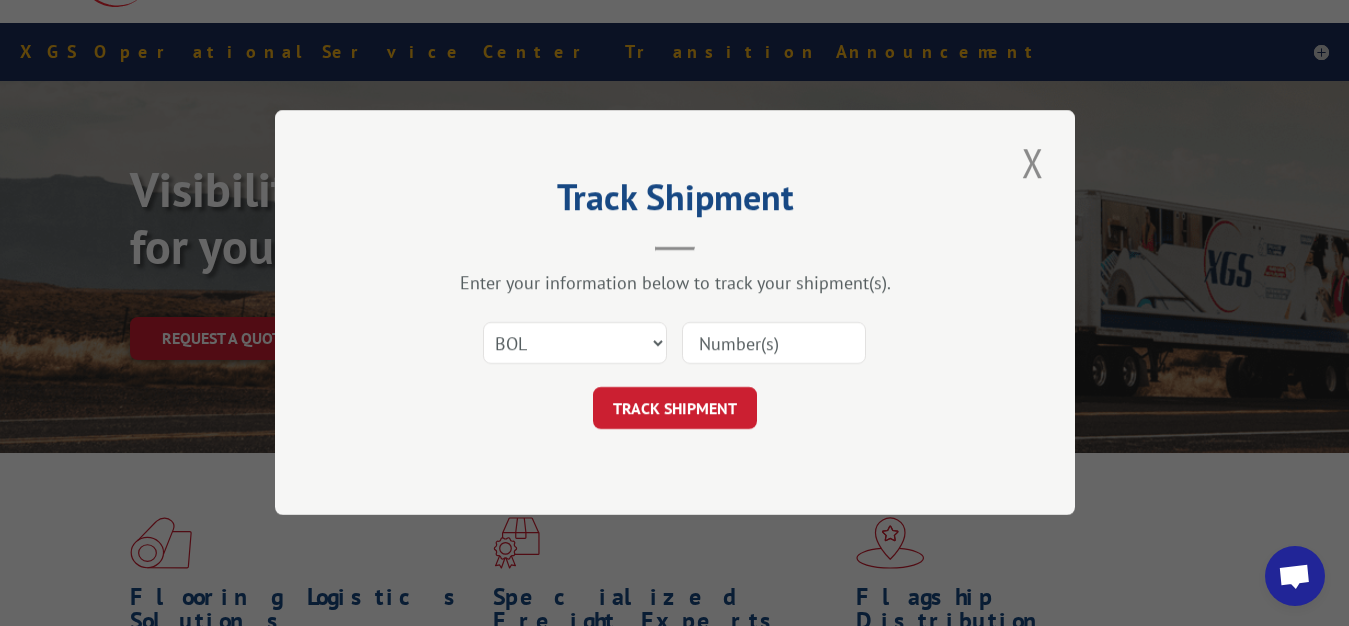 drag, startPoint x: 709, startPoint y: 355, endPoint x: 732, endPoint y: 283, distance: 75.58439 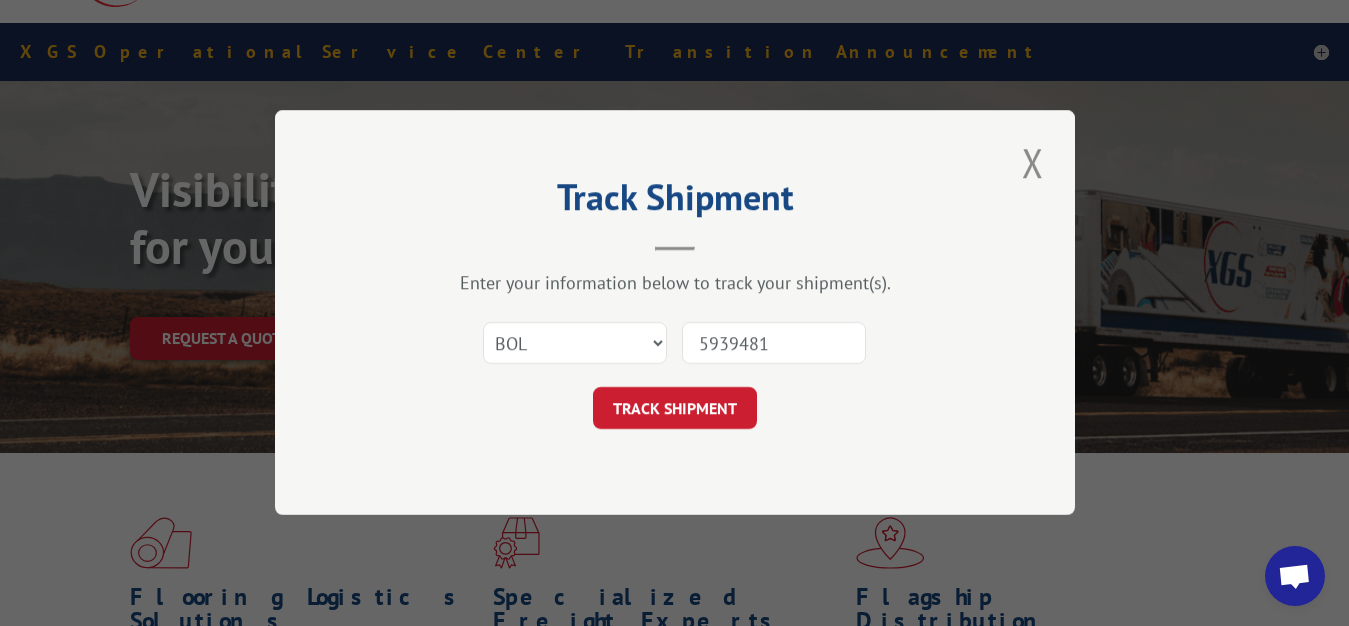 type on "5939481" 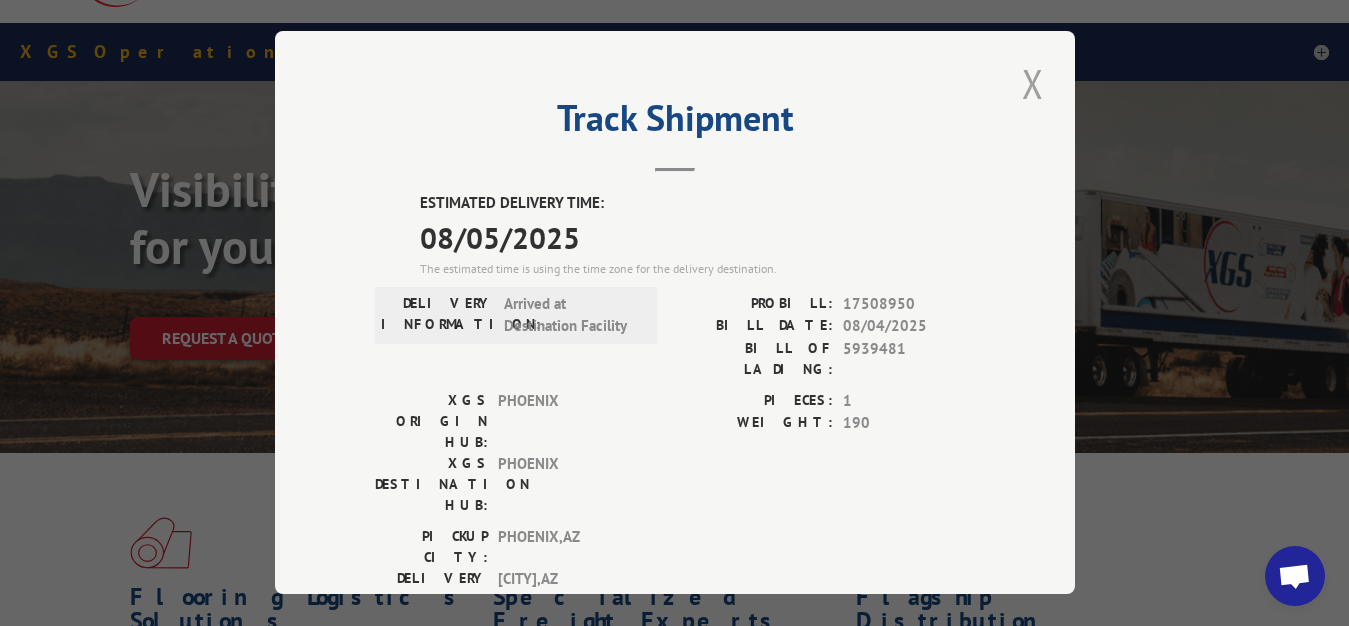 click at bounding box center (1033, 83) 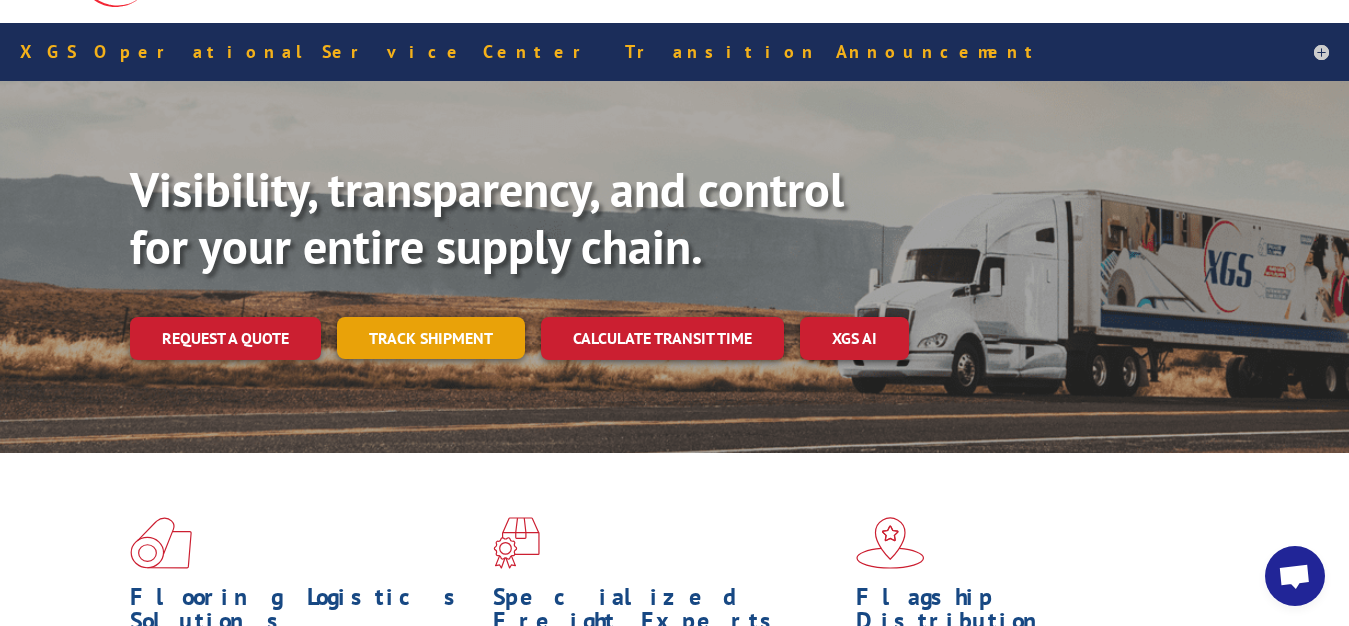 click on "Track shipment" at bounding box center [431, 338] 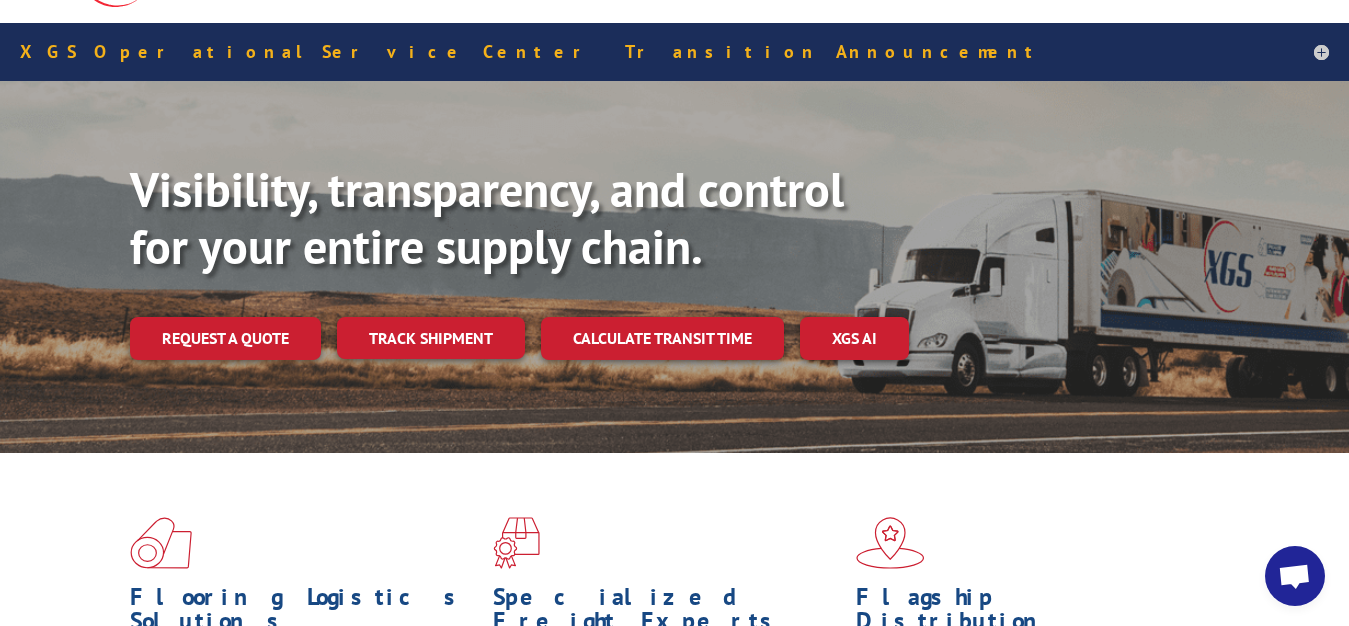 scroll, scrollTop: 0, scrollLeft: 0, axis: both 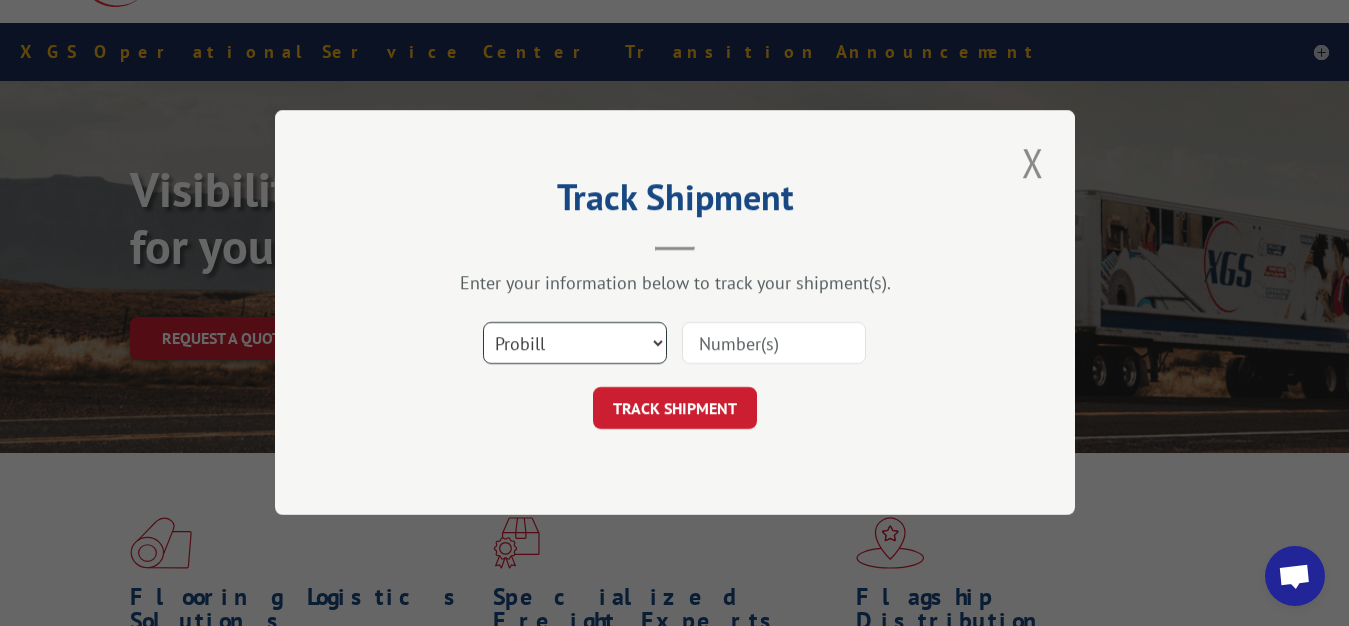click on "Select category... Probill BOL PO" at bounding box center (575, 344) 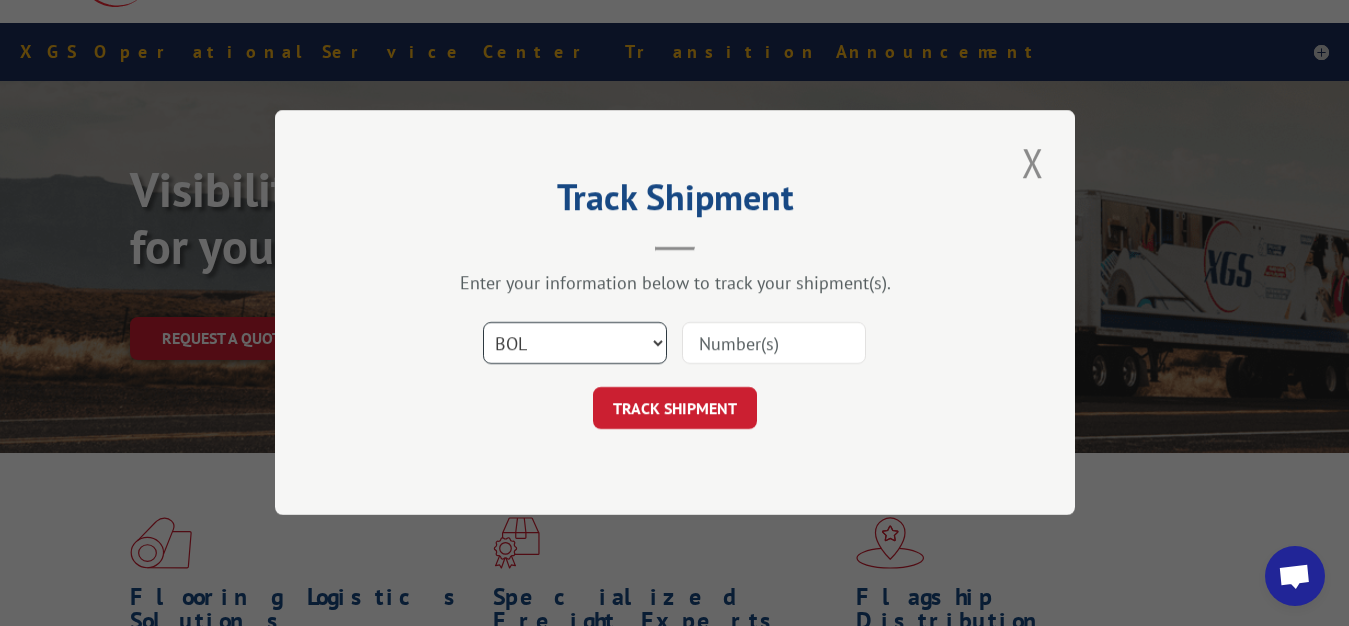 click on "BOL" at bounding box center (0, 0) 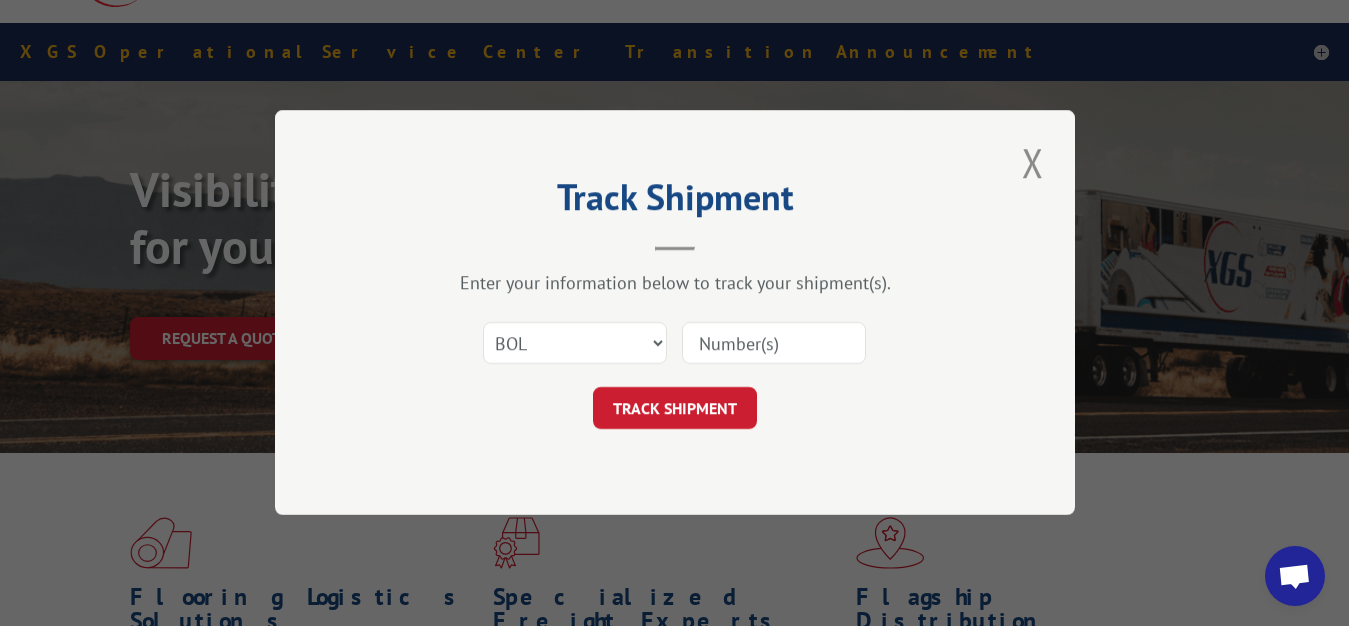 drag, startPoint x: 729, startPoint y: 349, endPoint x: 736, endPoint y: 280, distance: 69.354164 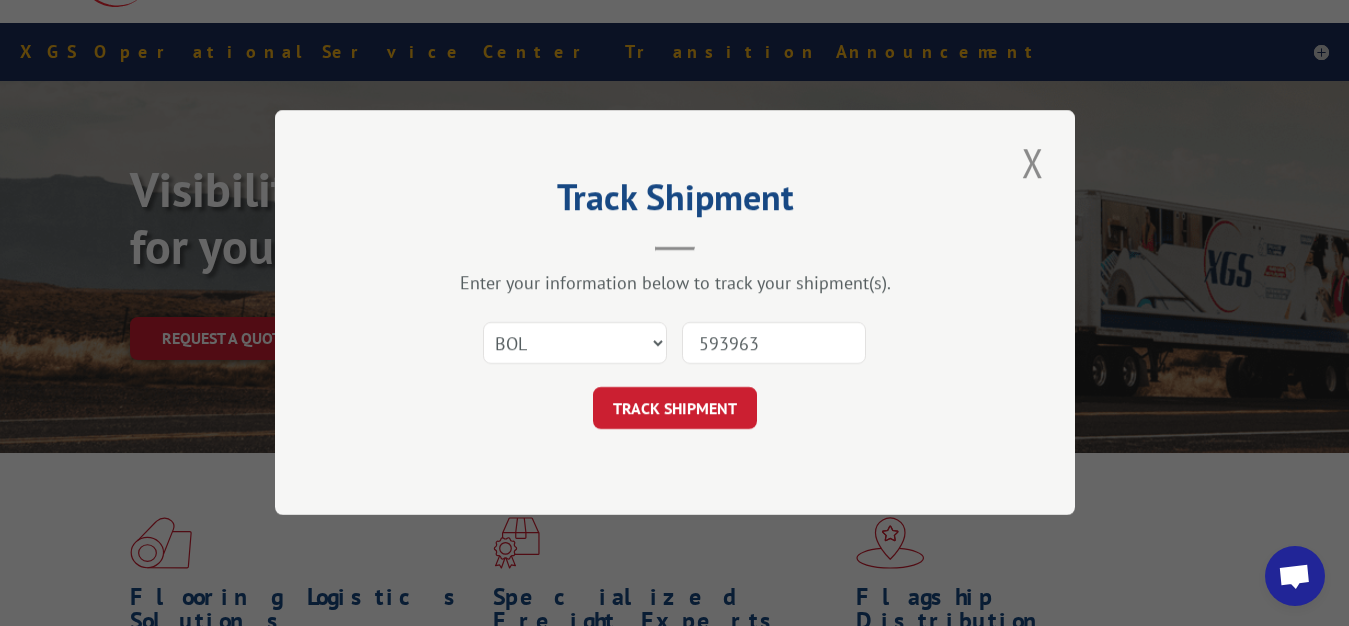 type on "5939634" 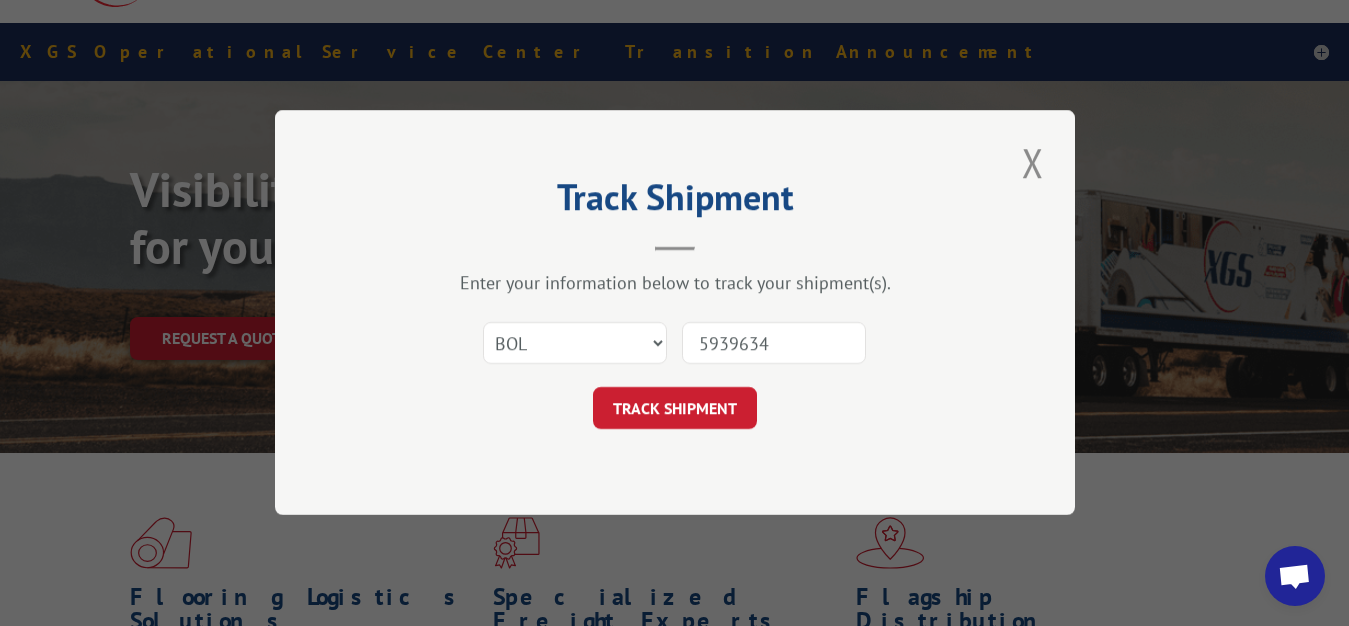 click on "TRACK SHIPMENT" at bounding box center [675, 409] 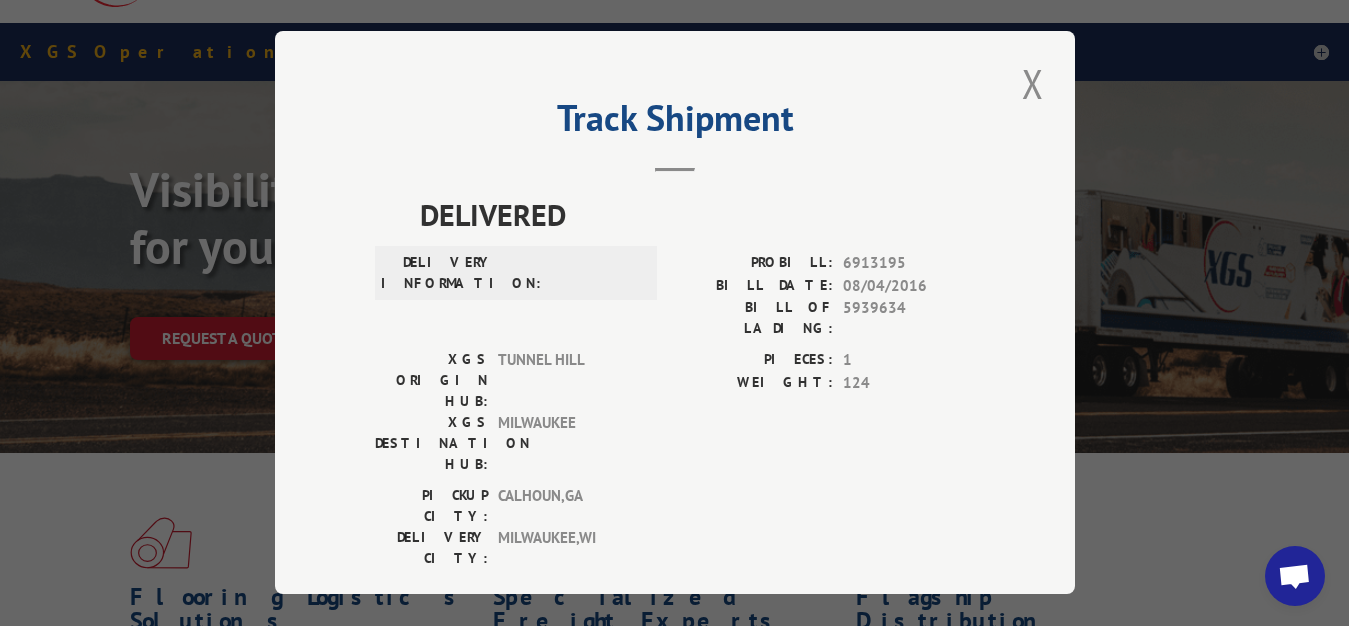 drag, startPoint x: 1017, startPoint y: 70, endPoint x: 592, endPoint y: 227, distance: 453.07175 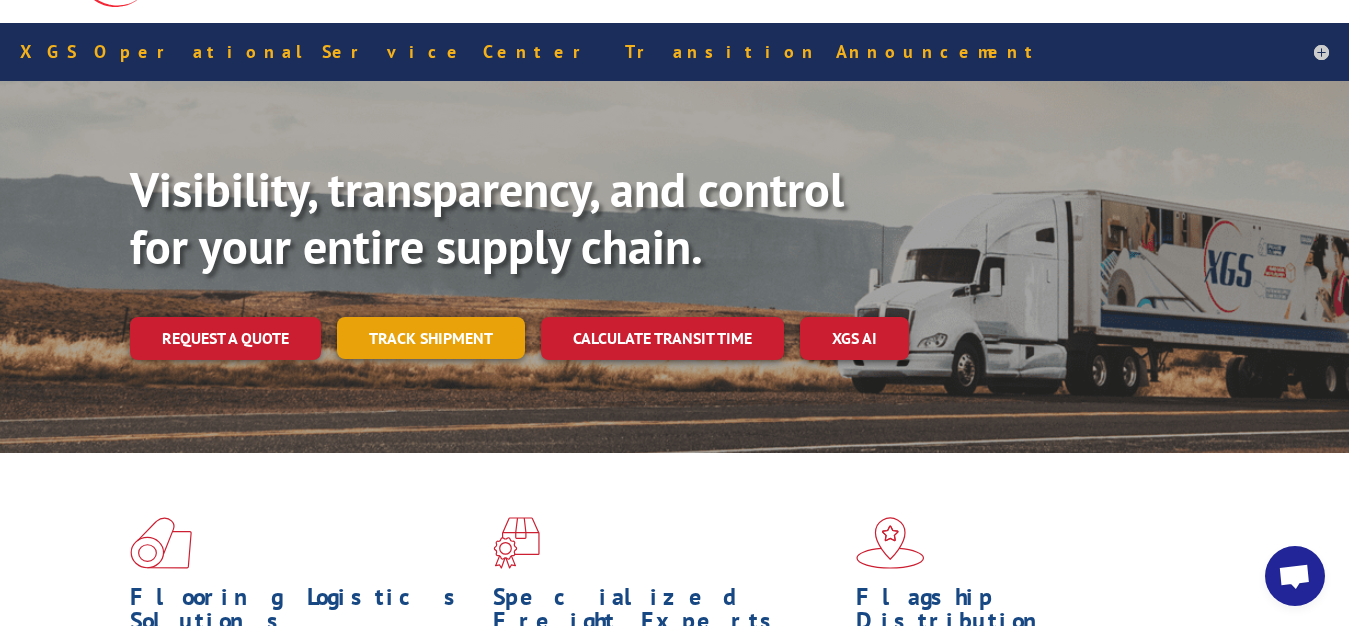 click on "Track shipment" at bounding box center (431, 338) 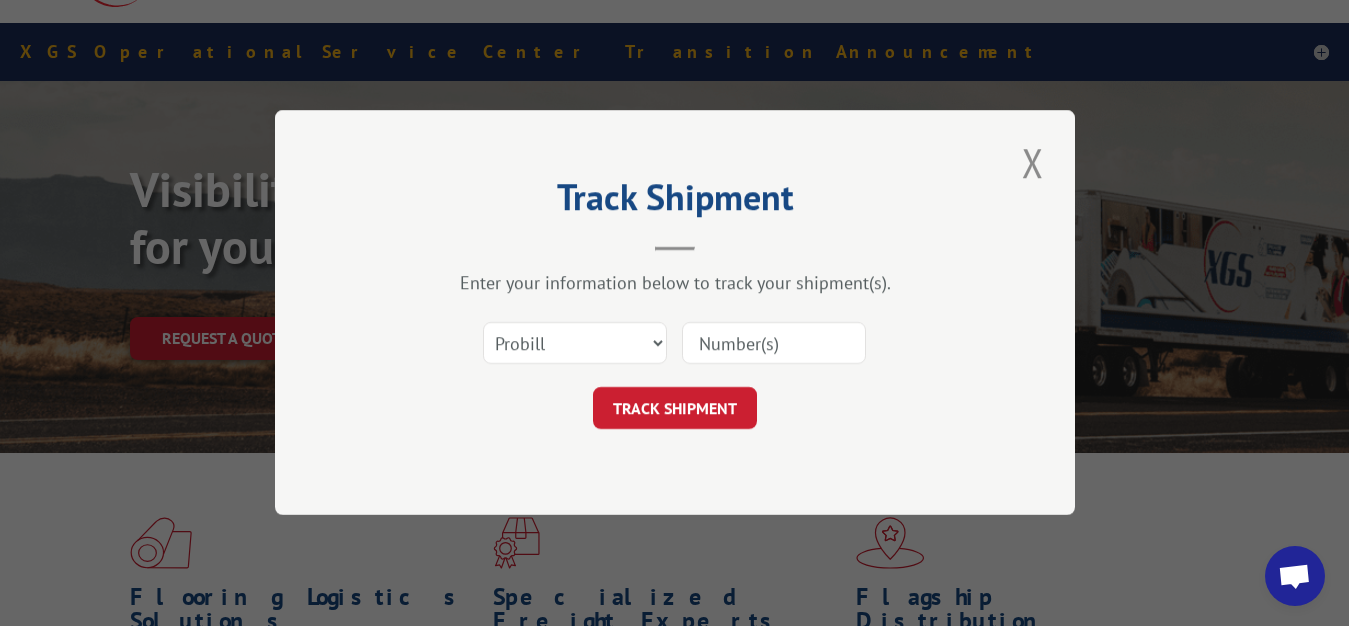 scroll, scrollTop: 0, scrollLeft: 0, axis: both 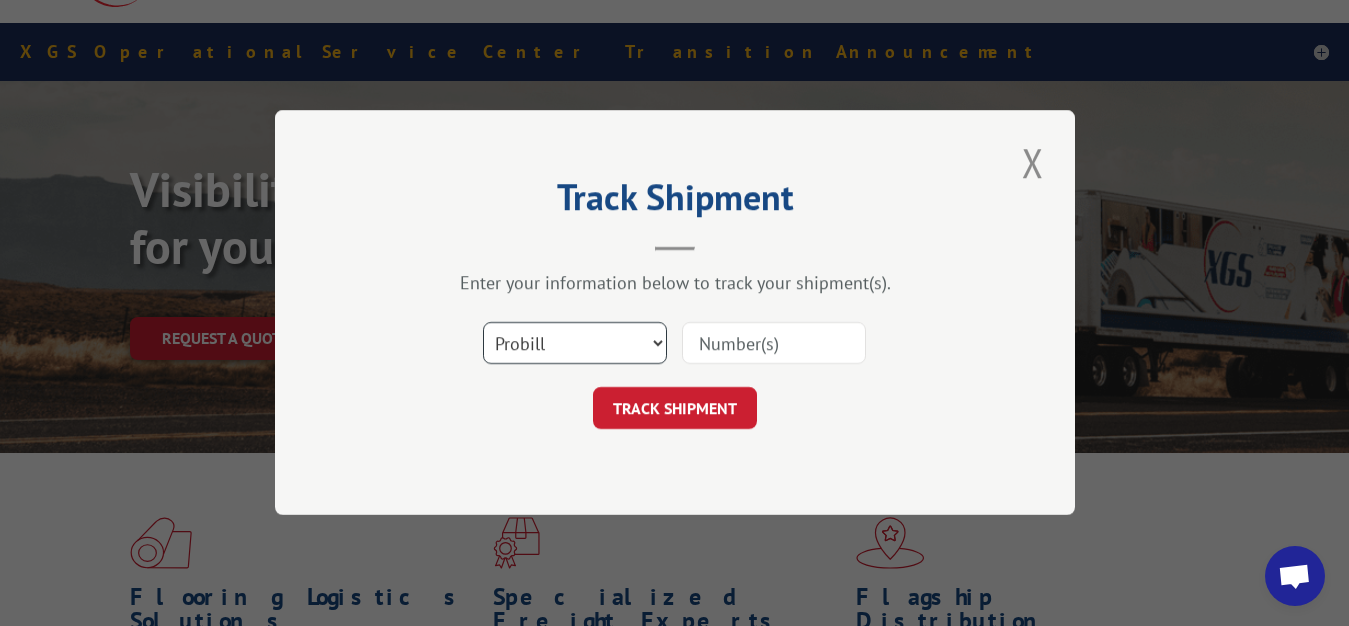 click on "Select category... Probill BOL PO" at bounding box center (575, 344) 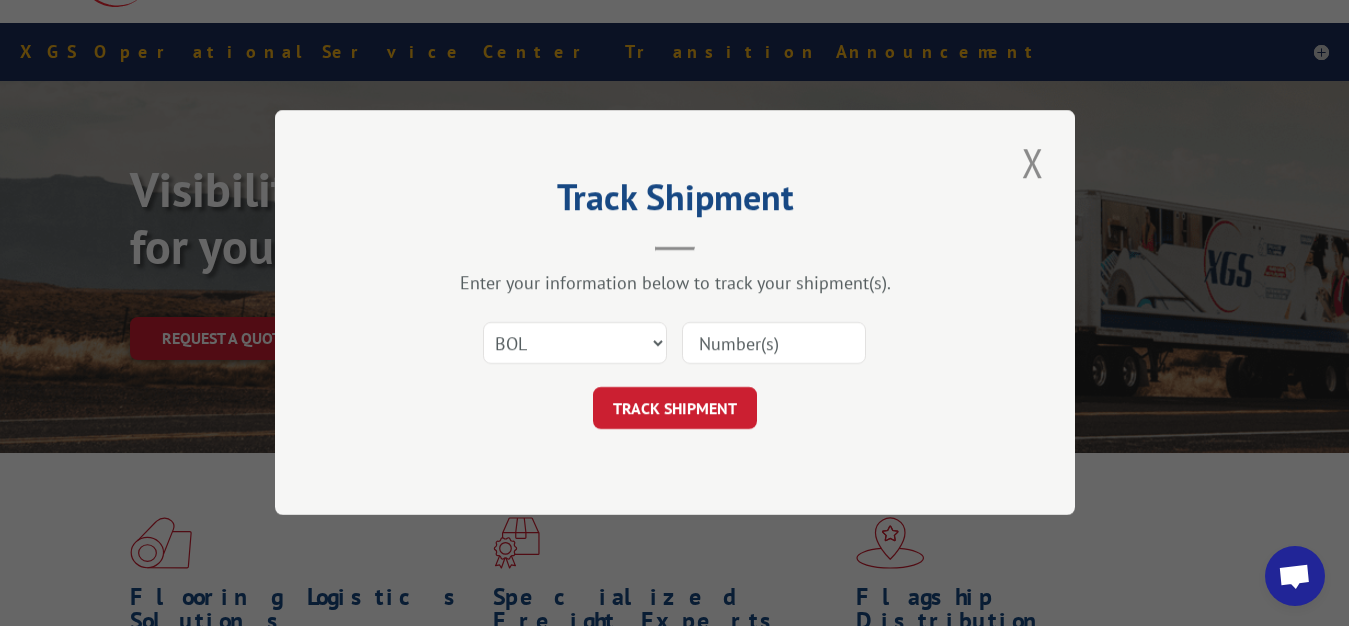 drag, startPoint x: 701, startPoint y: 347, endPoint x: 730, endPoint y: 257, distance: 94.55686 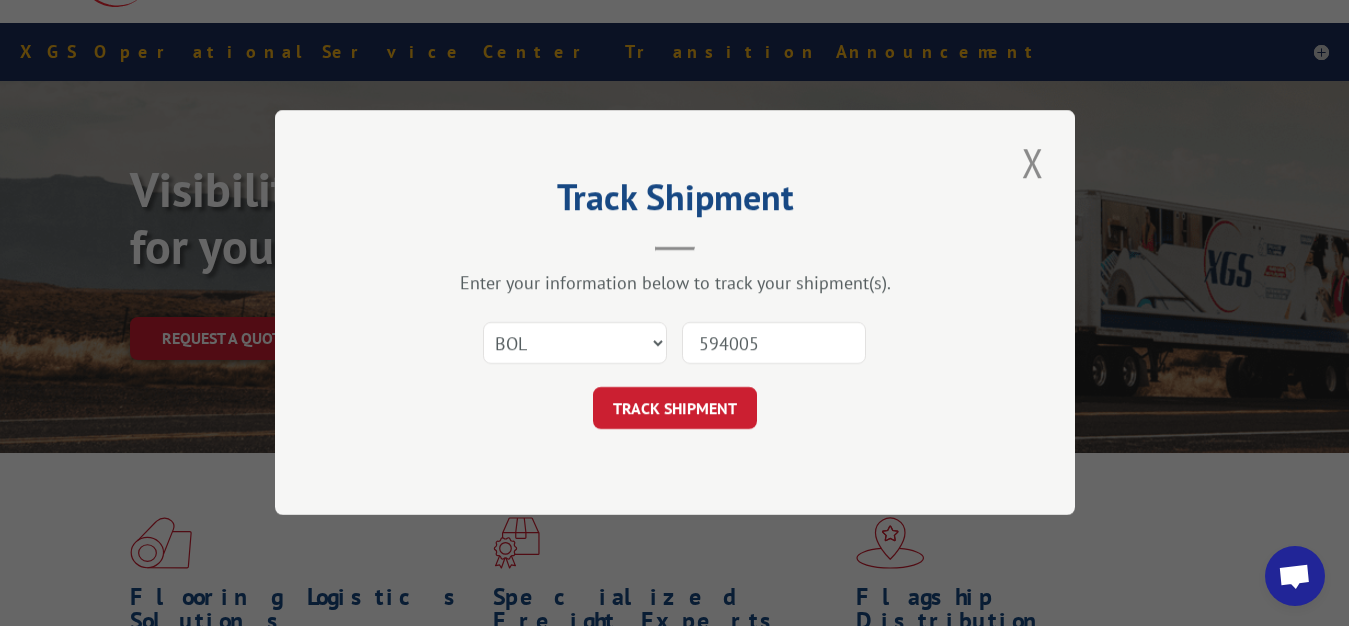 type on "5940058" 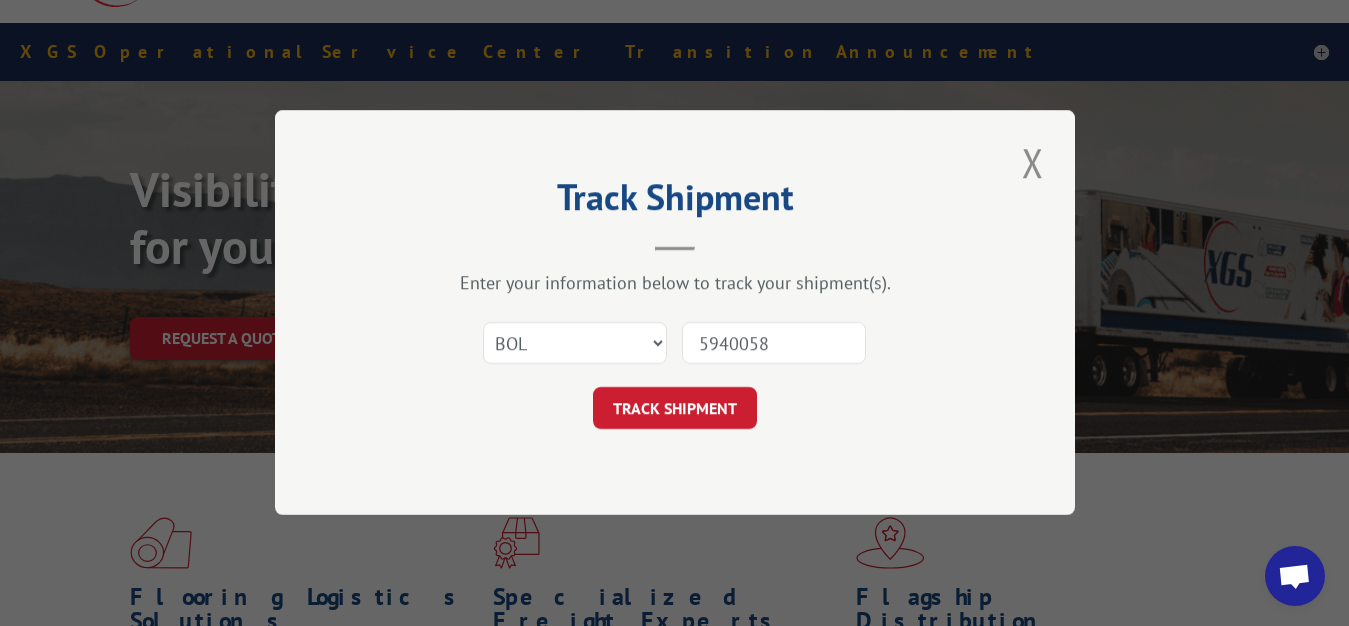 click on "TRACK SHIPMENT" at bounding box center (675, 409) 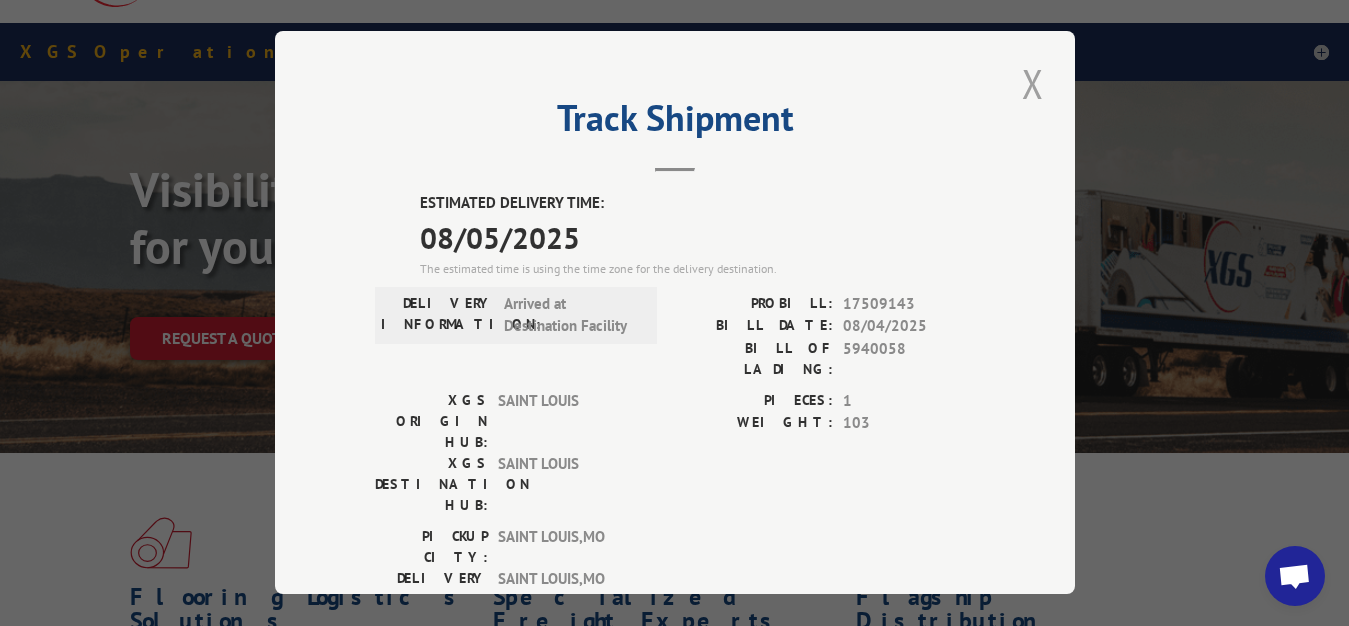 click at bounding box center (1033, 83) 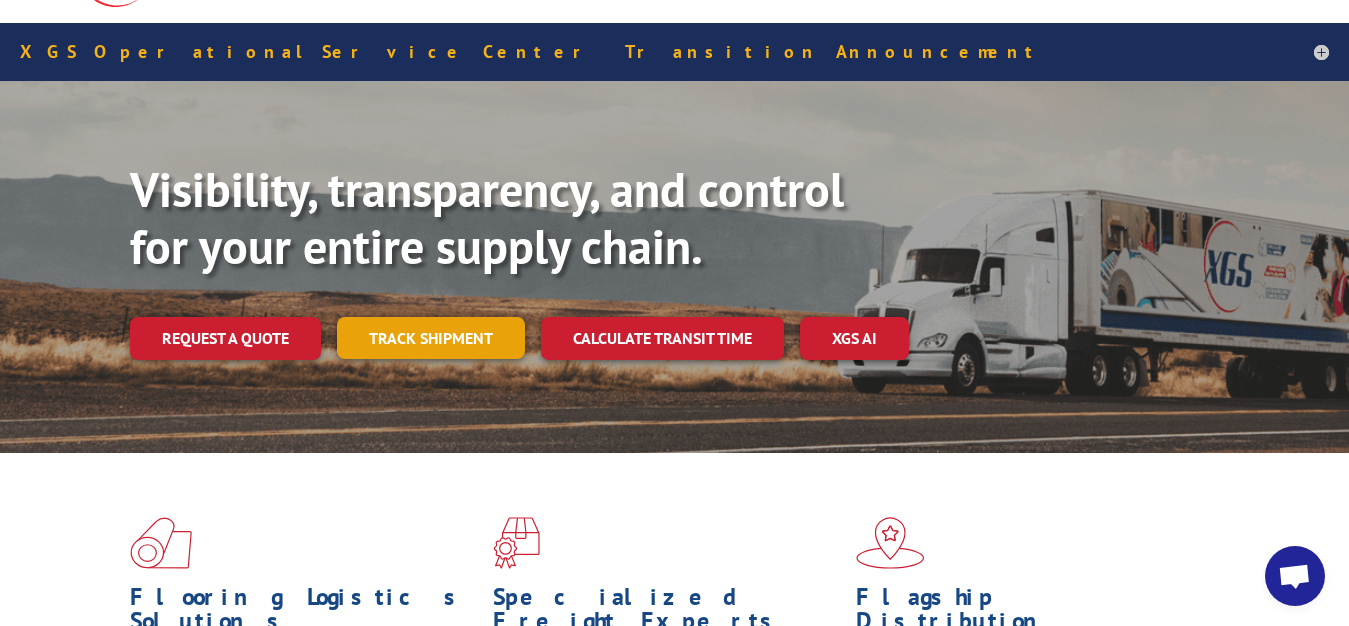 click on "Track shipment" at bounding box center (431, 338) 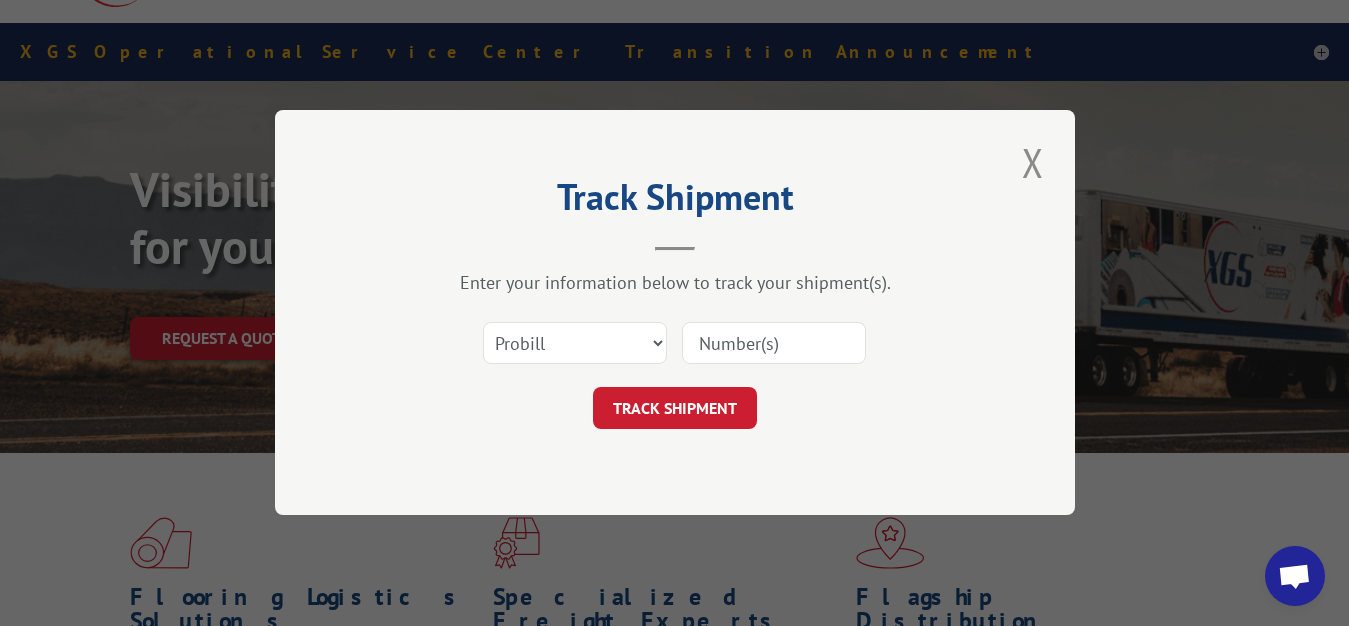 scroll, scrollTop: 0, scrollLeft: 0, axis: both 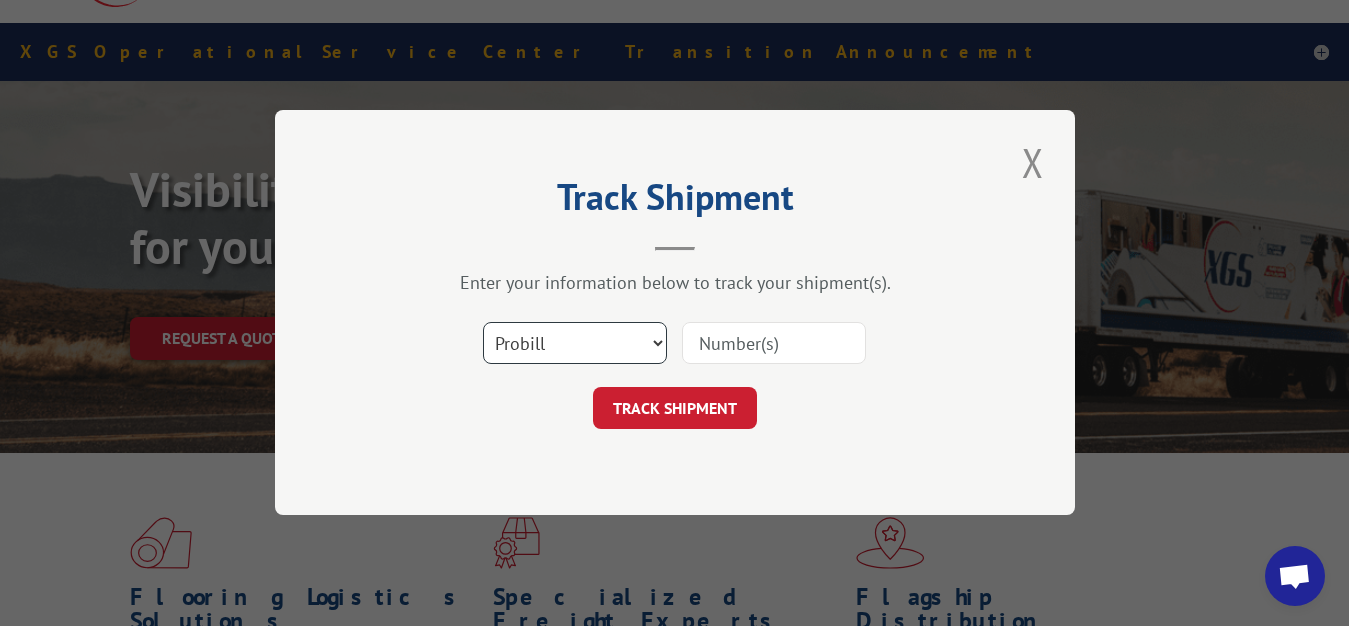 click on "Select category... Probill BOL PO" at bounding box center (575, 344) 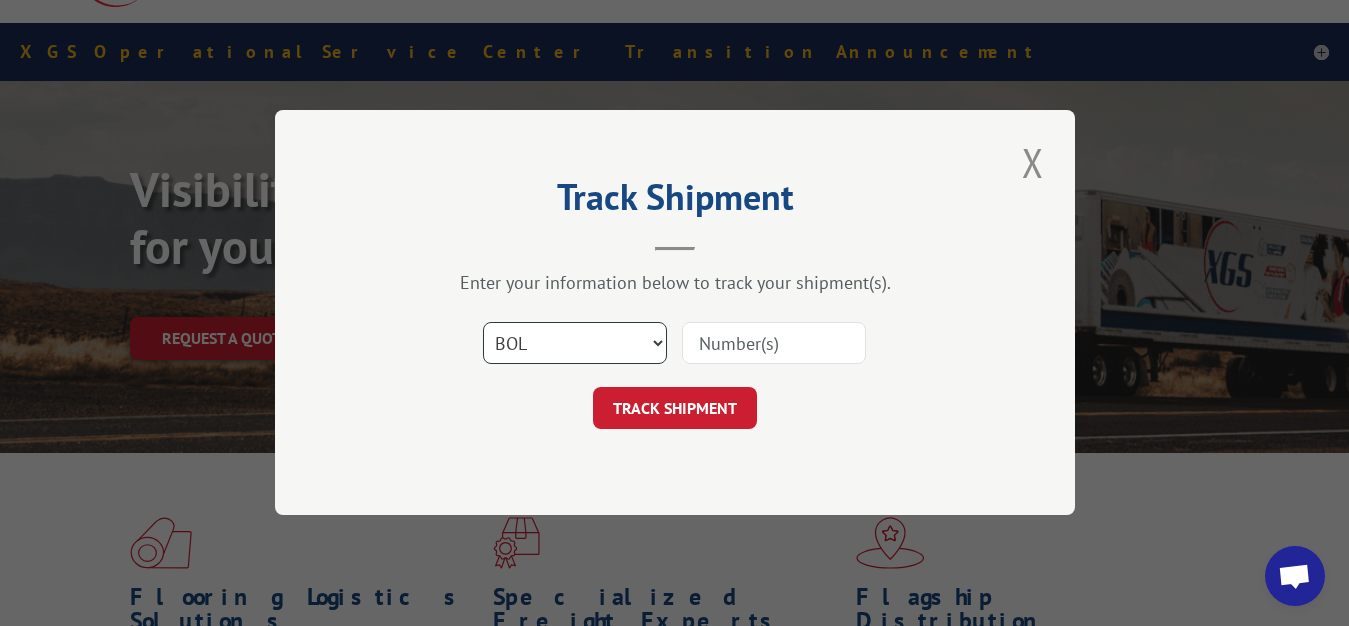 click on "BOL" at bounding box center (0, 0) 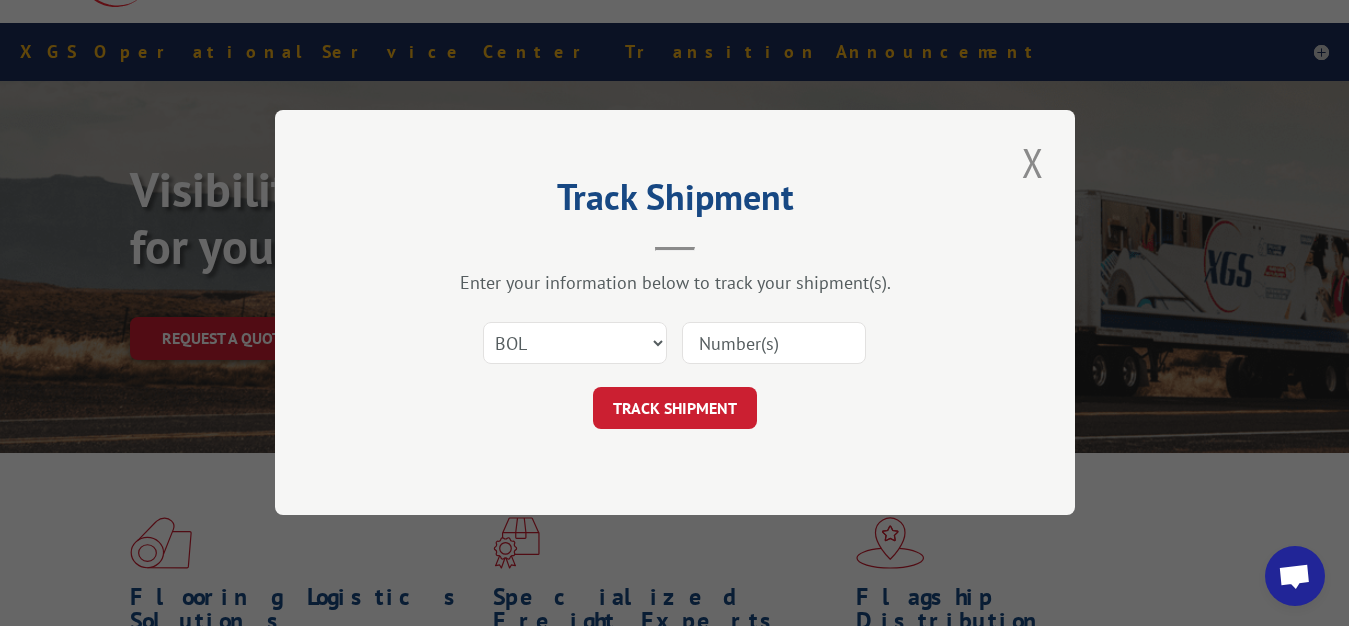 click at bounding box center (774, 344) 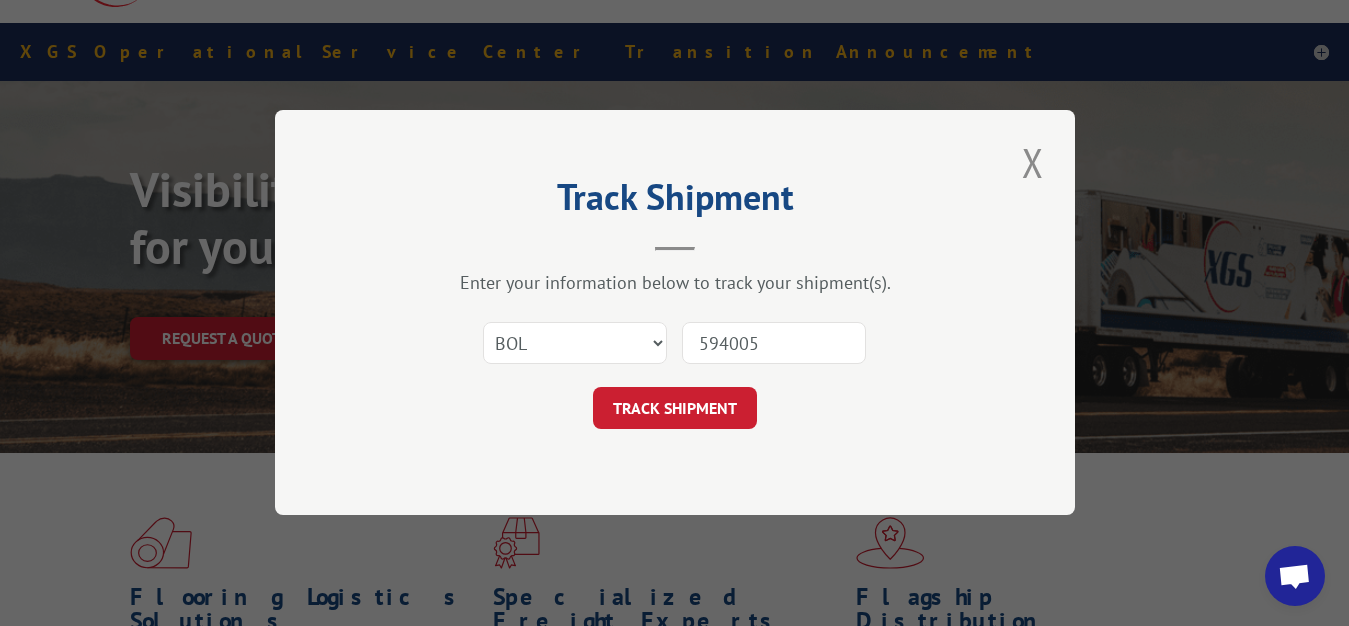 type on "5940057" 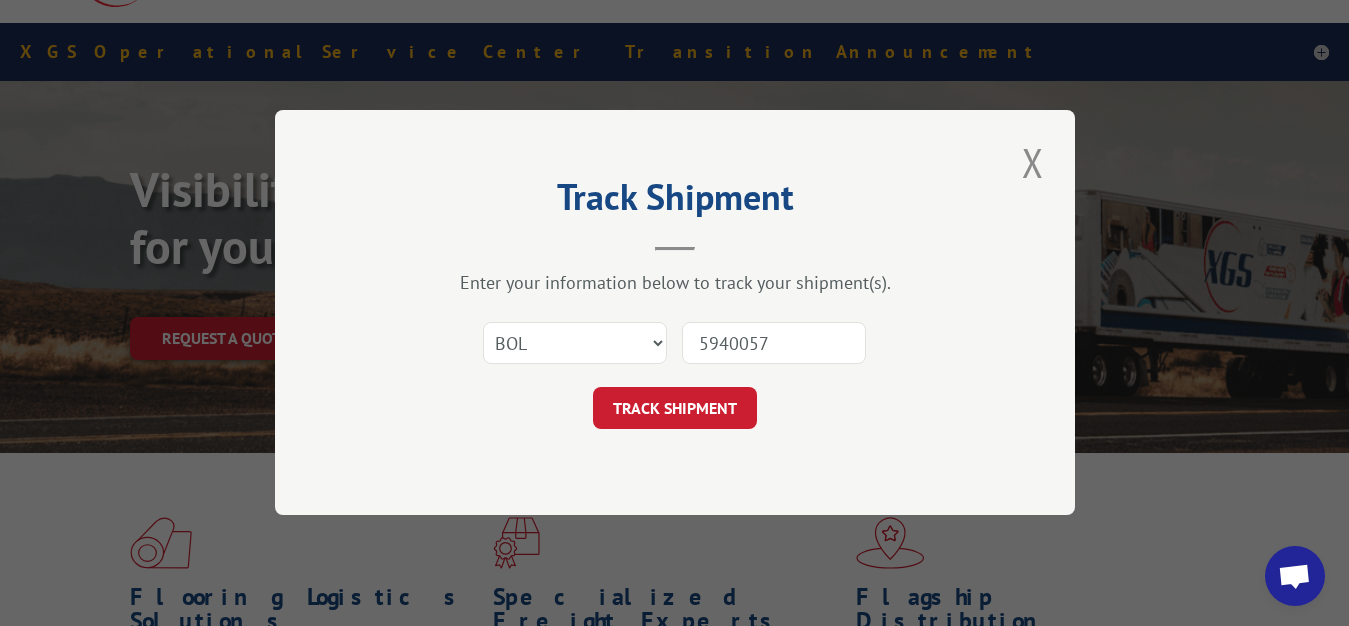 click on "TRACK SHIPMENT" at bounding box center (675, 409) 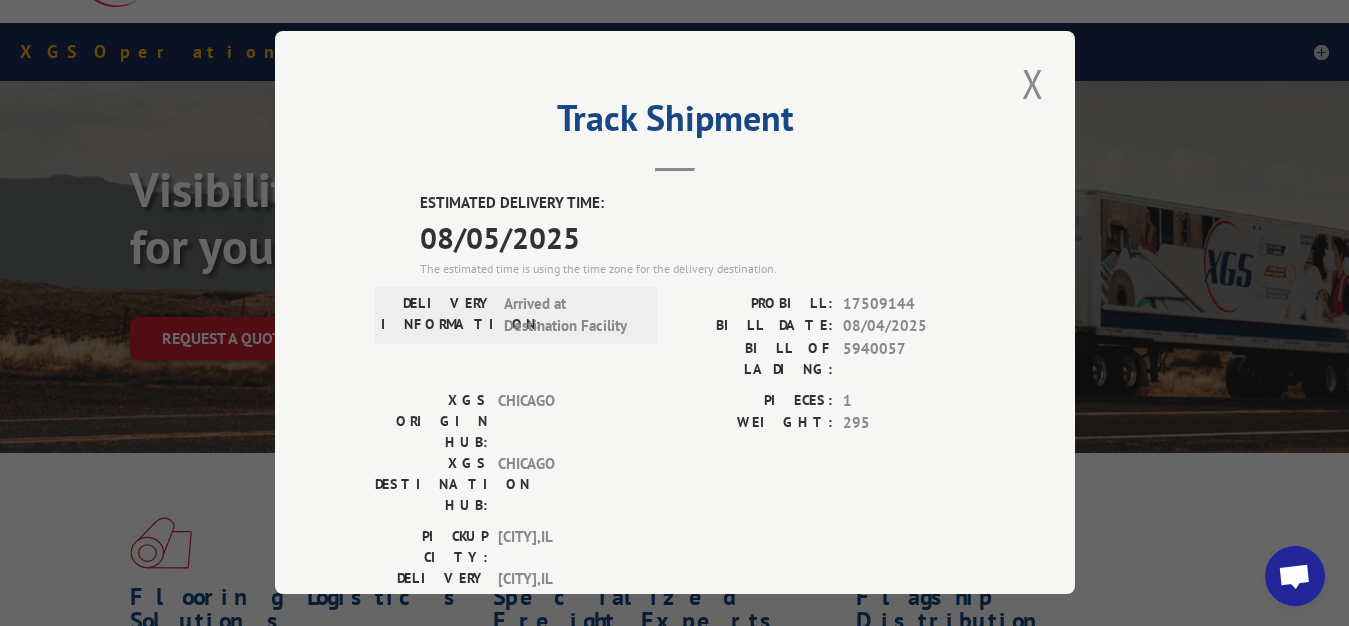 drag, startPoint x: 1022, startPoint y: 75, endPoint x: 481, endPoint y: 306, distance: 588.25336 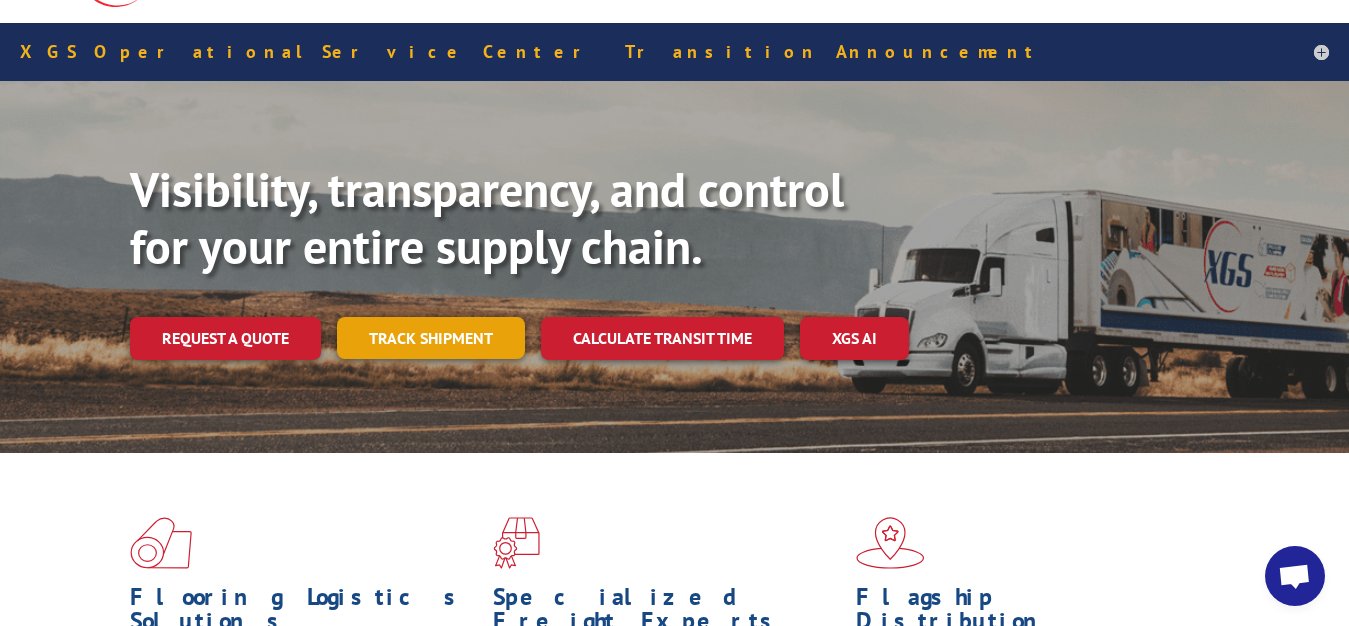 click on "Track shipment" at bounding box center [431, 338] 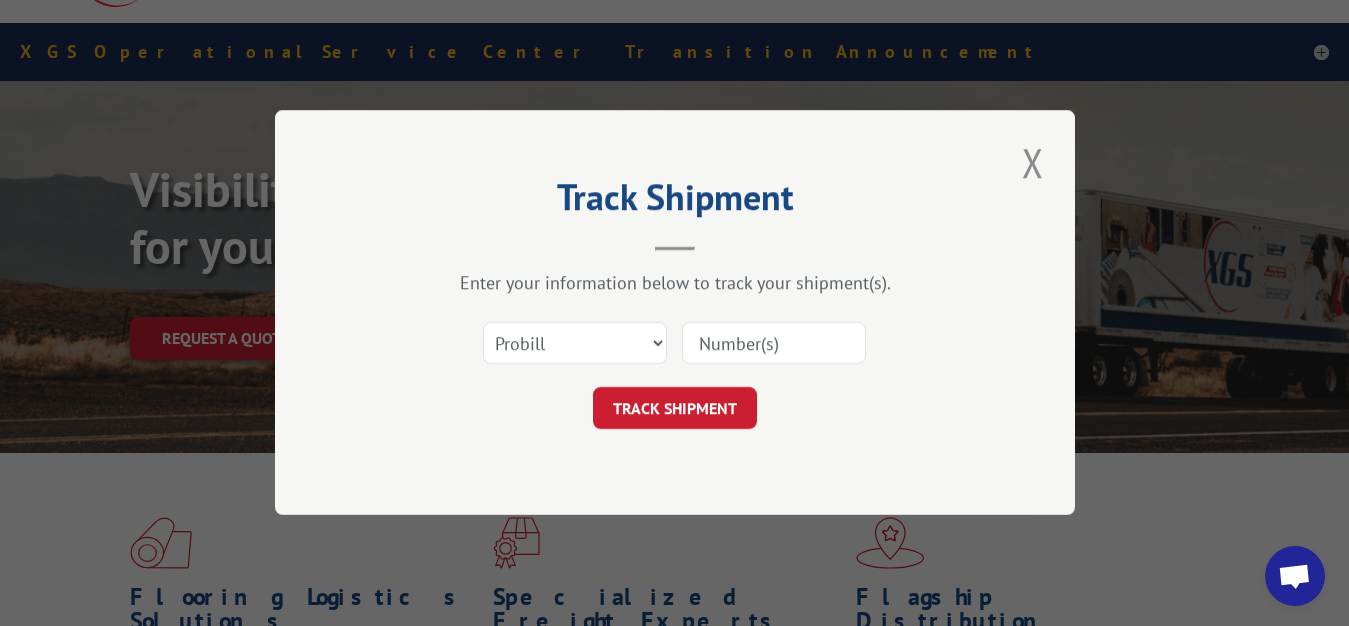 scroll, scrollTop: 0, scrollLeft: 0, axis: both 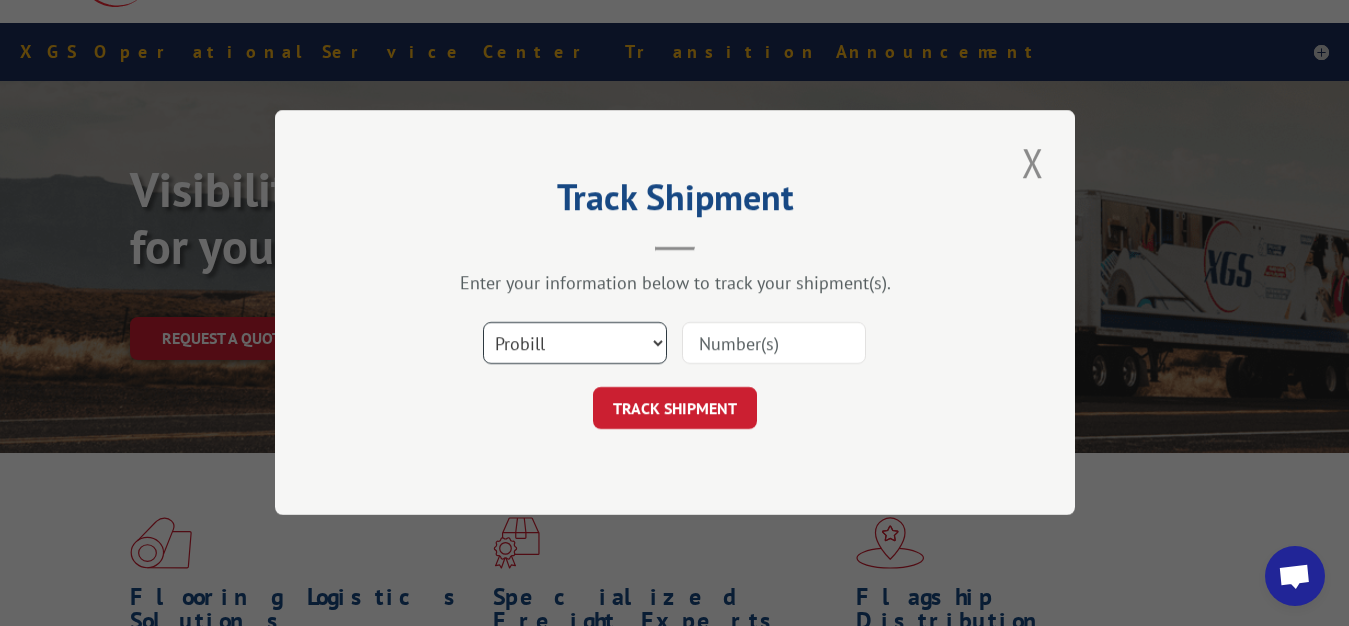 click on "Select category... Probill BOL PO" at bounding box center [575, 344] 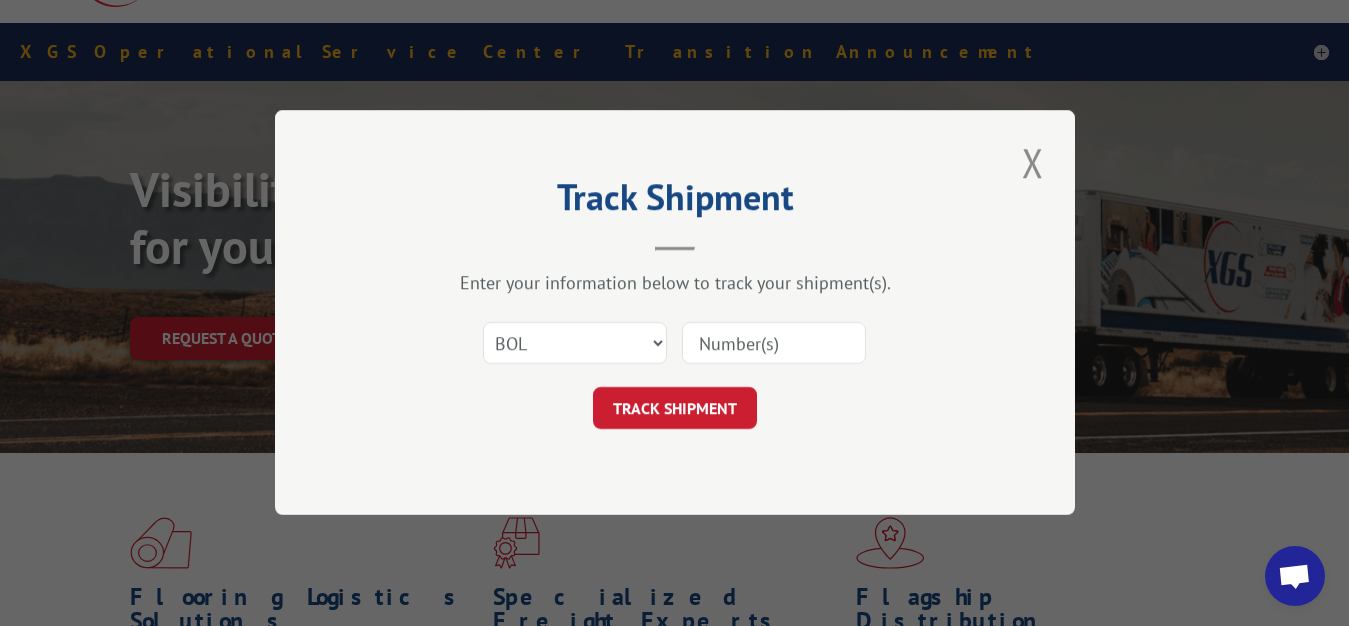 drag, startPoint x: 717, startPoint y: 346, endPoint x: 722, endPoint y: 302, distance: 44.28318 